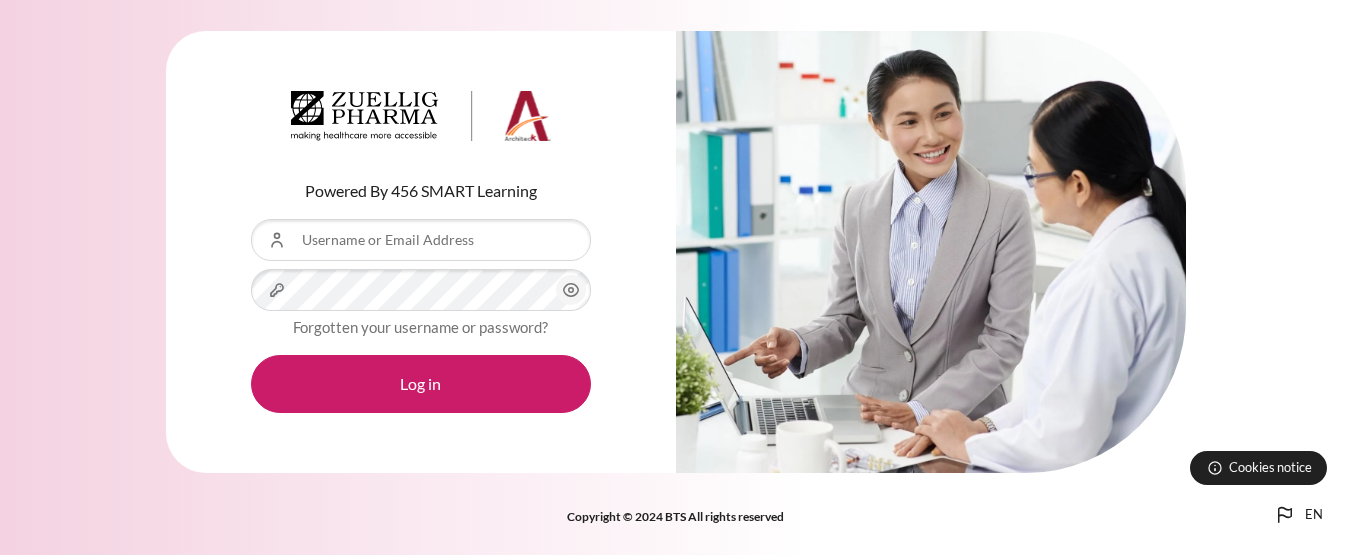 scroll, scrollTop: 0, scrollLeft: 0, axis: both 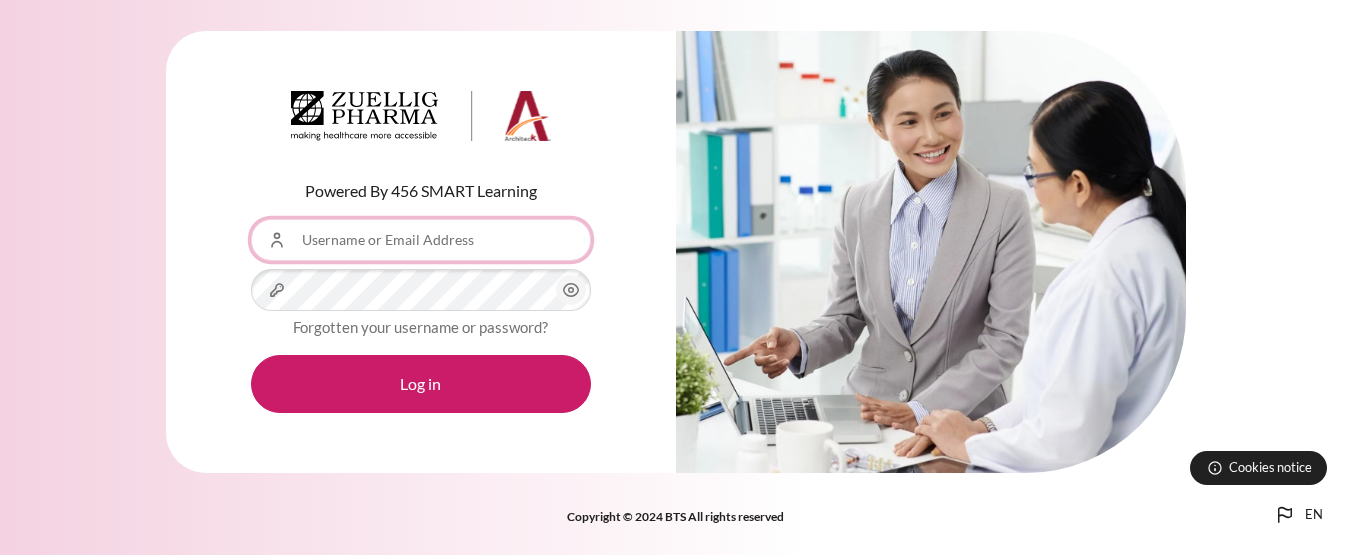 click on "Username or Email Address" at bounding box center [421, 240] 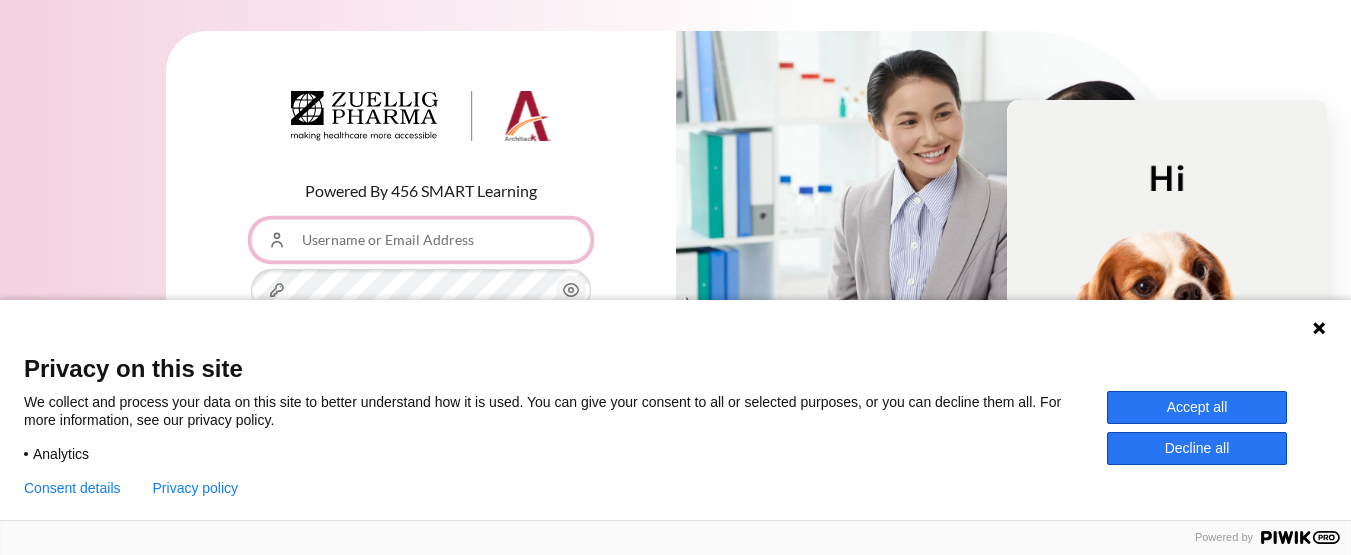 type on "[EMAIL]" 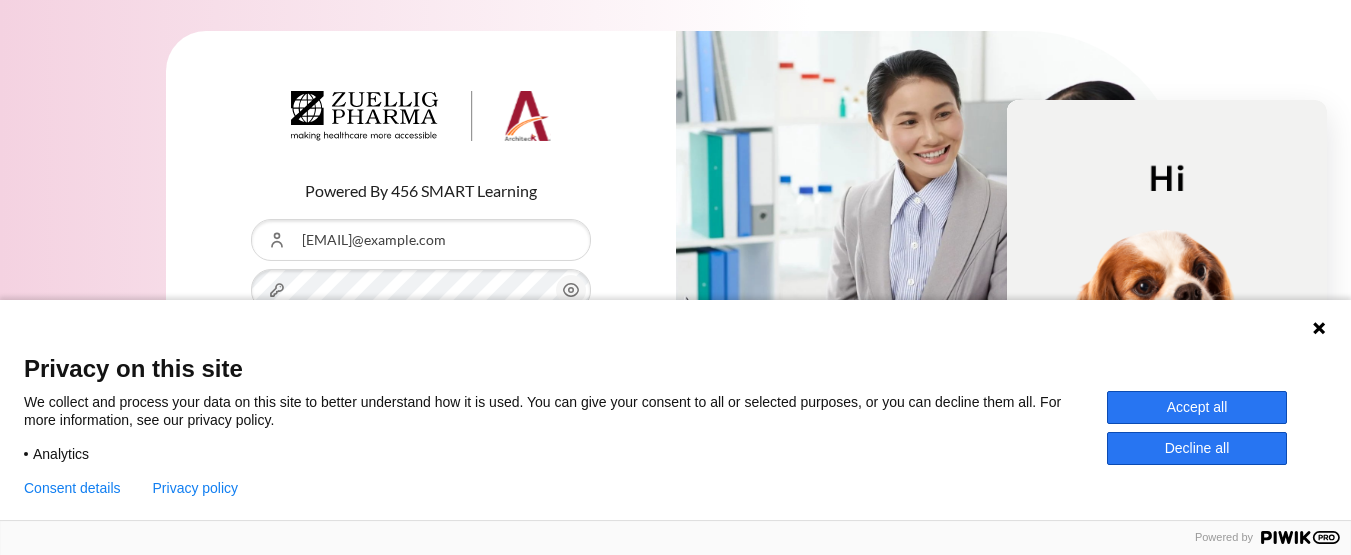 click on "Accept all" at bounding box center [1197, 407] 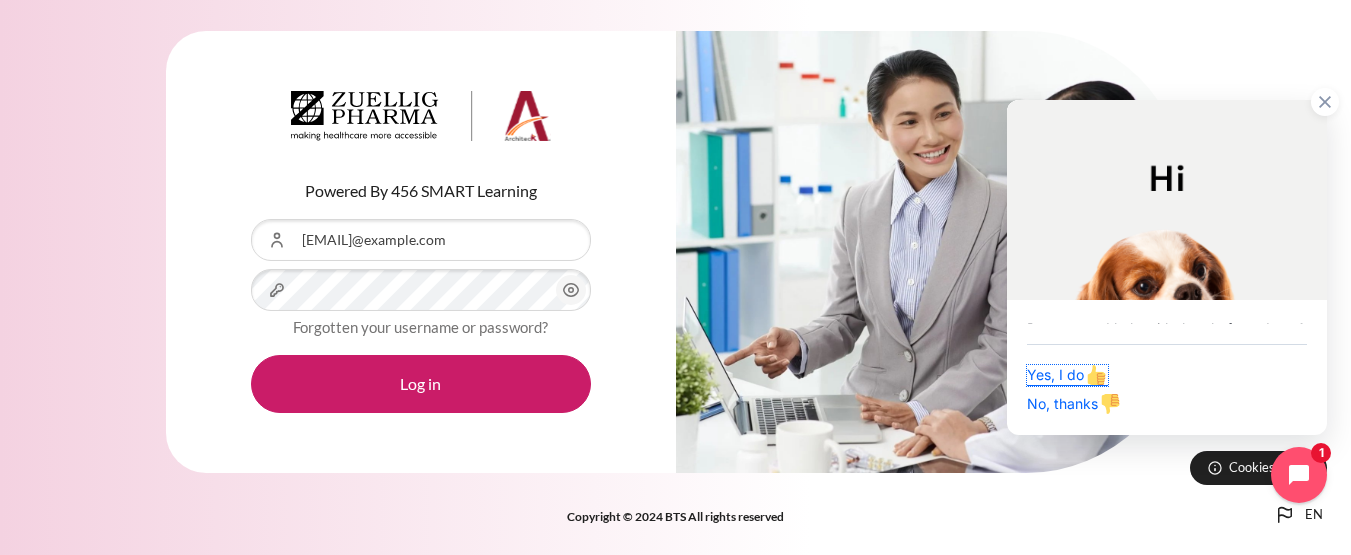 click at bounding box center [1096, 375] 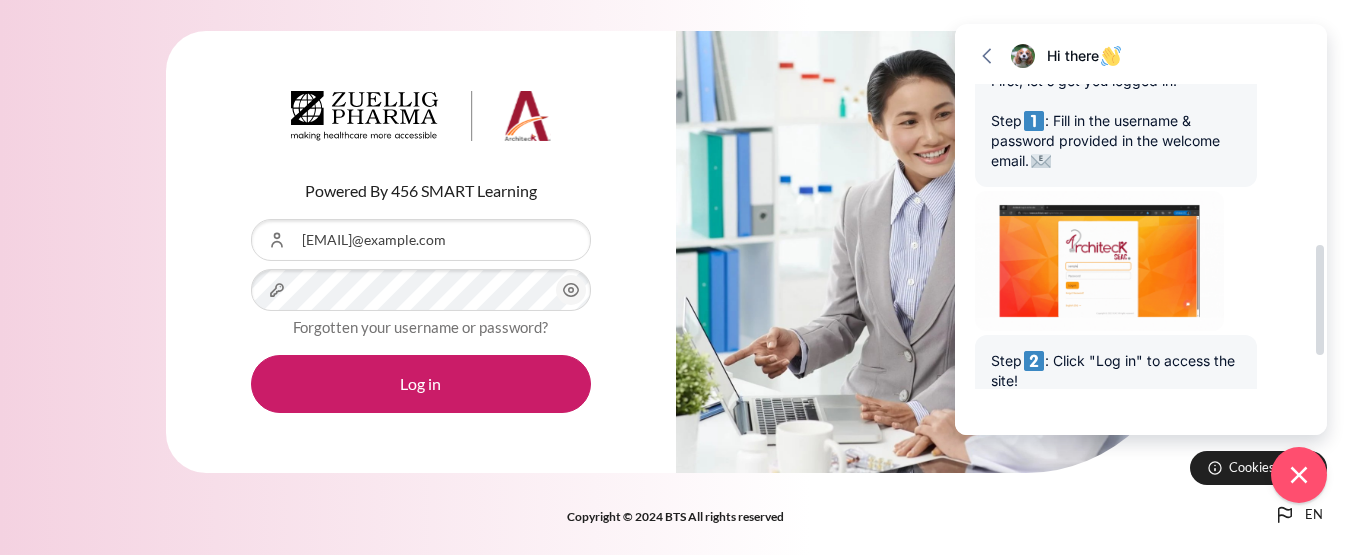 scroll, scrollTop: 540, scrollLeft: 0, axis: vertical 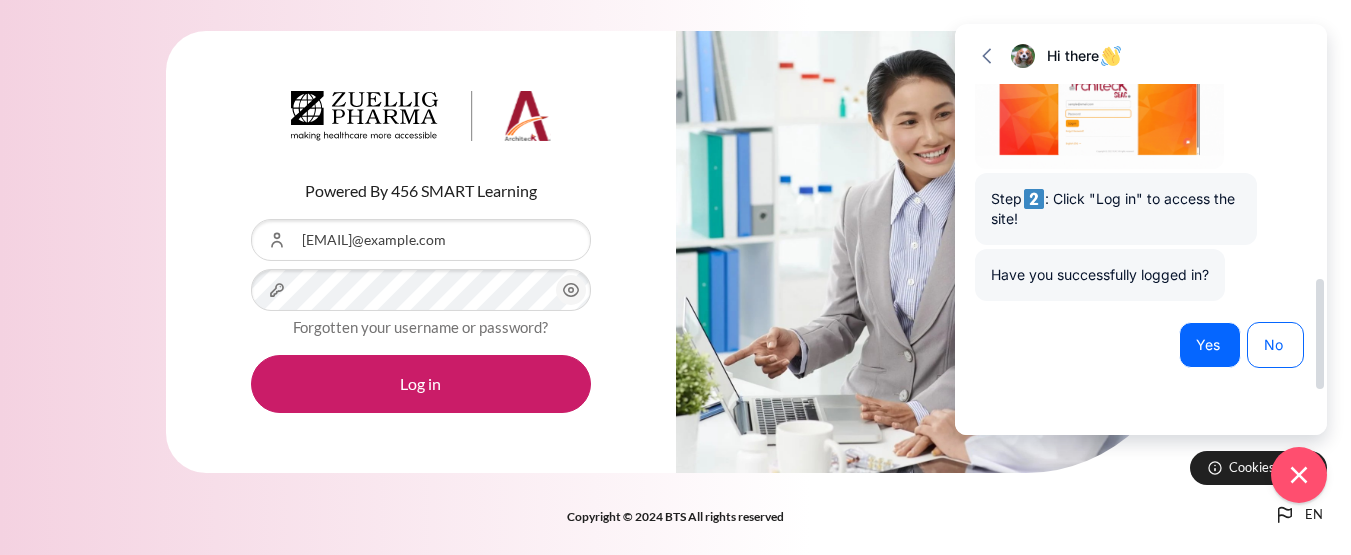 click on "Yes" at bounding box center [1210, 345] 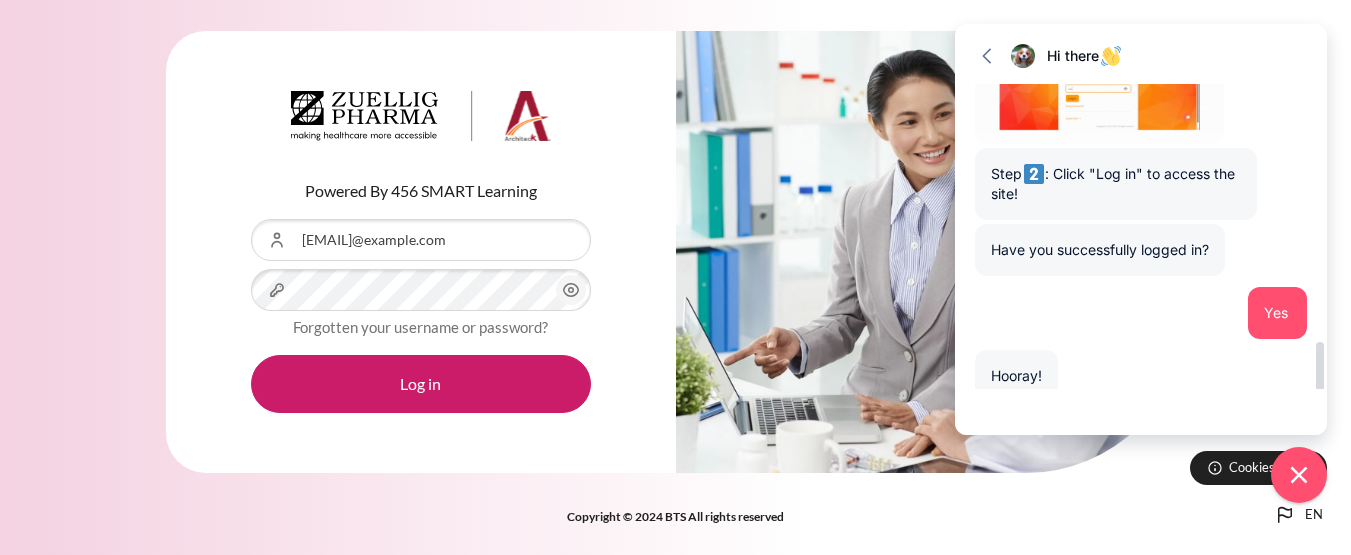scroll, scrollTop: 767, scrollLeft: 0, axis: vertical 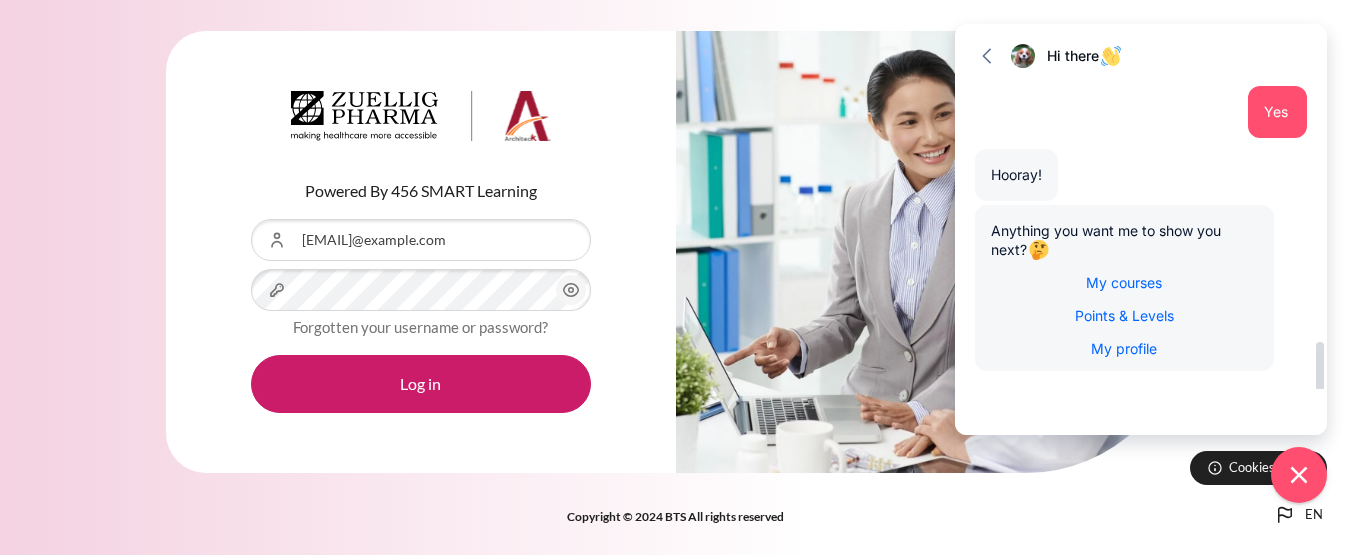 click 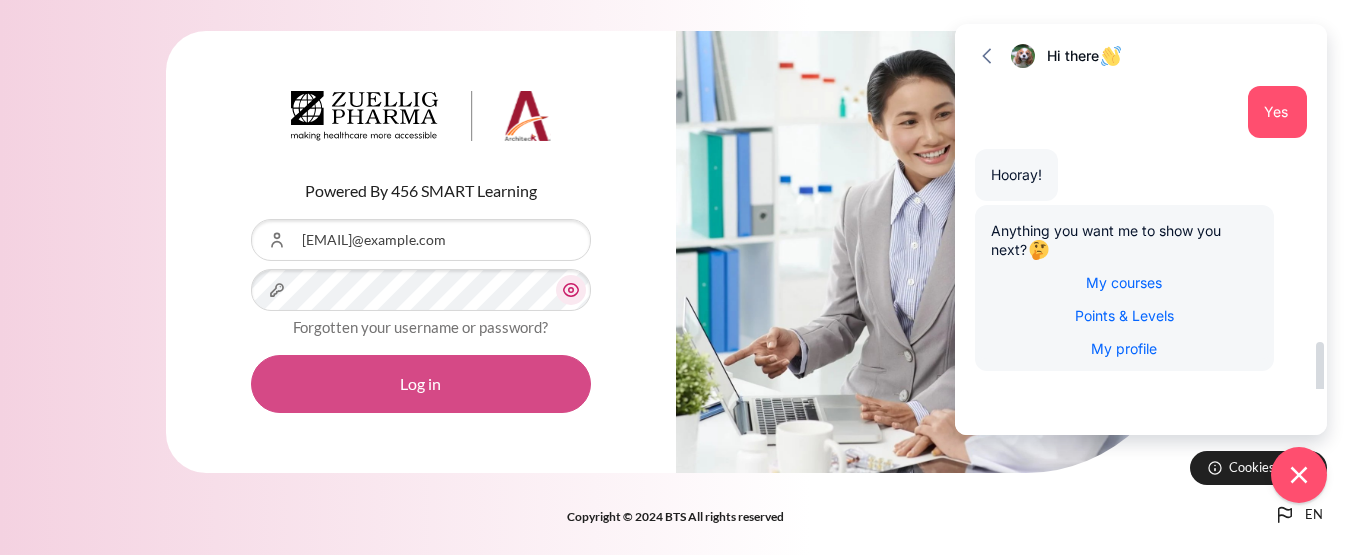 click on "Log in" at bounding box center (421, 384) 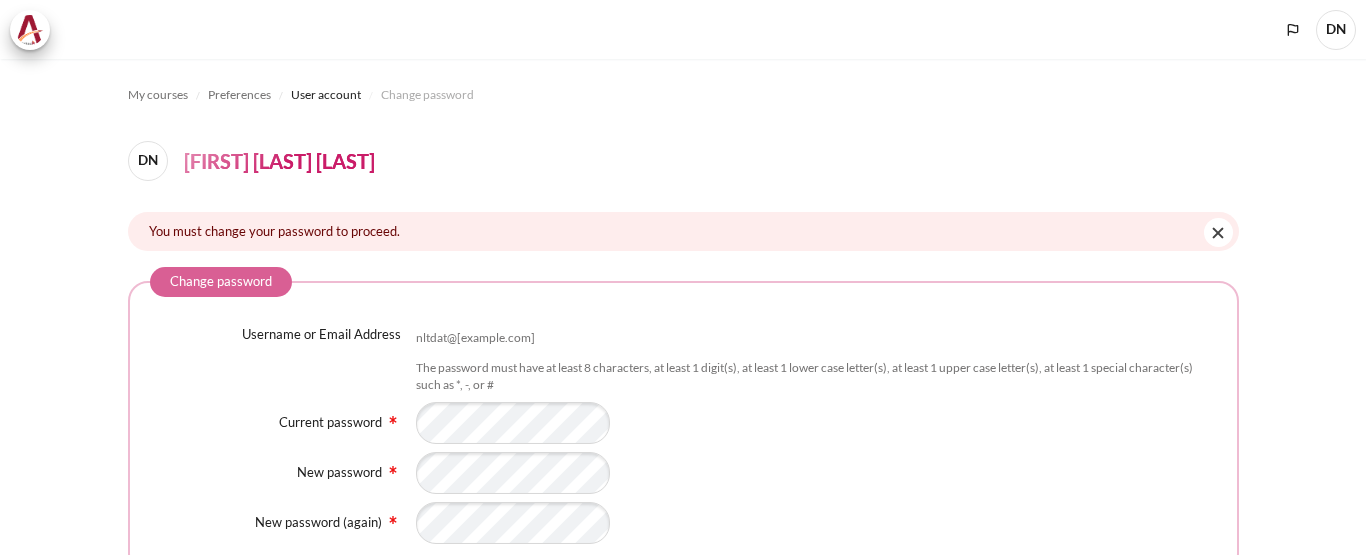scroll, scrollTop: 0, scrollLeft: 0, axis: both 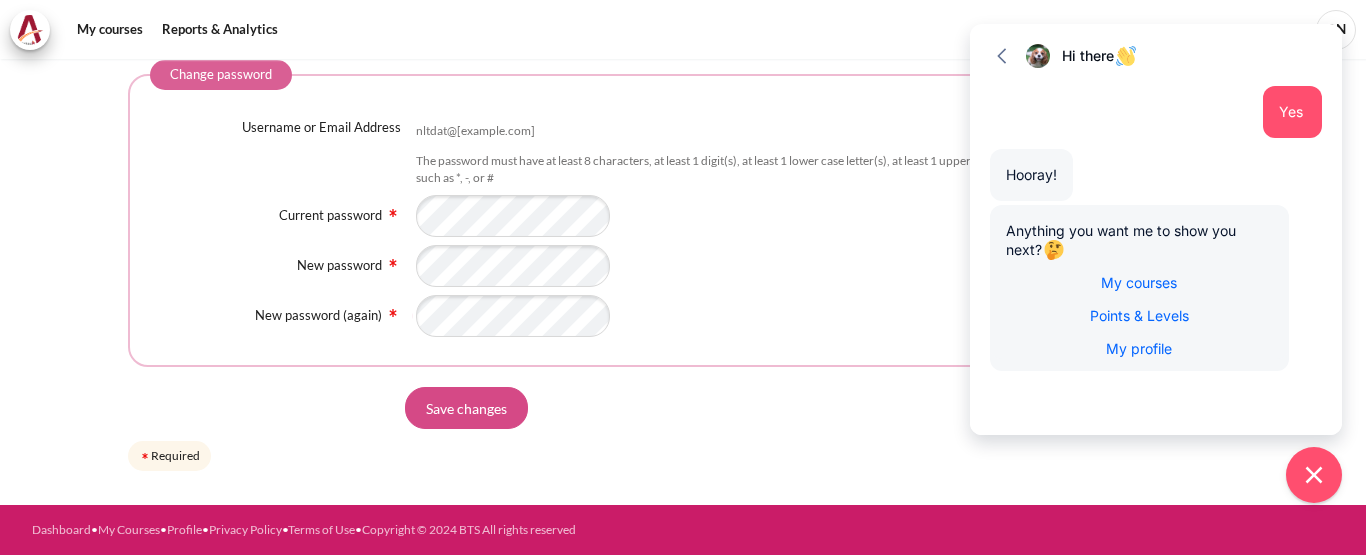 click on "Save changes" at bounding box center (466, 408) 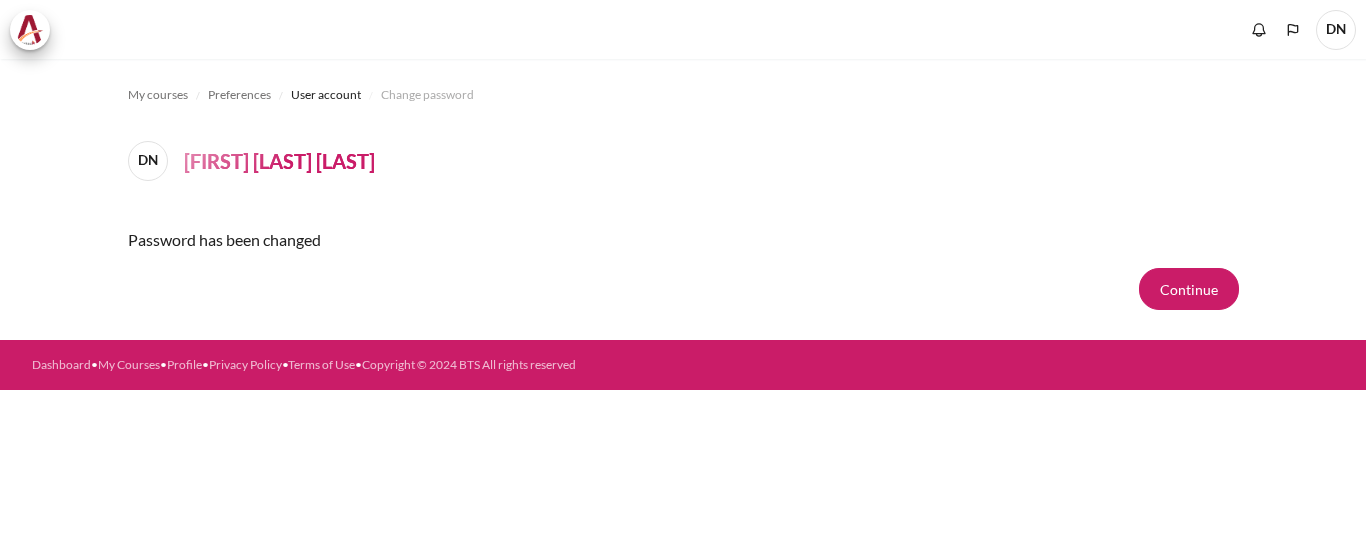 scroll, scrollTop: 0, scrollLeft: 0, axis: both 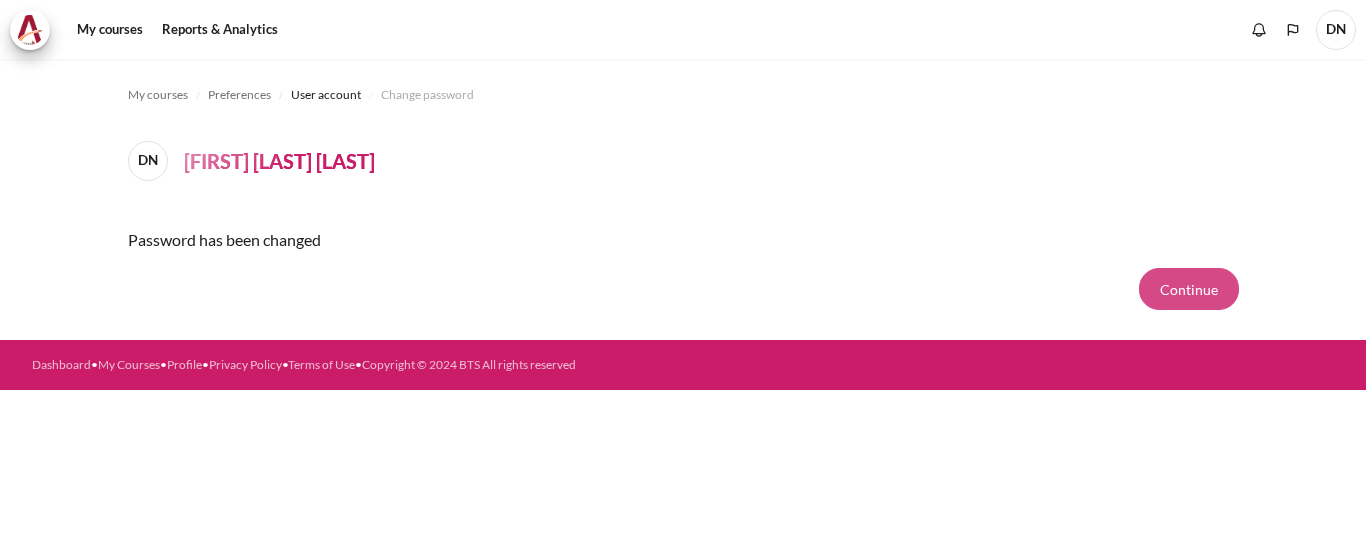 click on "Continue" at bounding box center (1189, 289) 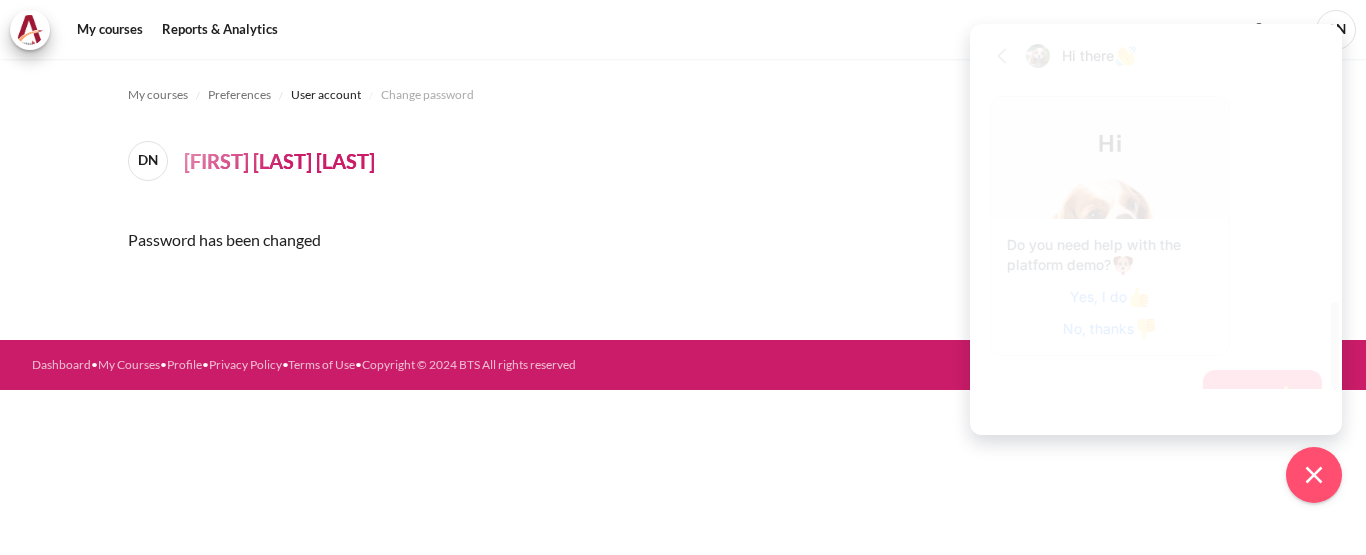 scroll, scrollTop: 767, scrollLeft: 0, axis: vertical 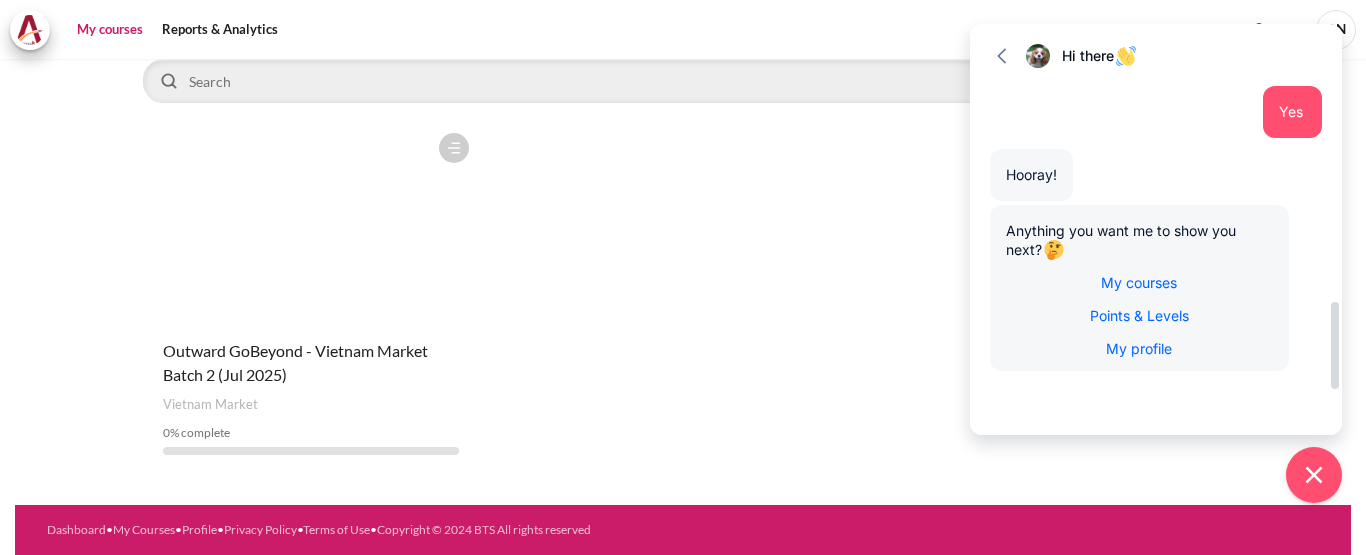 click on "Yes" at bounding box center (1292, 112) 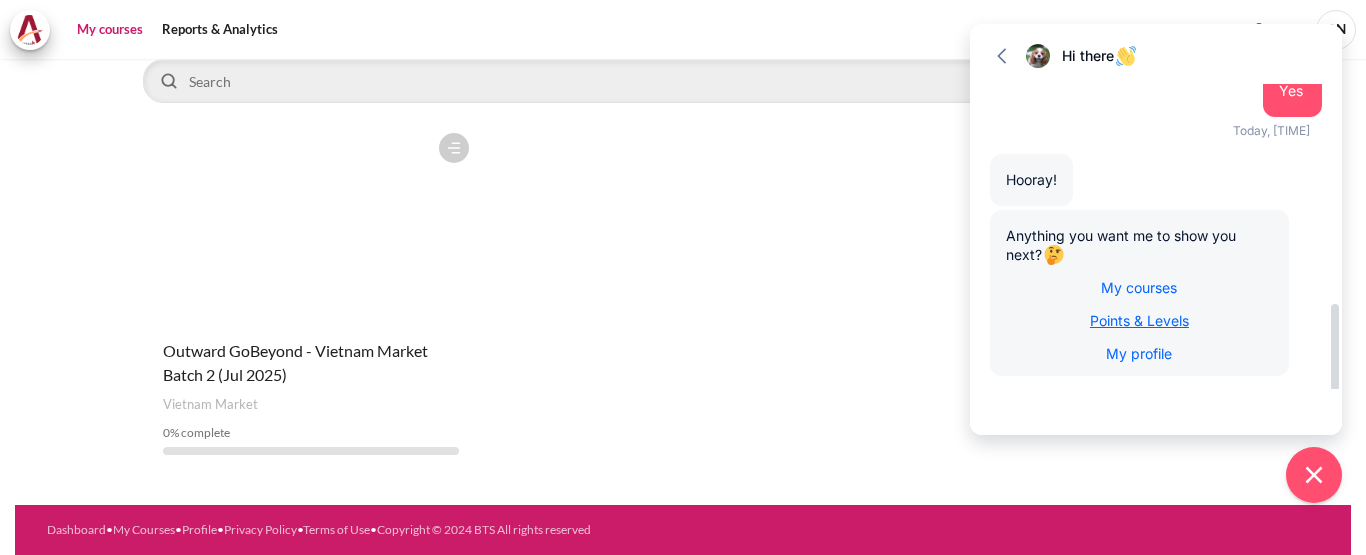 scroll, scrollTop: 793, scrollLeft: 0, axis: vertical 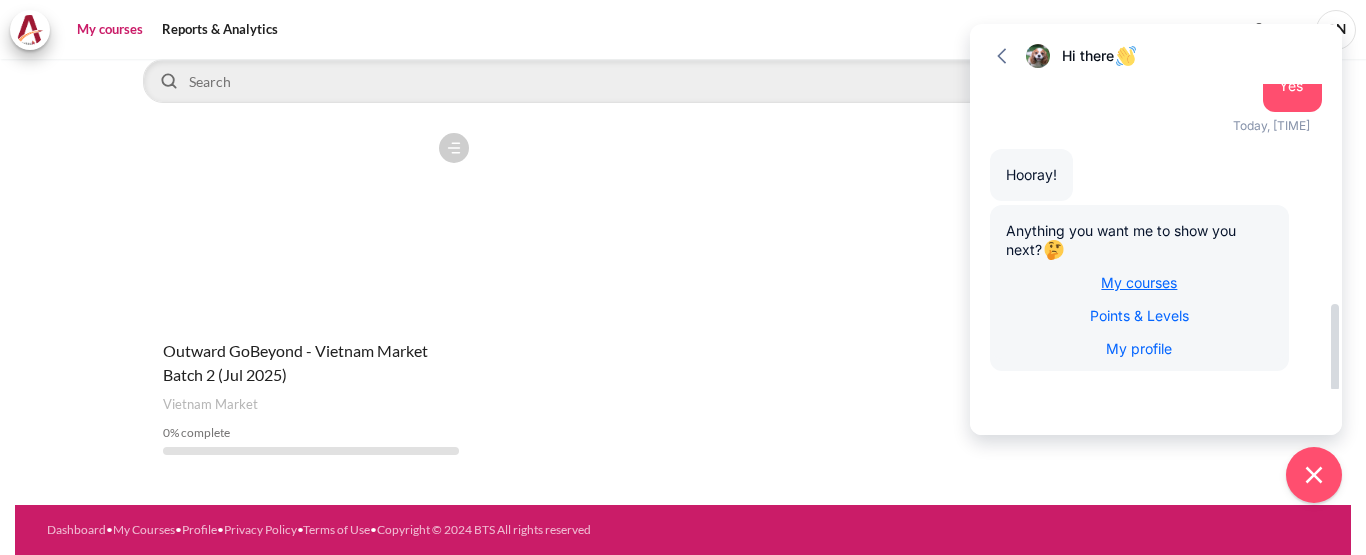 click on "My courses" at bounding box center [1139, 282] 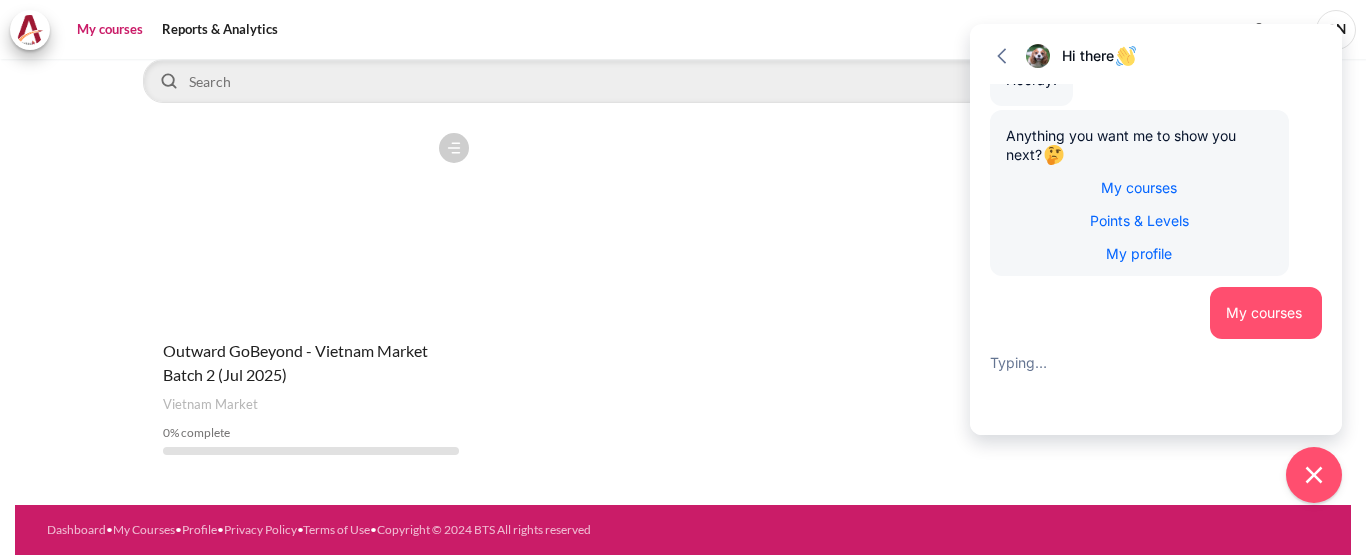 scroll, scrollTop: 1051, scrollLeft: 0, axis: vertical 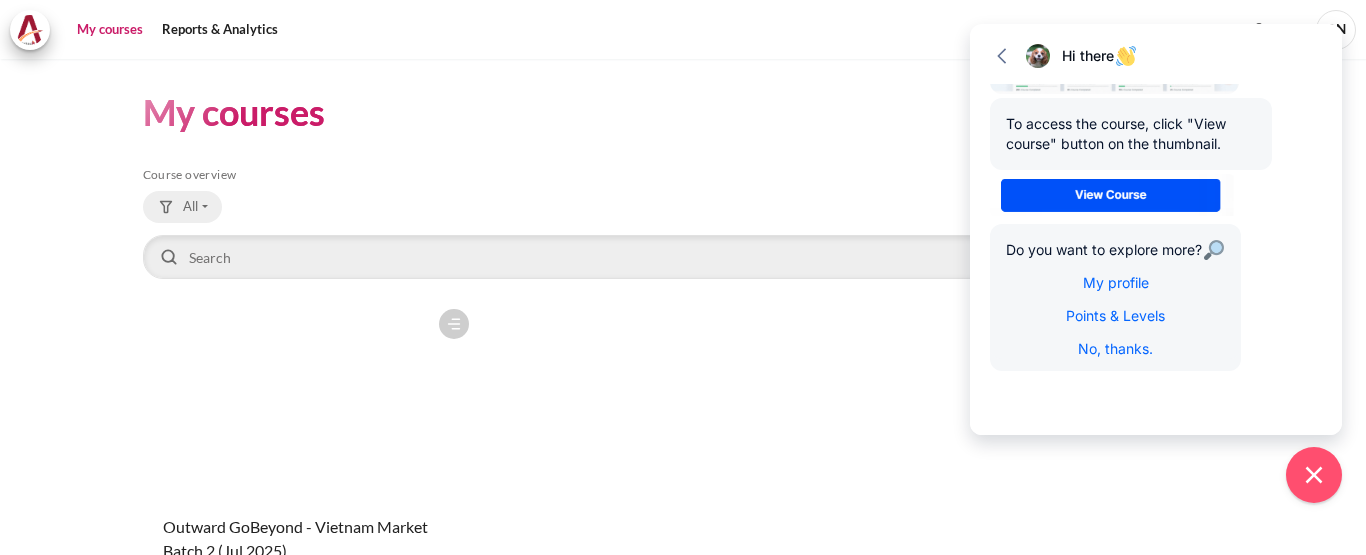 click on "All" at bounding box center [182, 207] 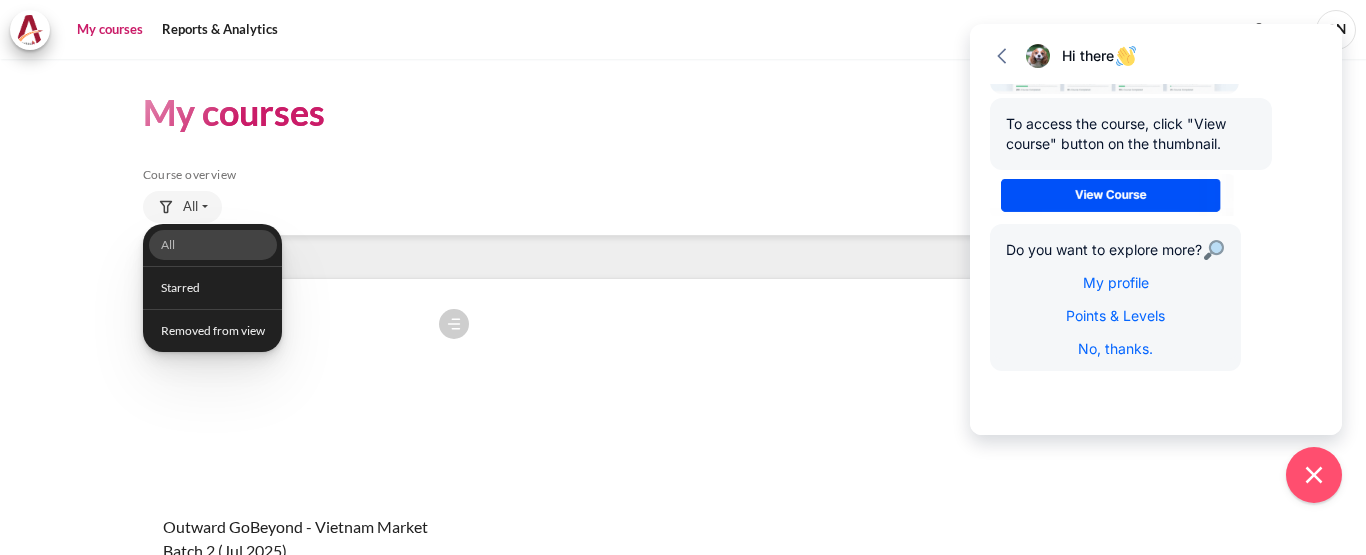 click on "All
All
Starred
Removed from view" at bounding box center (683, 209) 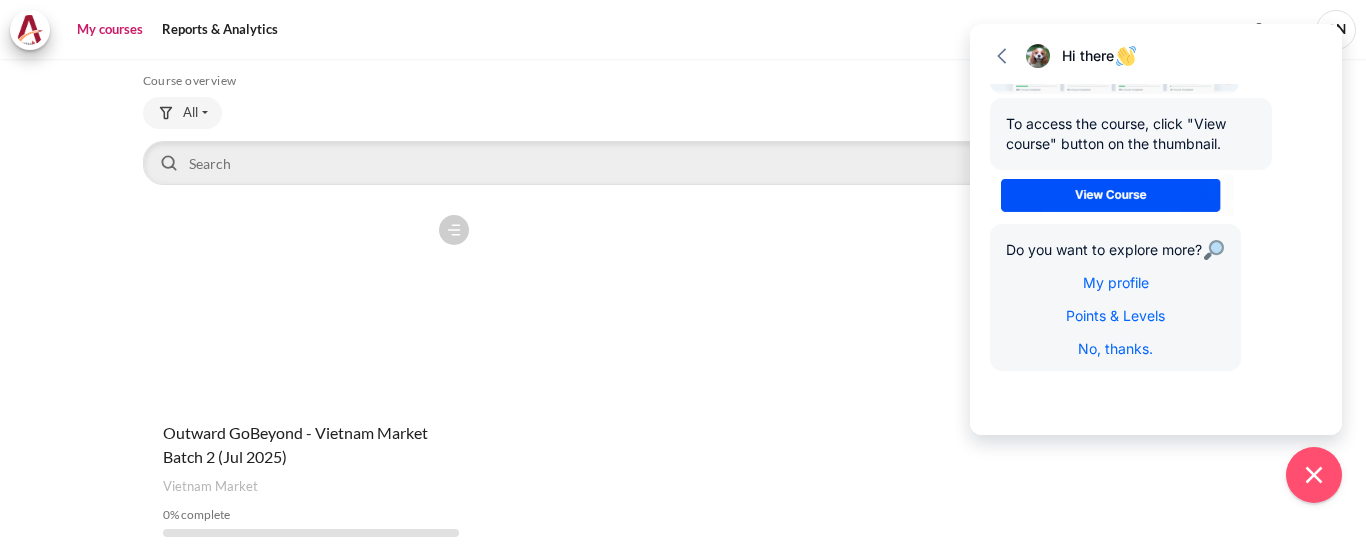 scroll, scrollTop: 176, scrollLeft: 0, axis: vertical 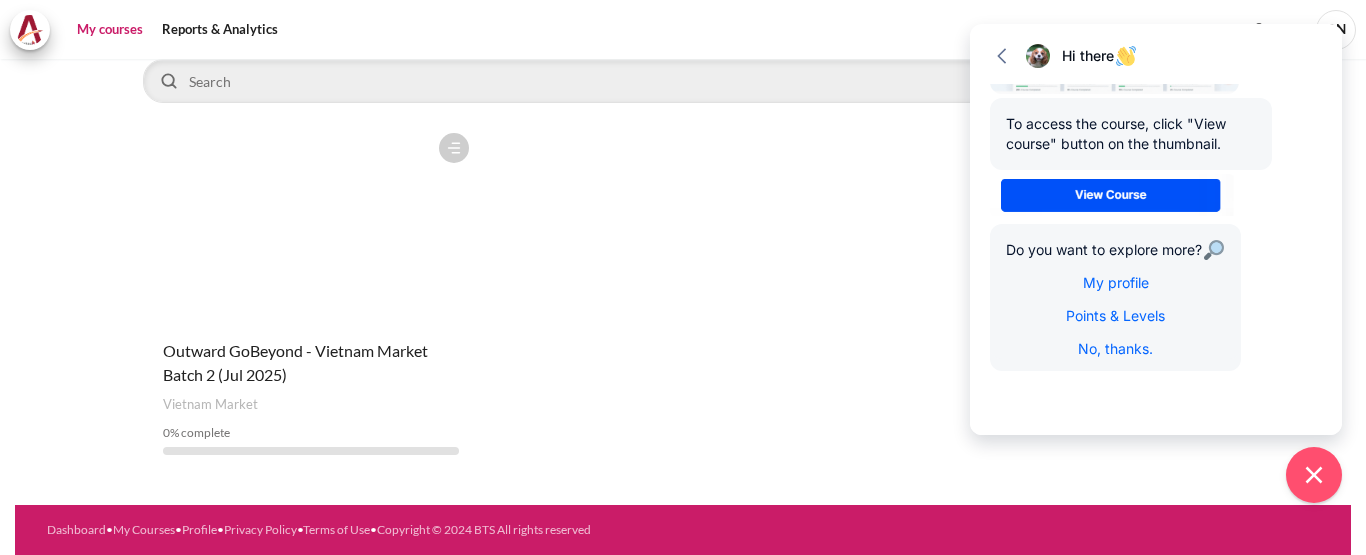 click at bounding box center (311, 223) 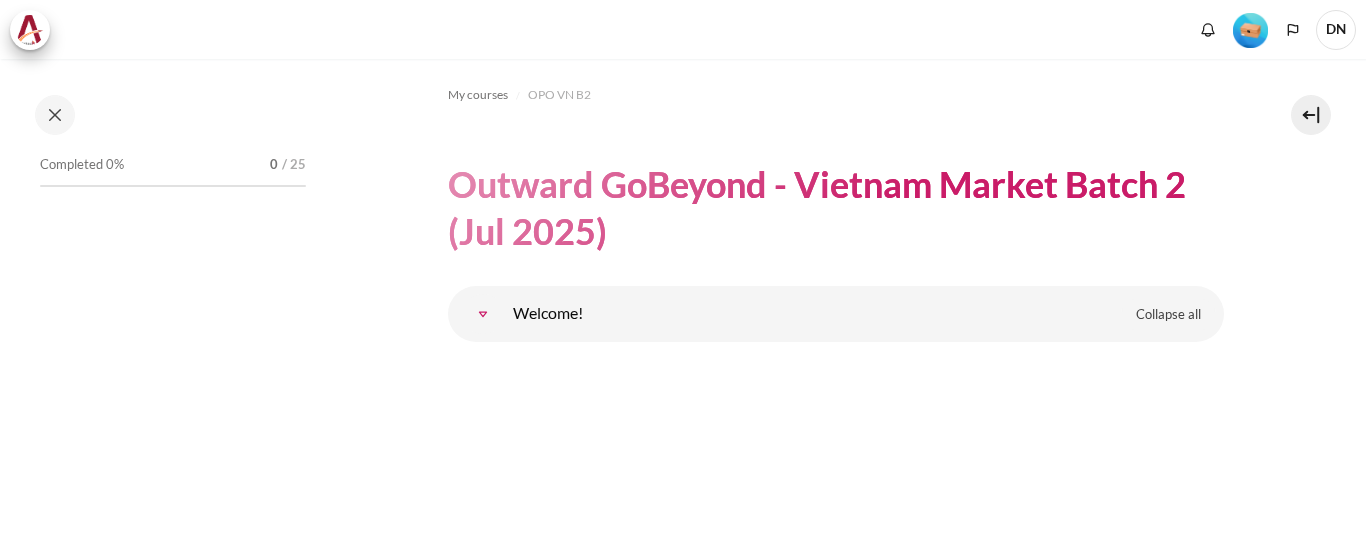 scroll, scrollTop: 0, scrollLeft: 0, axis: both 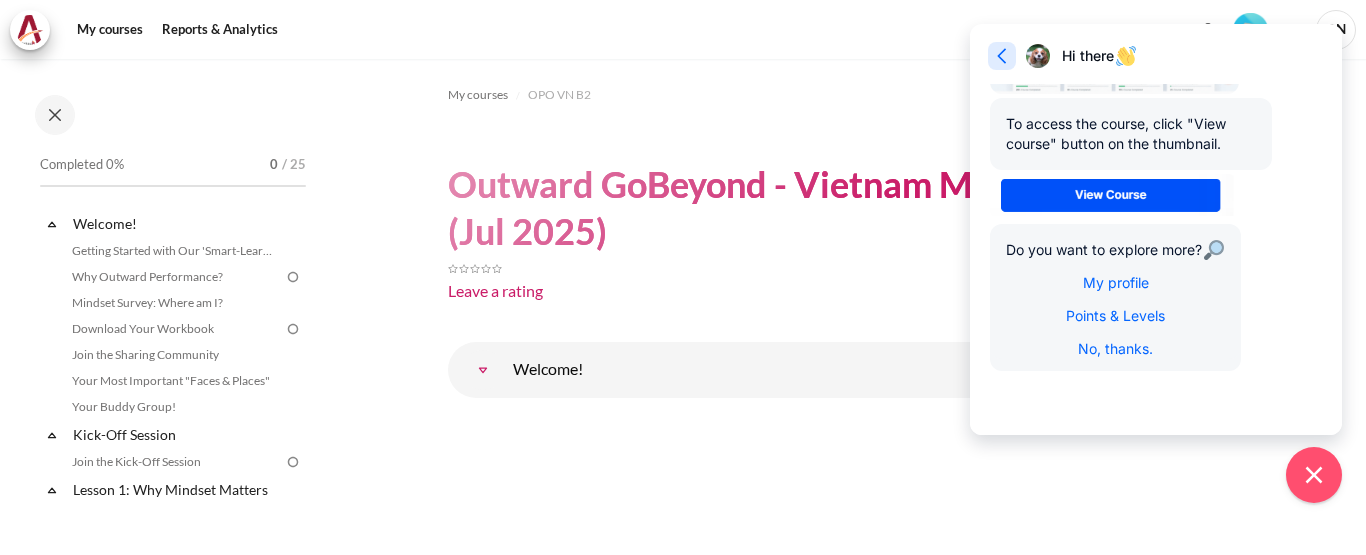click 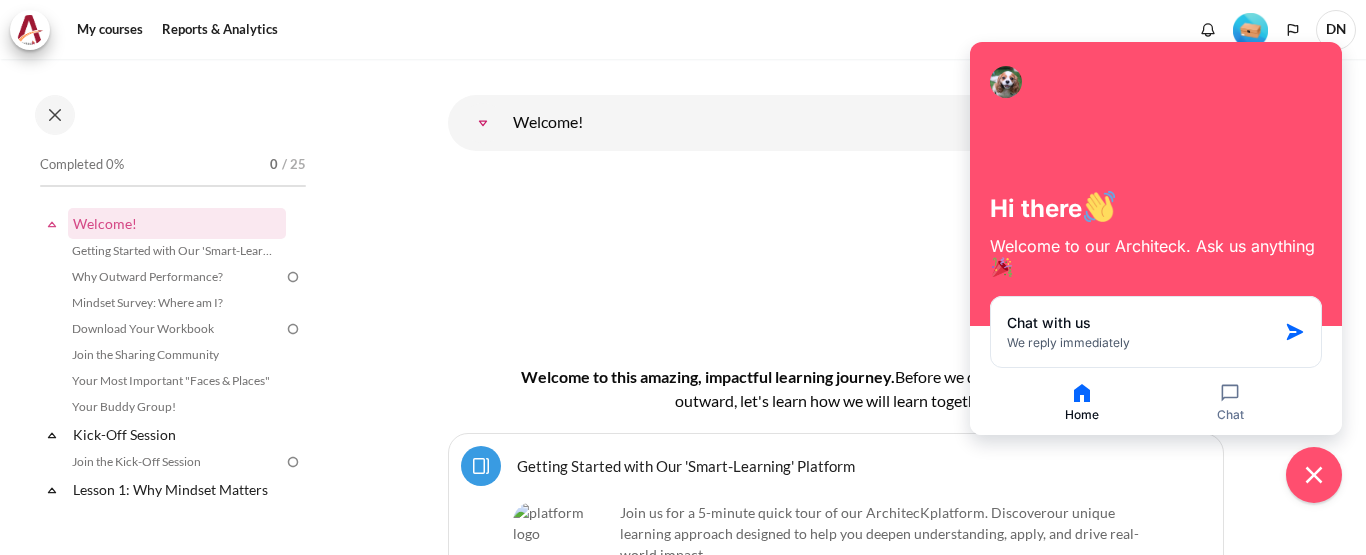 scroll, scrollTop: 300, scrollLeft: 0, axis: vertical 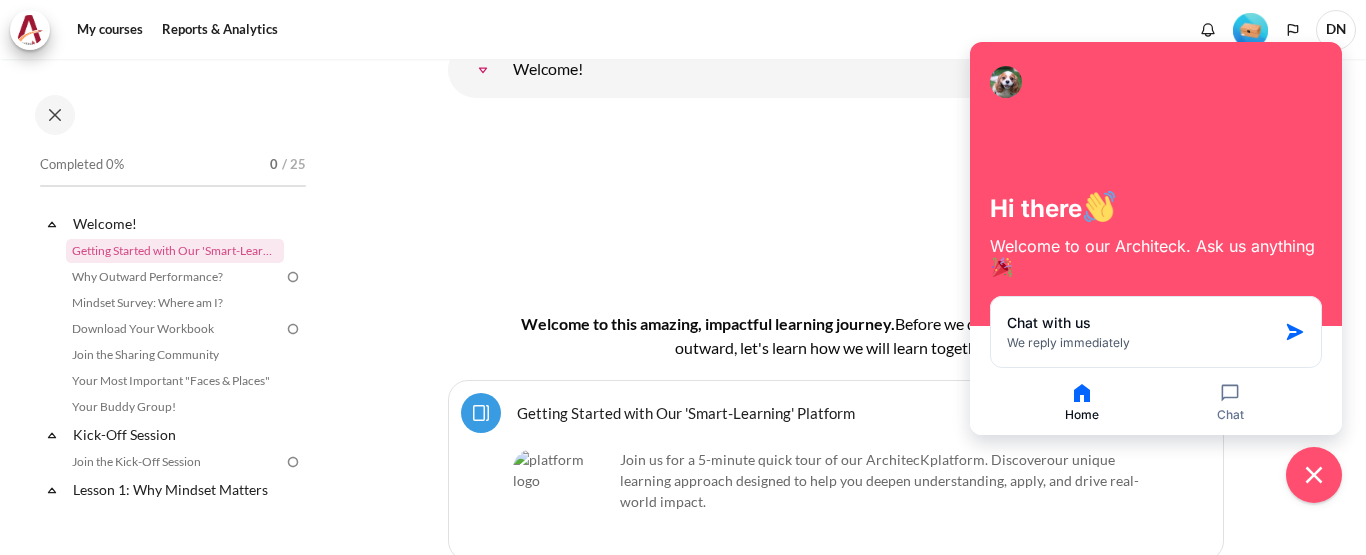 click at bounding box center (1156, 82) 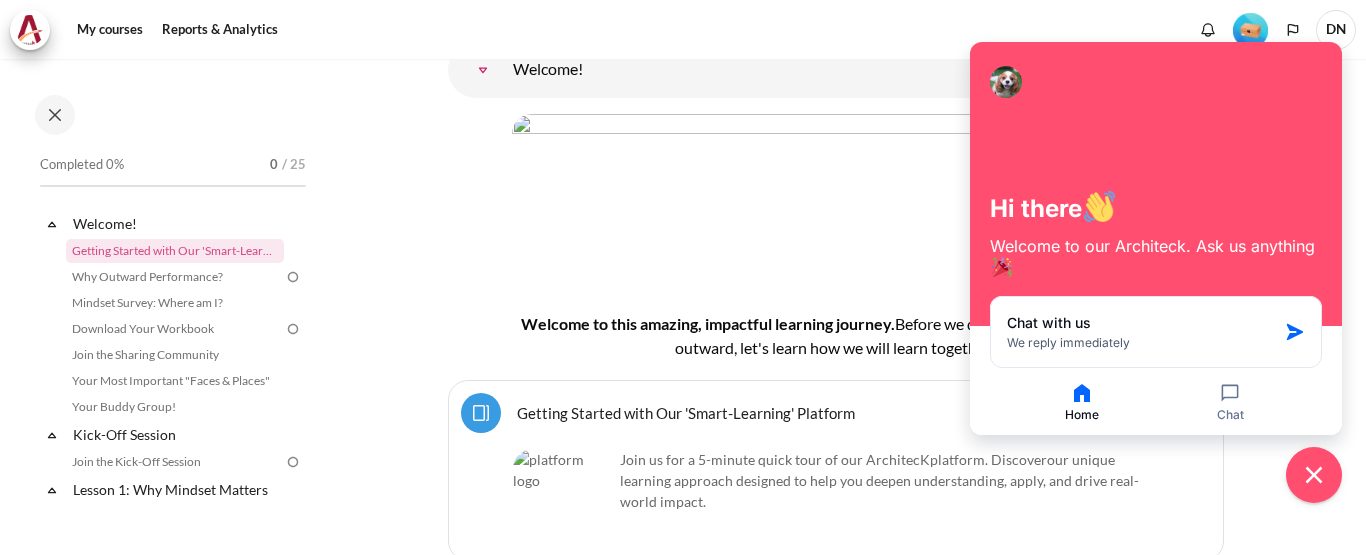 drag, startPoint x: 1130, startPoint y: 88, endPoint x: 1076, endPoint y: 280, distance: 199.44925 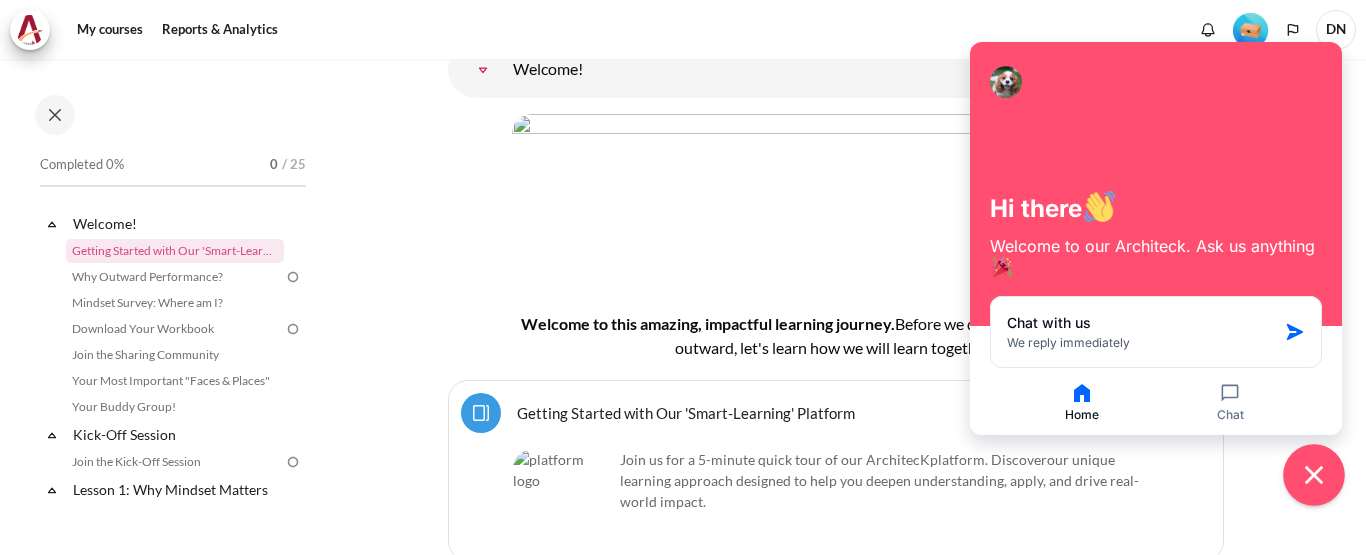 click at bounding box center [1314, 475] 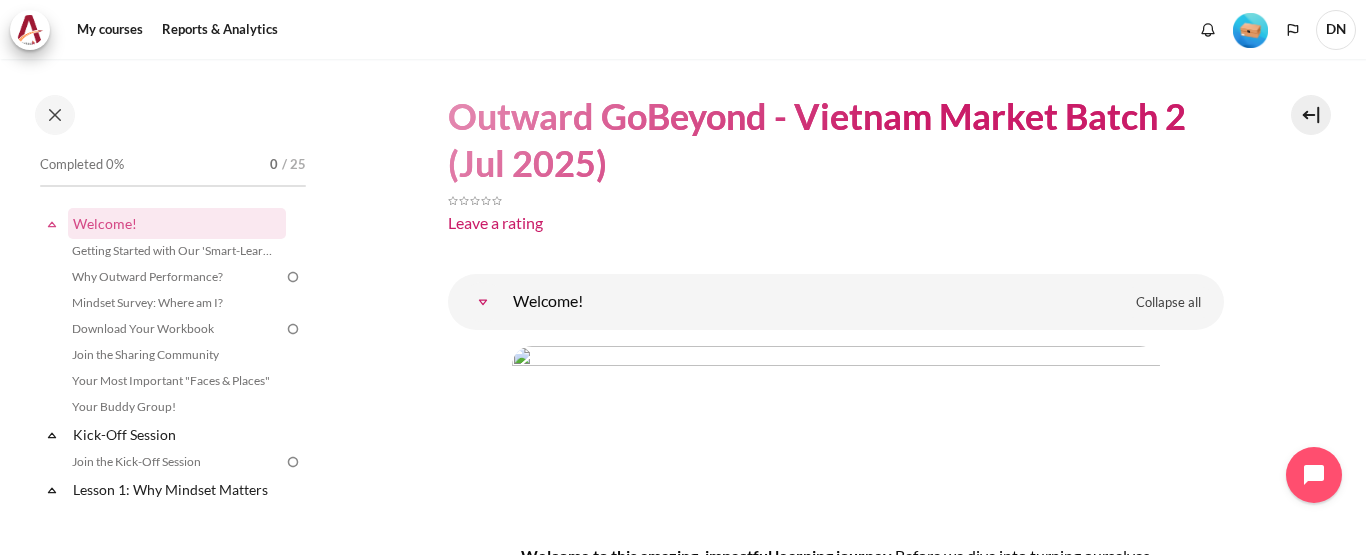 scroll, scrollTop: 0, scrollLeft: 0, axis: both 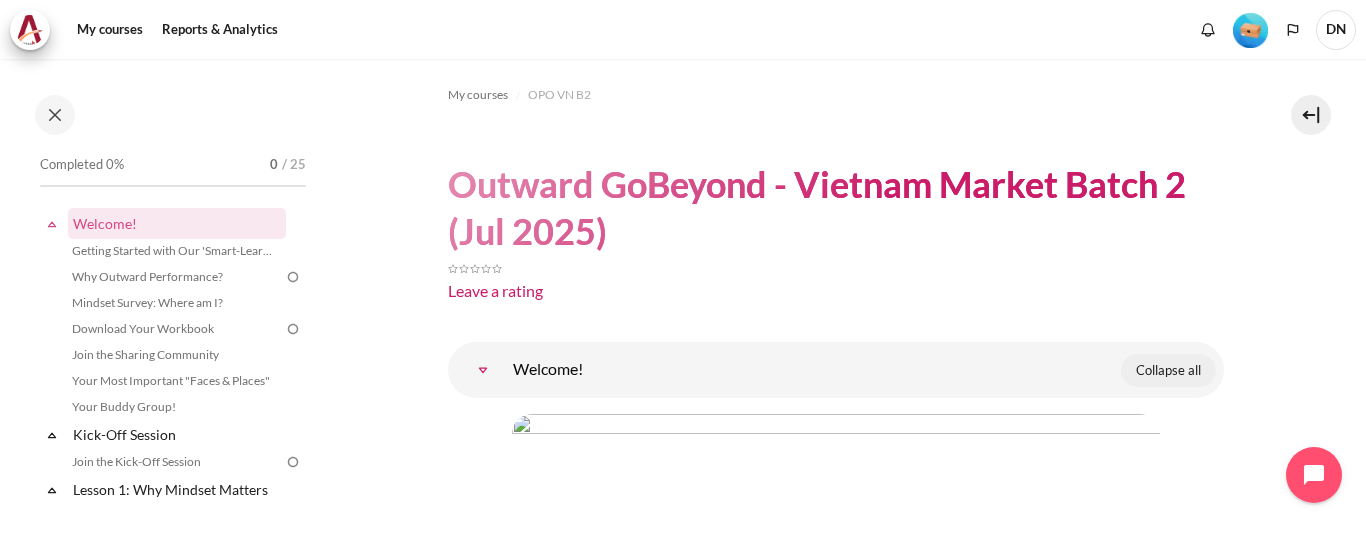click on "Collapse all" at bounding box center (1168, 371) 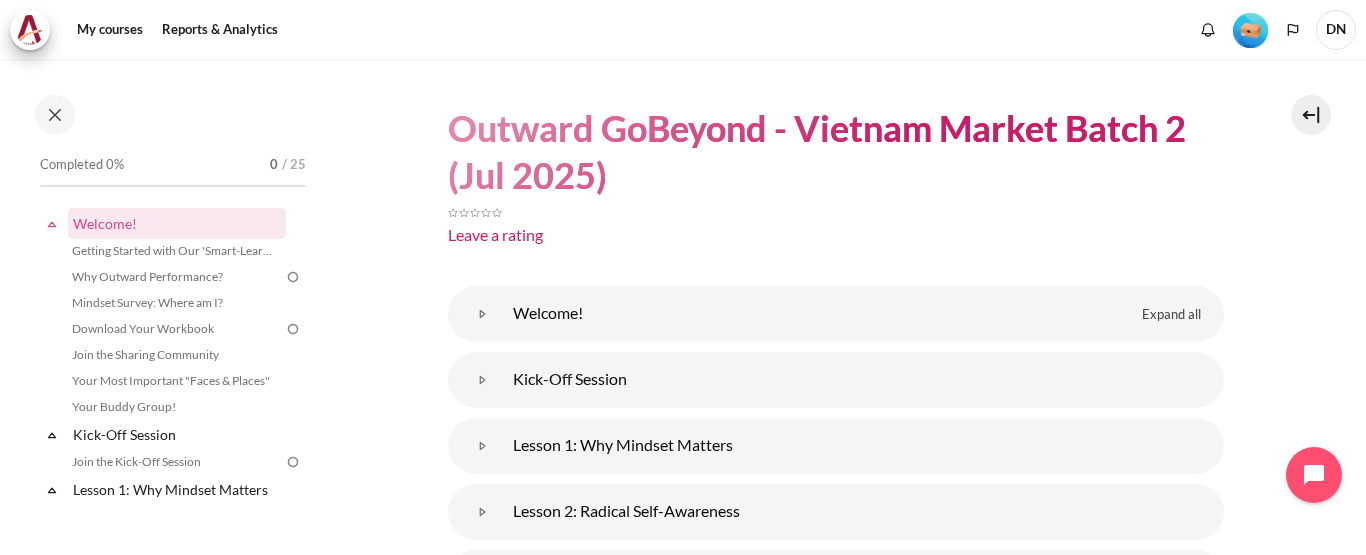 scroll, scrollTop: 100, scrollLeft: 0, axis: vertical 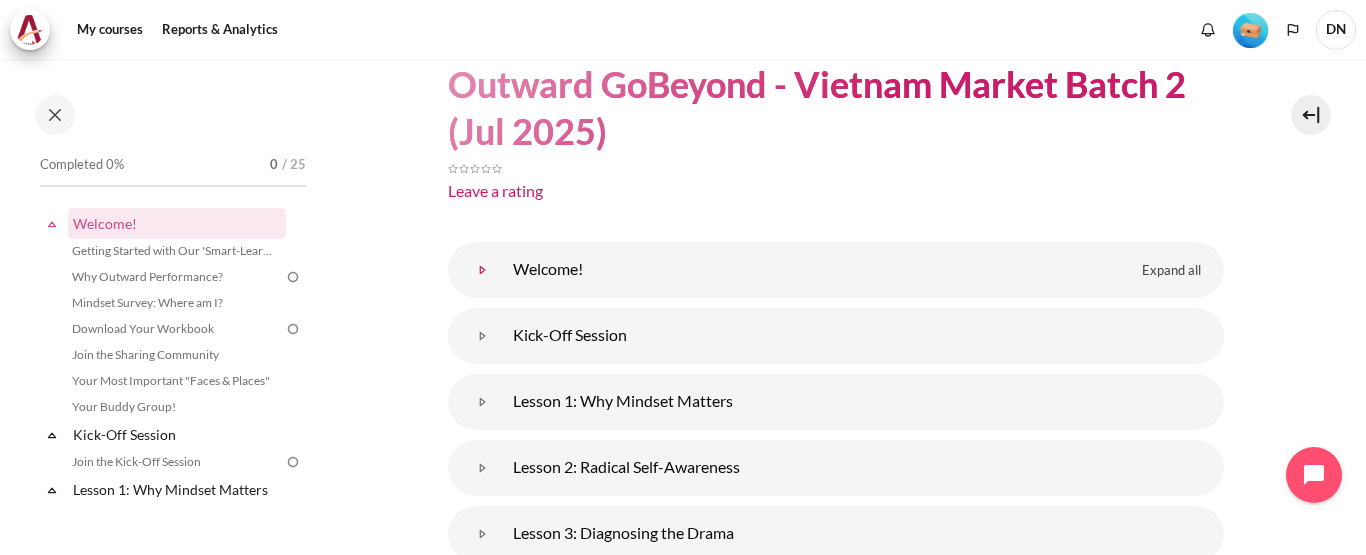 click at bounding box center [483, 270] 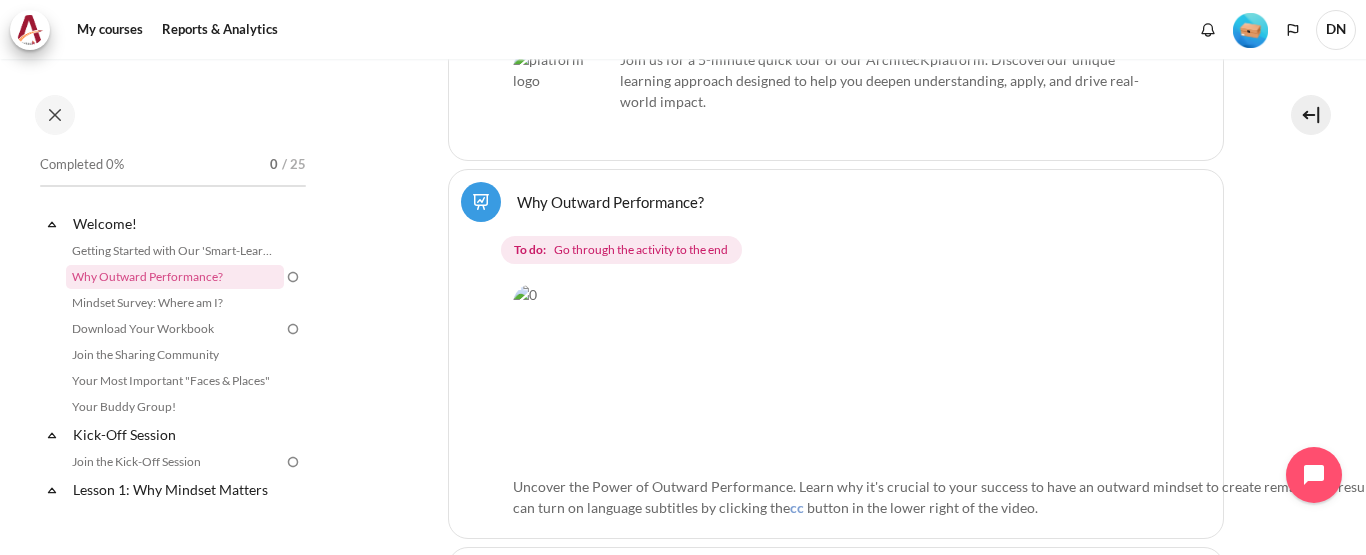 scroll, scrollTop: 400, scrollLeft: 0, axis: vertical 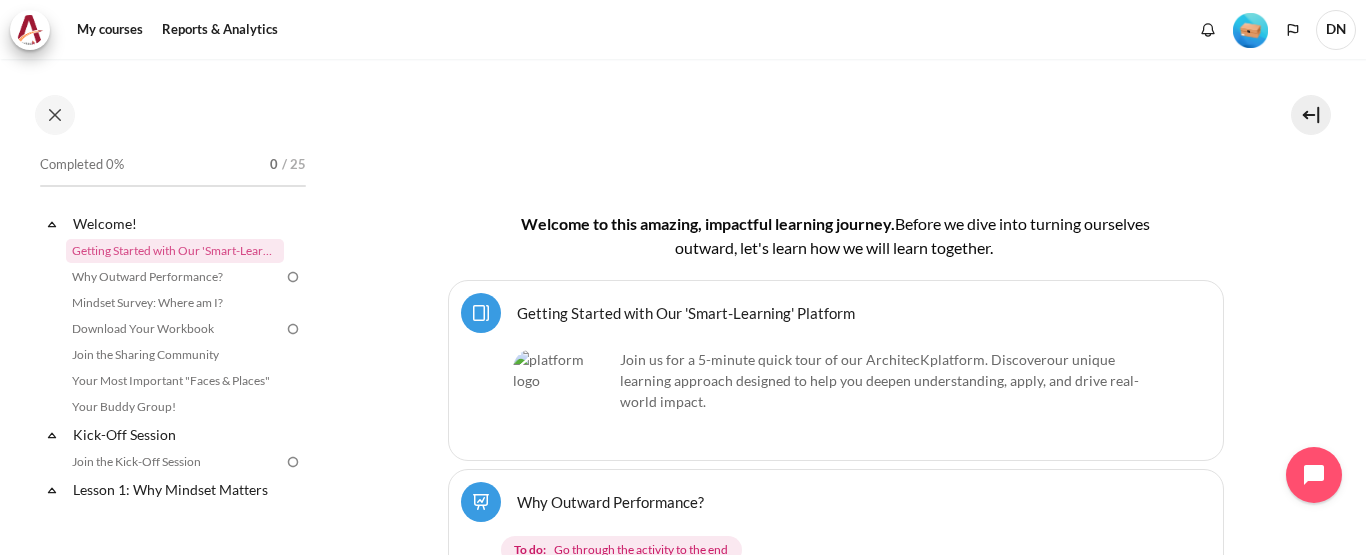 click on "Getting Started with Our 'Smart-Learning' Platform   Page" at bounding box center [686, 312] 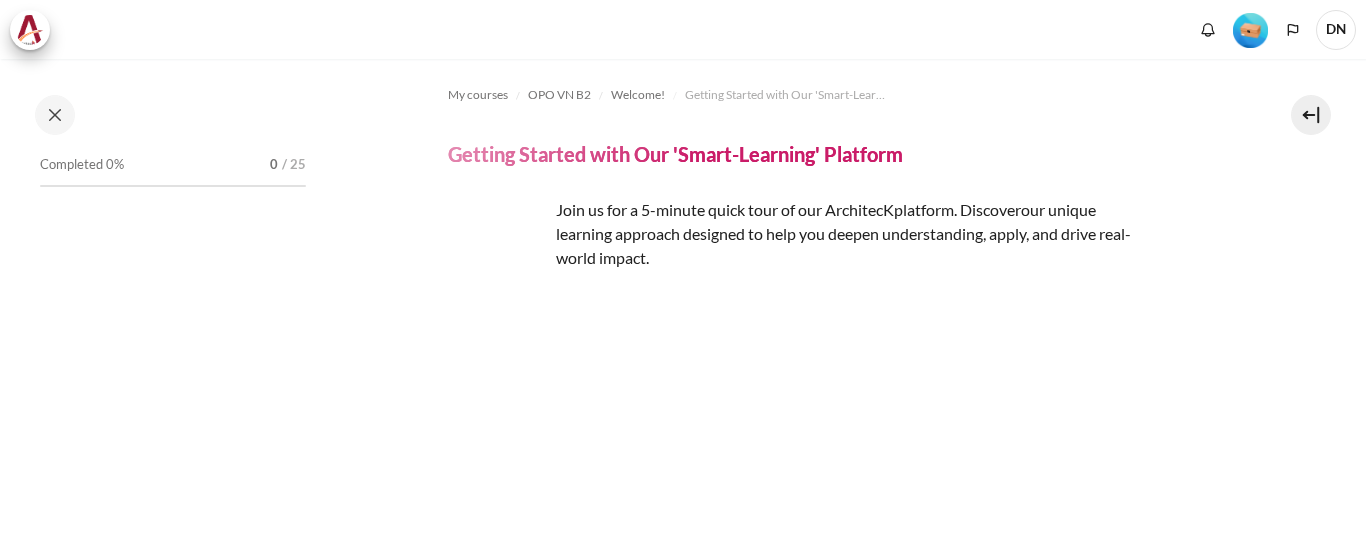 scroll, scrollTop: 0, scrollLeft: 0, axis: both 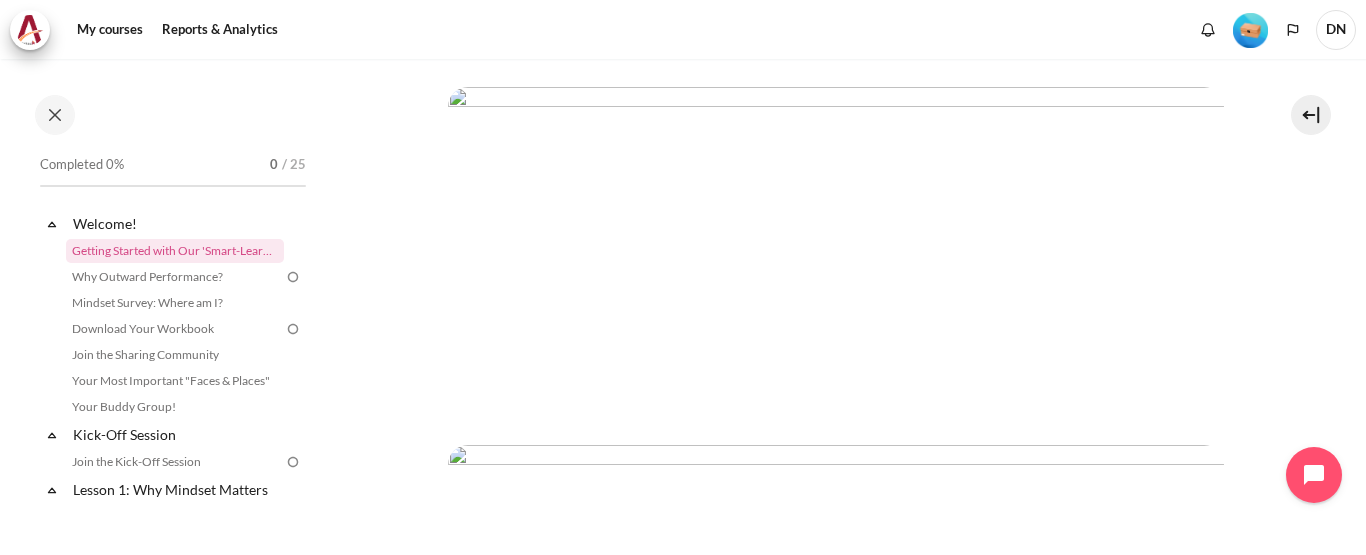 click at bounding box center (836, 248) 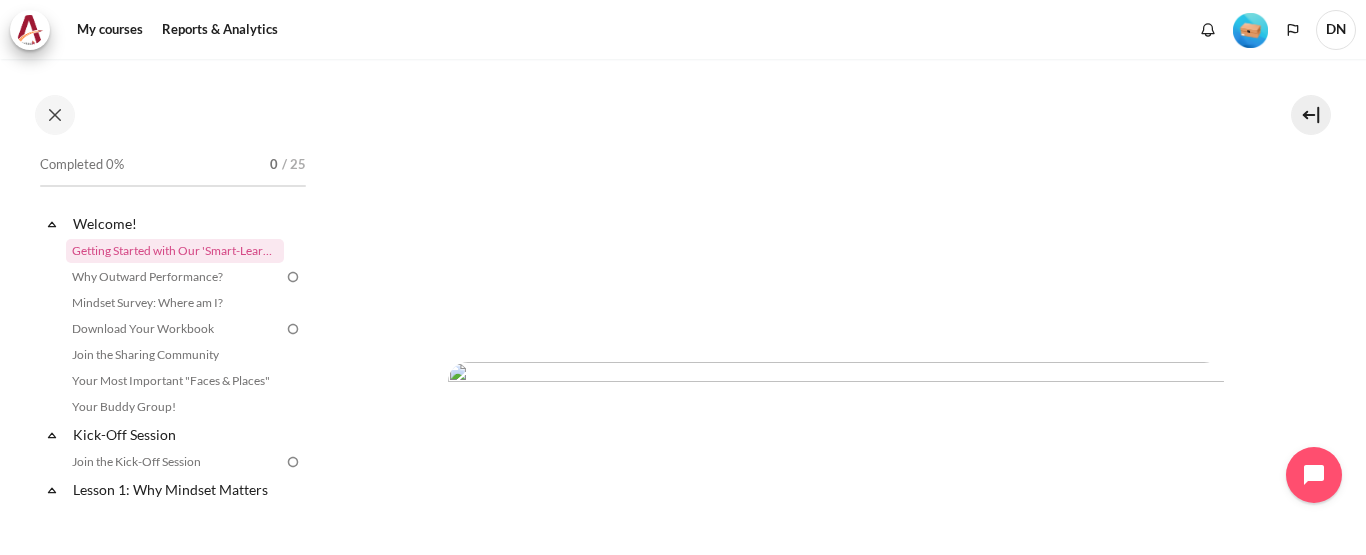 scroll, scrollTop: 1046, scrollLeft: 0, axis: vertical 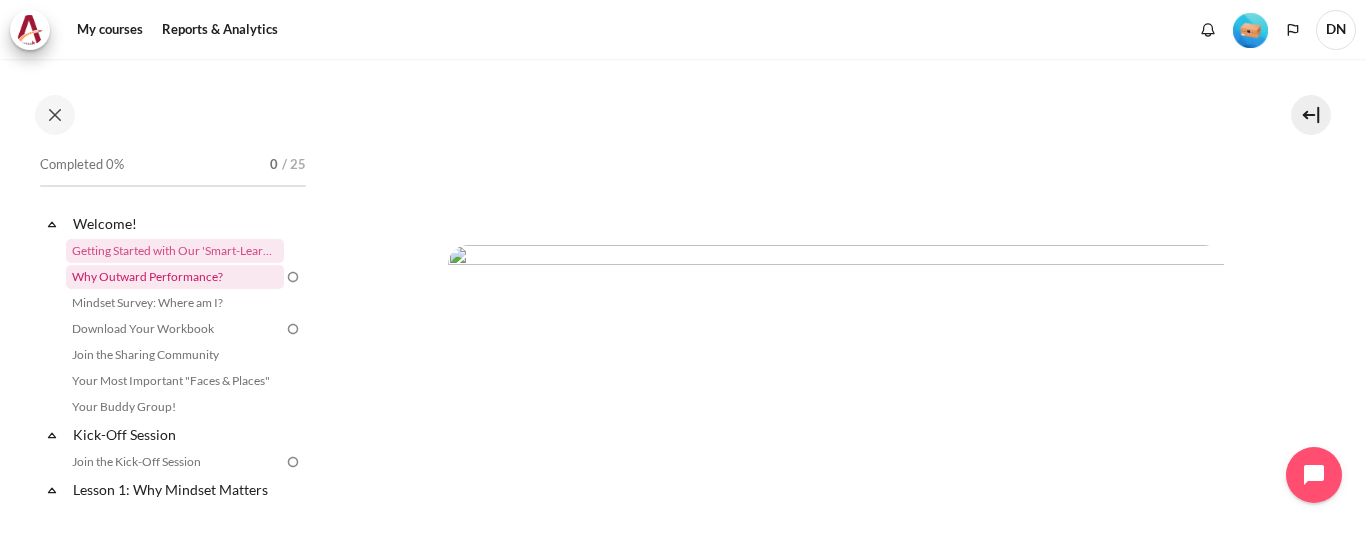 click on "Why Outward Performance?" at bounding box center [175, 277] 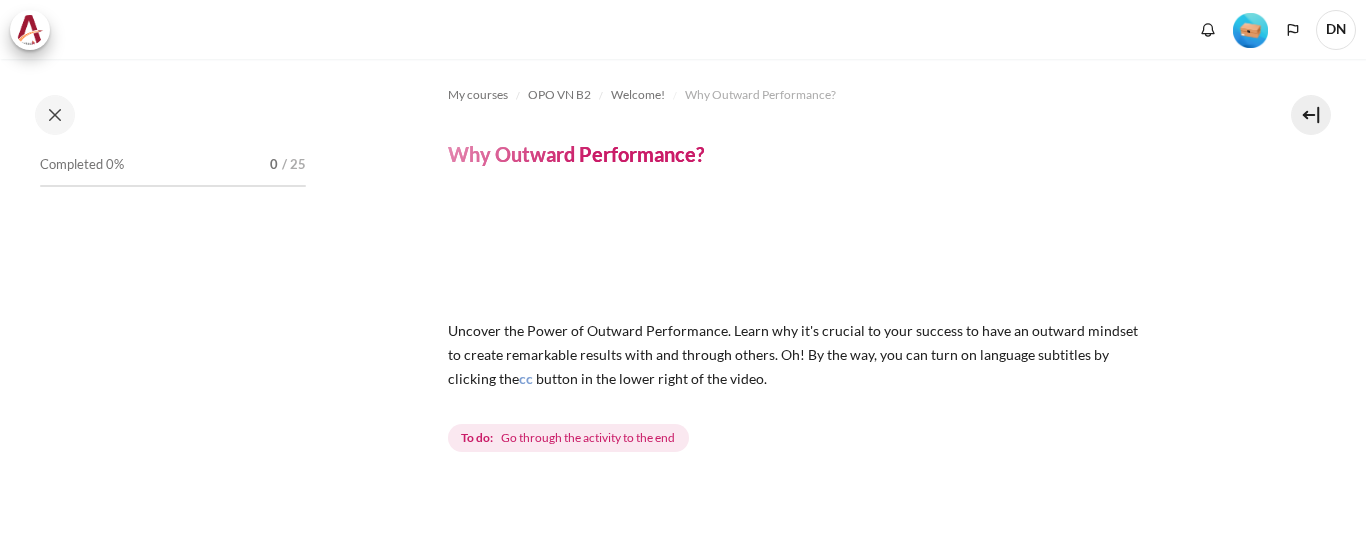 scroll, scrollTop: 0, scrollLeft: 0, axis: both 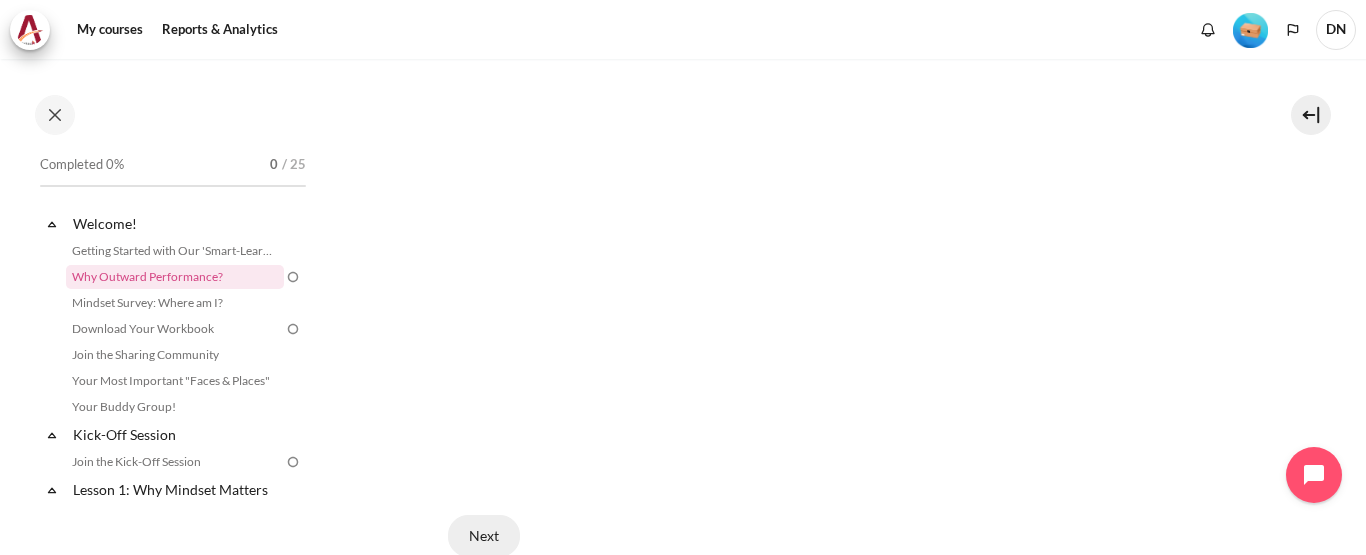 click on "Next" at bounding box center (484, 536) 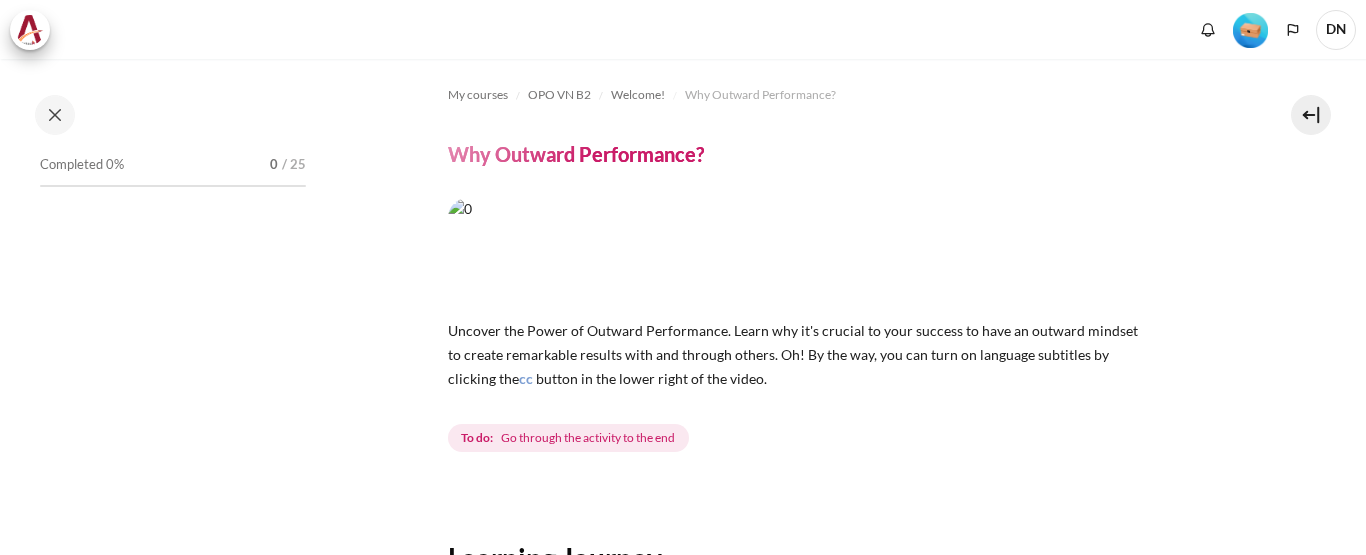 scroll, scrollTop: 0, scrollLeft: 0, axis: both 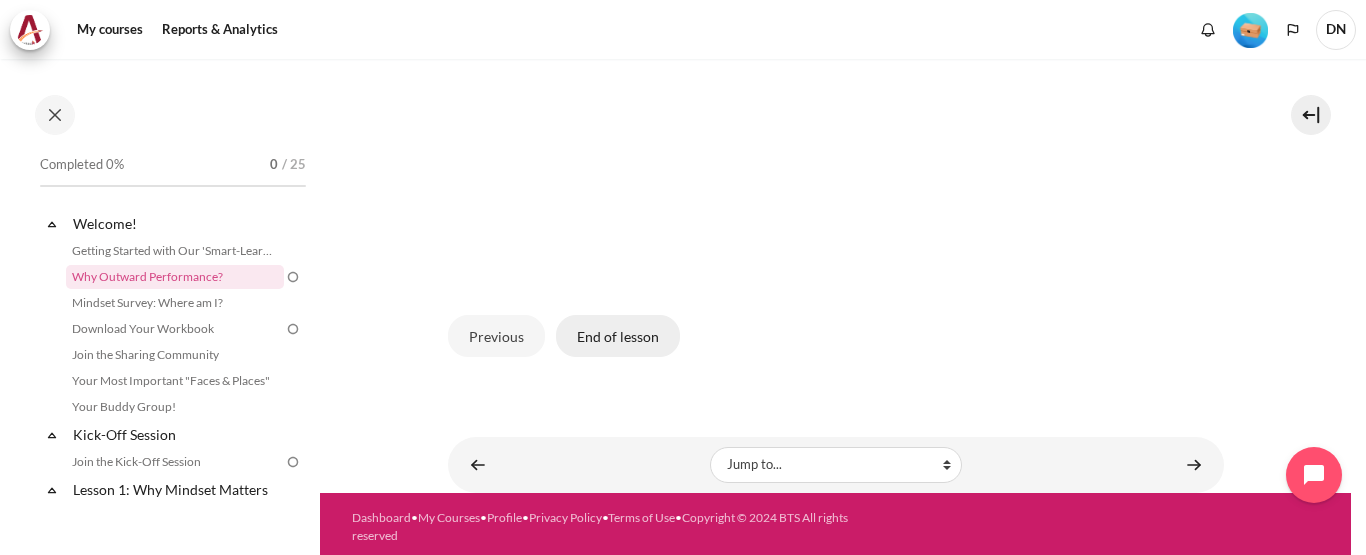 click on "End of lesson" at bounding box center (618, 336) 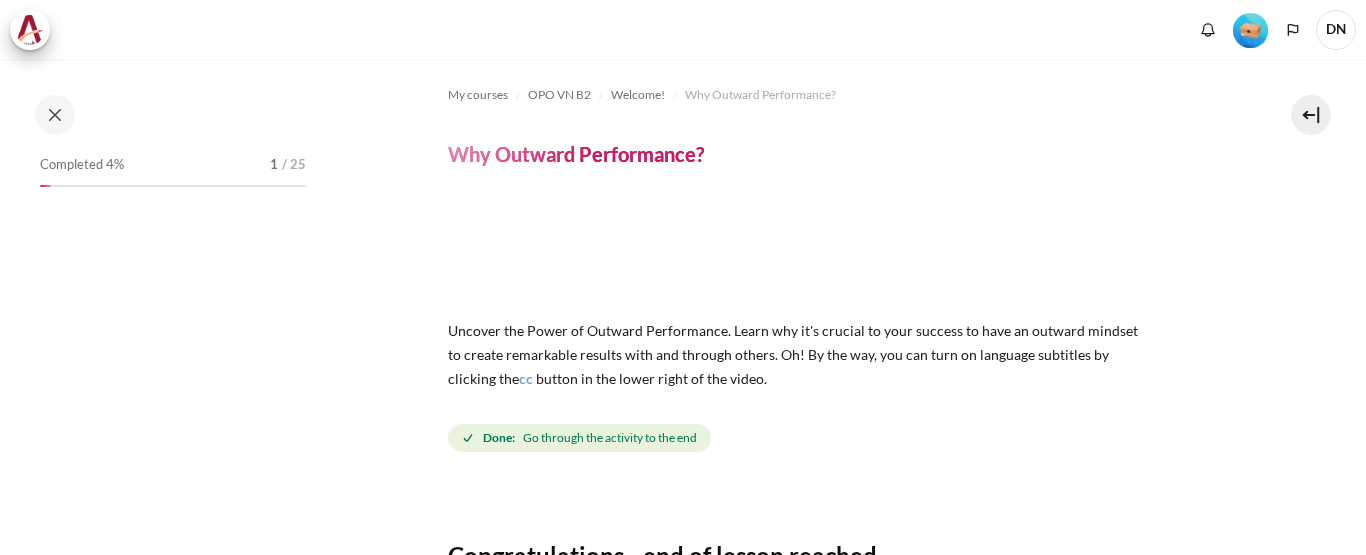 scroll, scrollTop: 0, scrollLeft: 0, axis: both 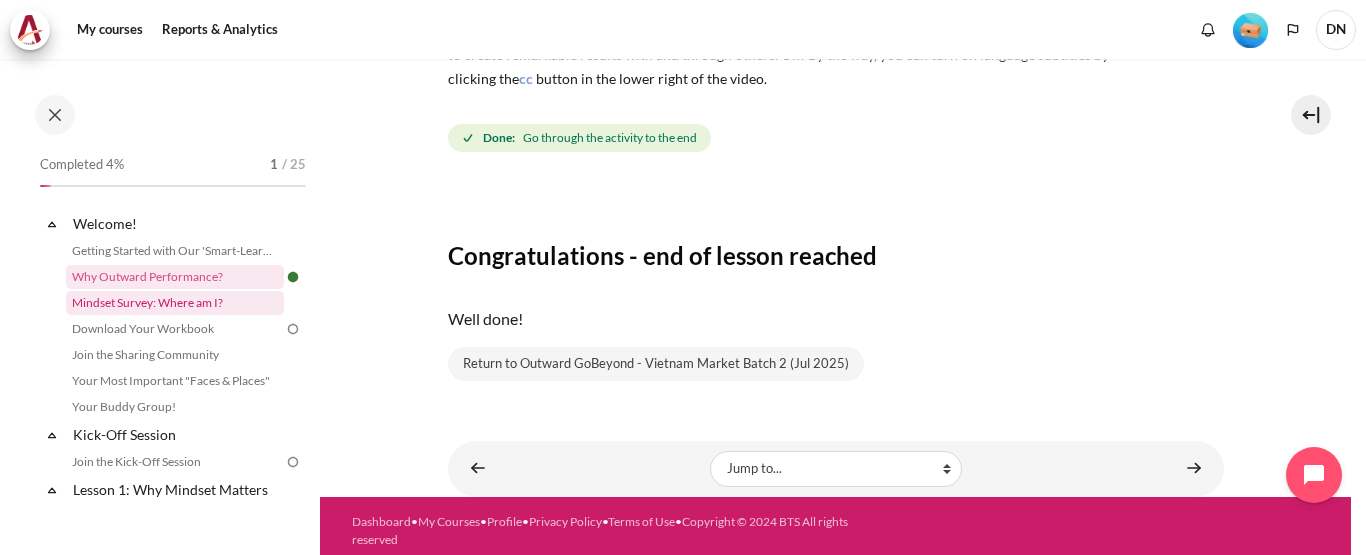 click on "Mindset Survey: Where am I?" at bounding box center [175, 303] 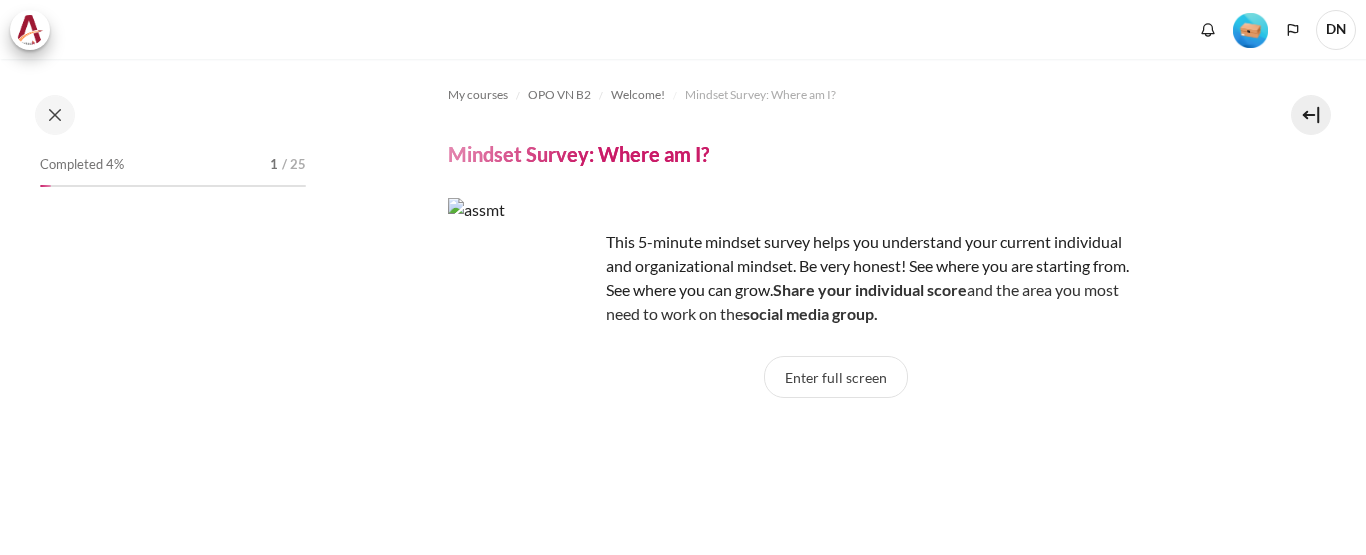 scroll, scrollTop: 0, scrollLeft: 0, axis: both 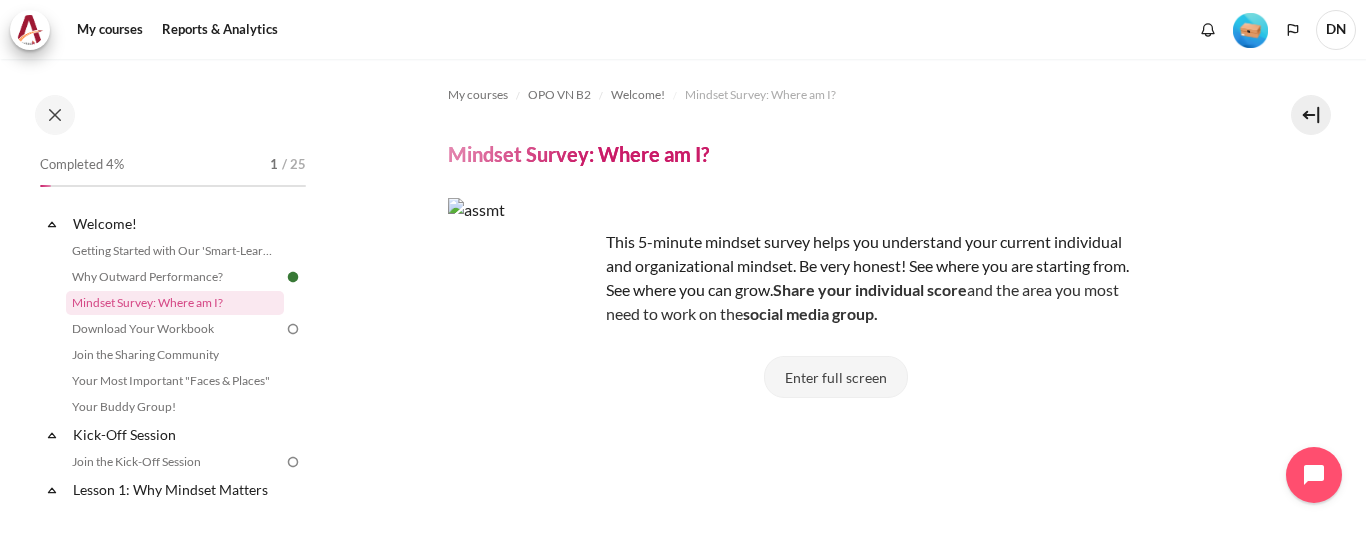 click on "Enter full screen" at bounding box center (836, 377) 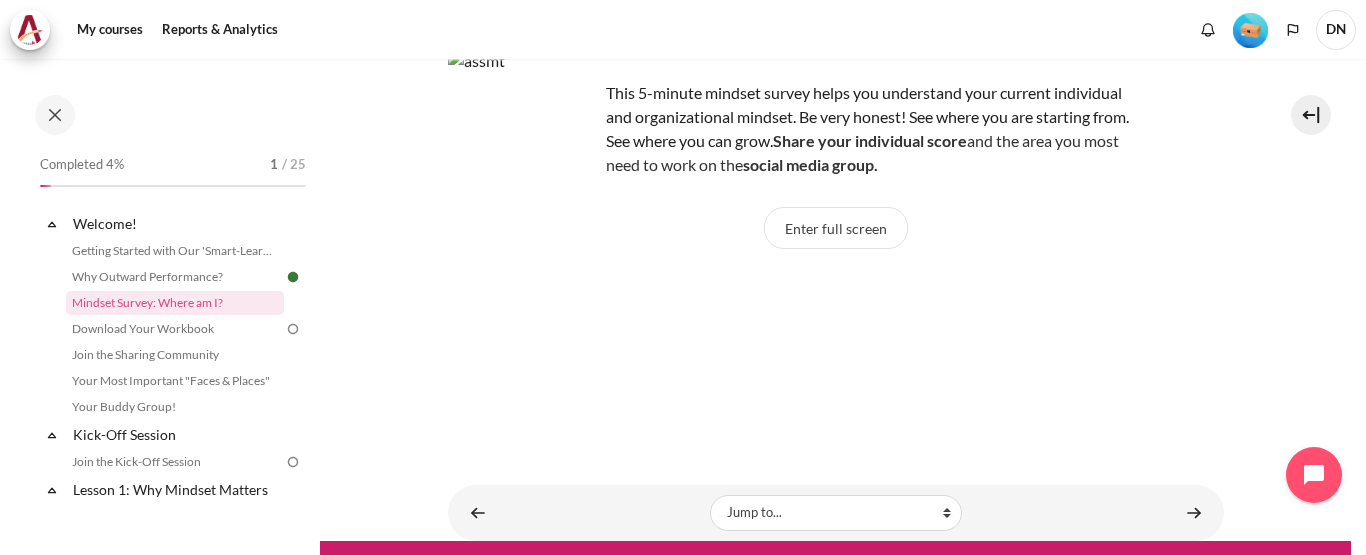 scroll, scrollTop: 100, scrollLeft: 0, axis: vertical 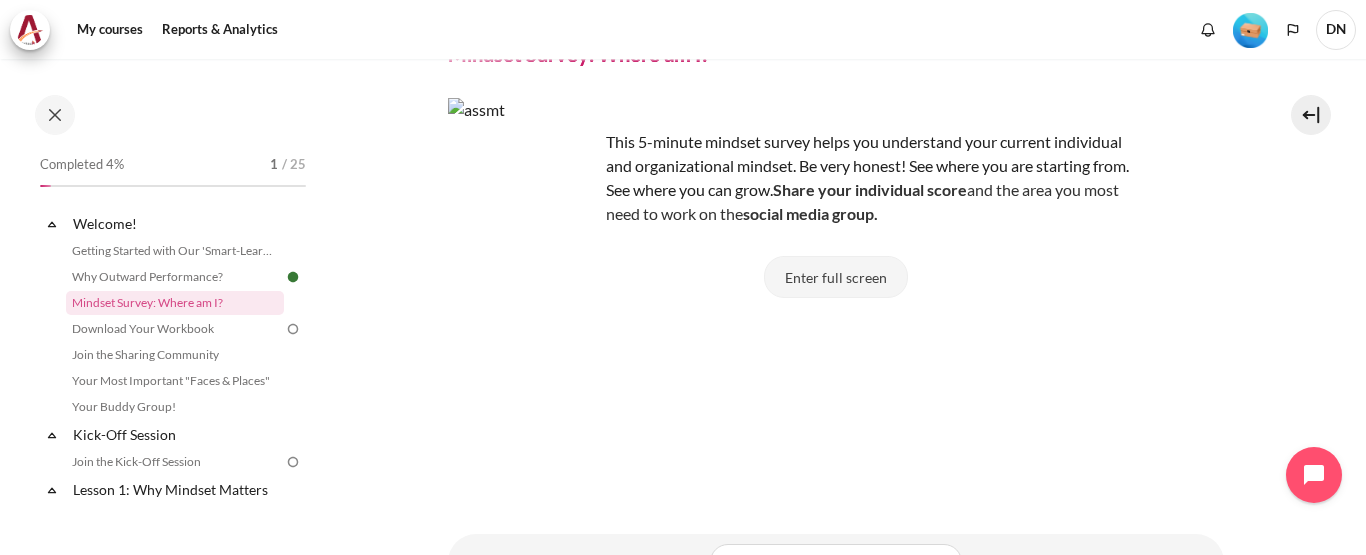 click on "Enter full screen" at bounding box center [836, 277] 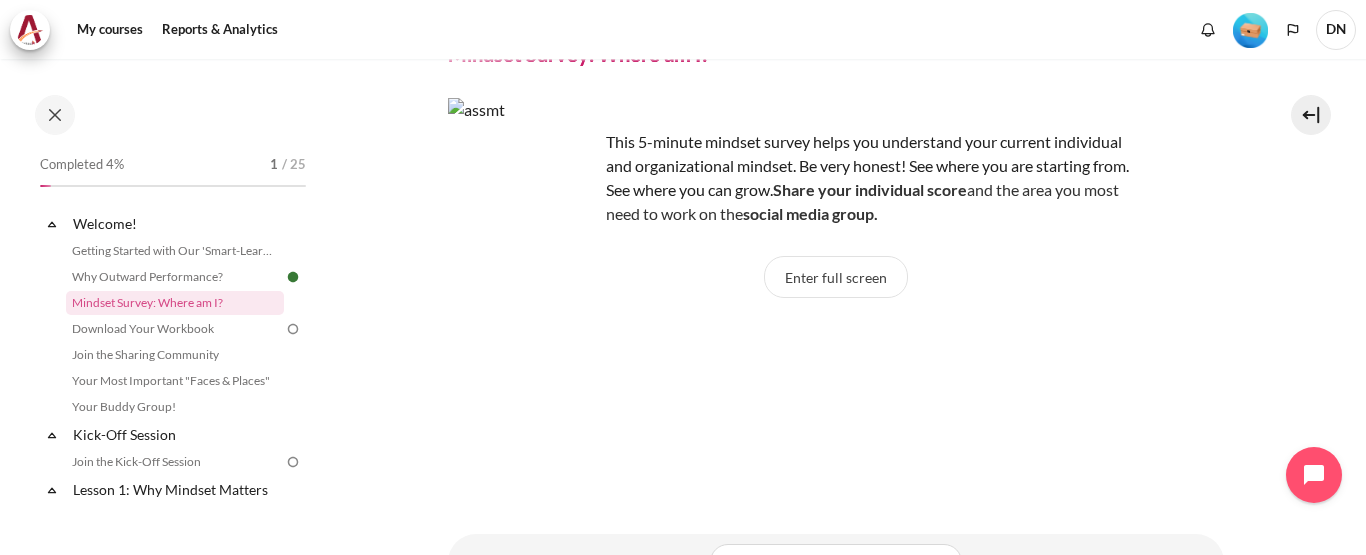 drag, startPoint x: 736, startPoint y: 167, endPoint x: 722, endPoint y: 176, distance: 16.643316 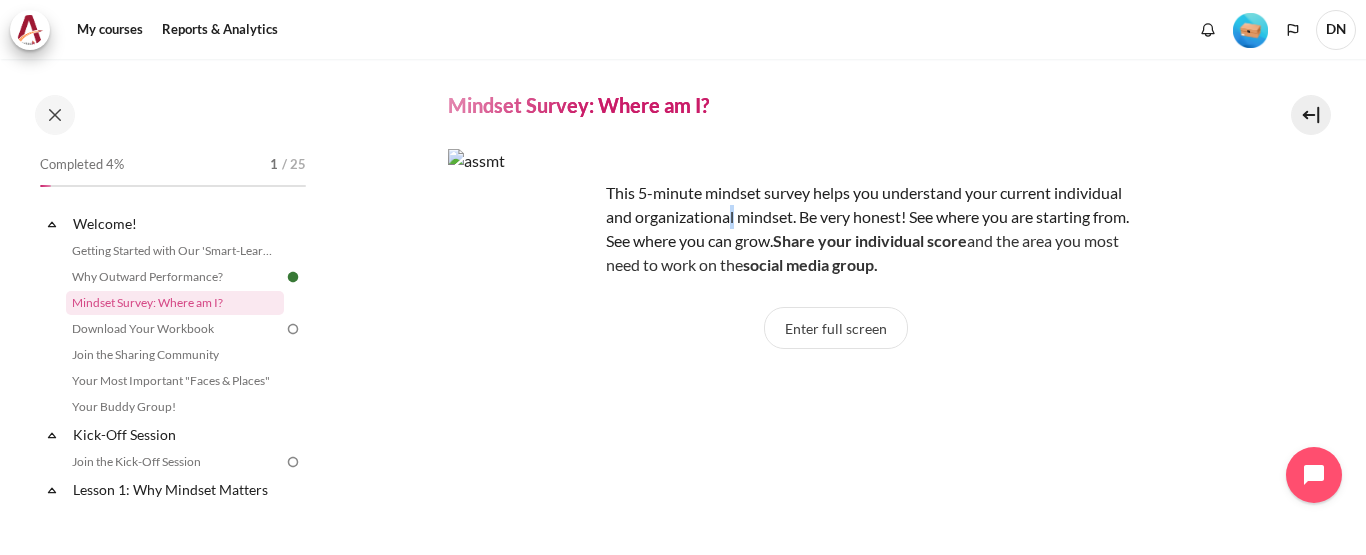 scroll, scrollTop: 0, scrollLeft: 0, axis: both 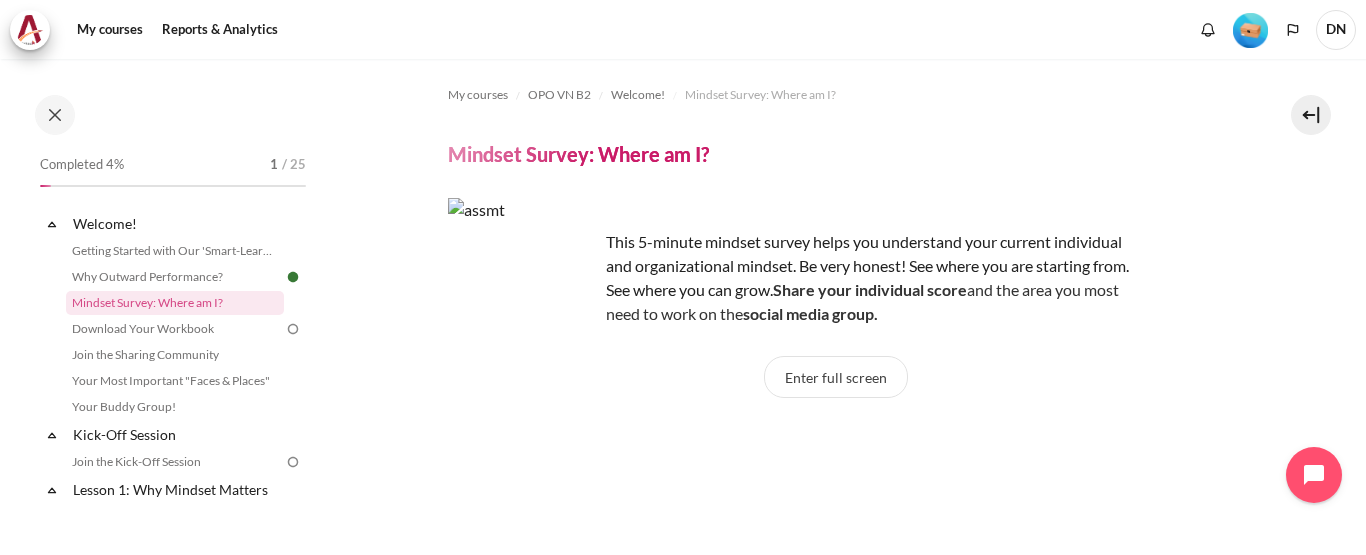click on "This 5-minute mindset survey helps you understand your current individual and organizational mindset. Be very honest! See where you are starting from. See where you can grow.  Share your individual score  and the area you most need to work o n the  social media group." at bounding box center [798, 278] 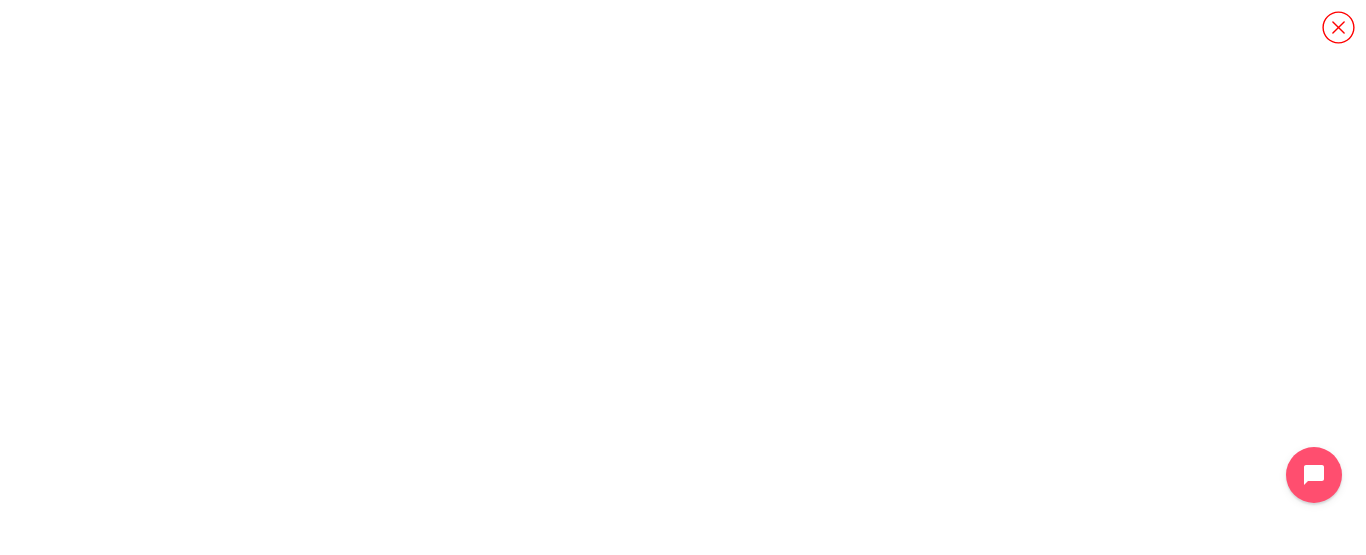 click 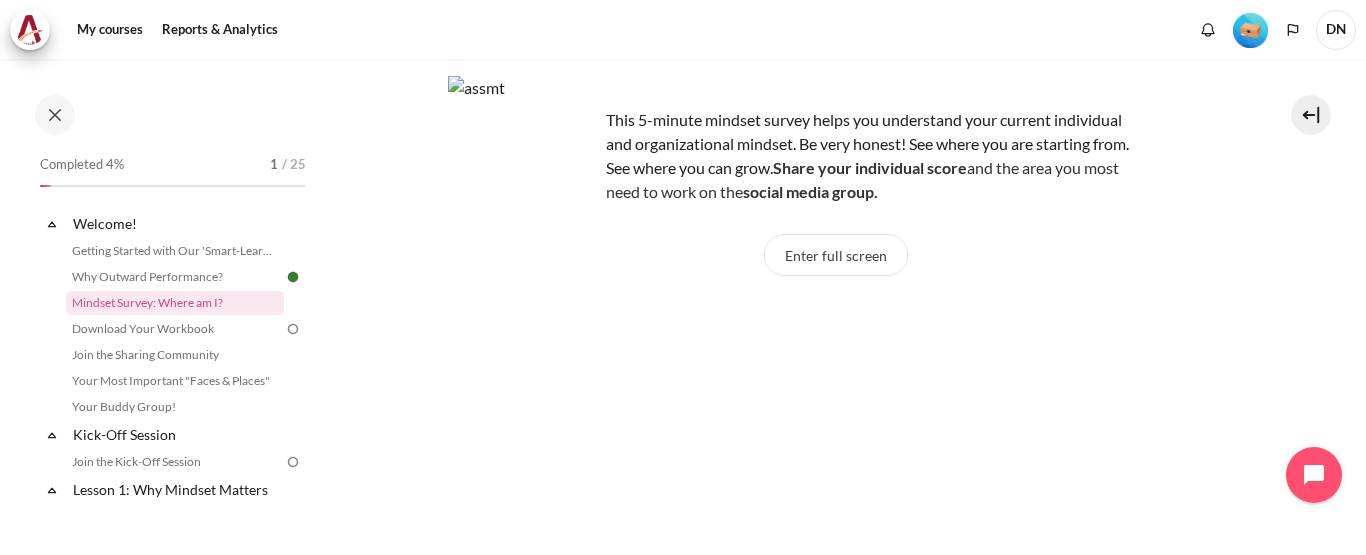 scroll, scrollTop: 400, scrollLeft: 0, axis: vertical 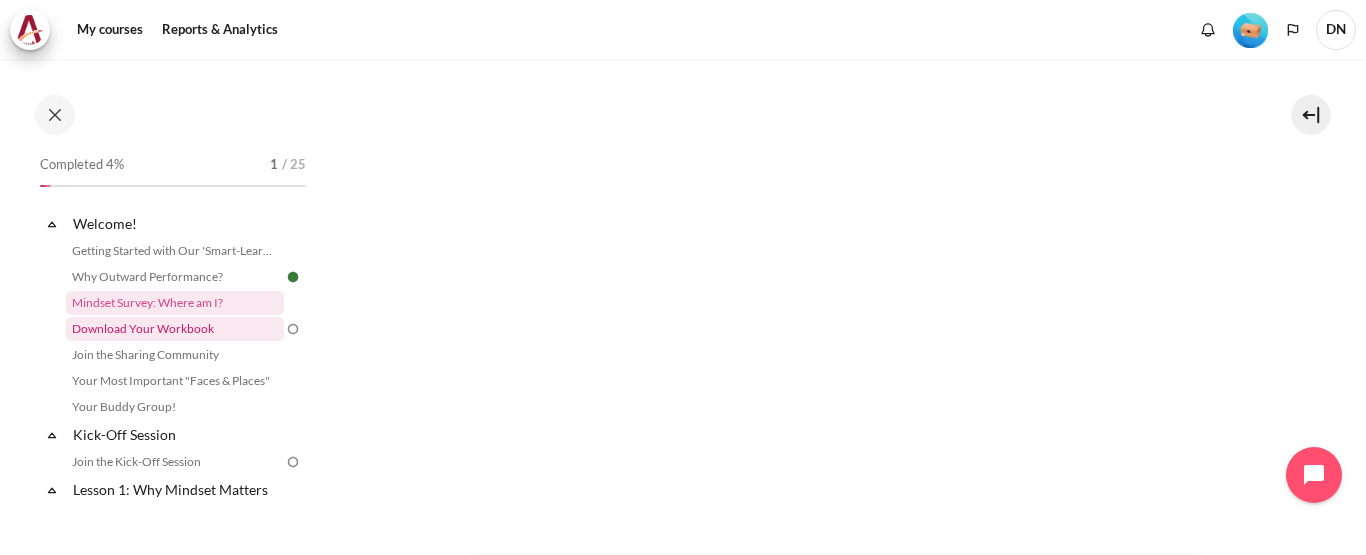 click on "Download Your Workbook" at bounding box center [175, 329] 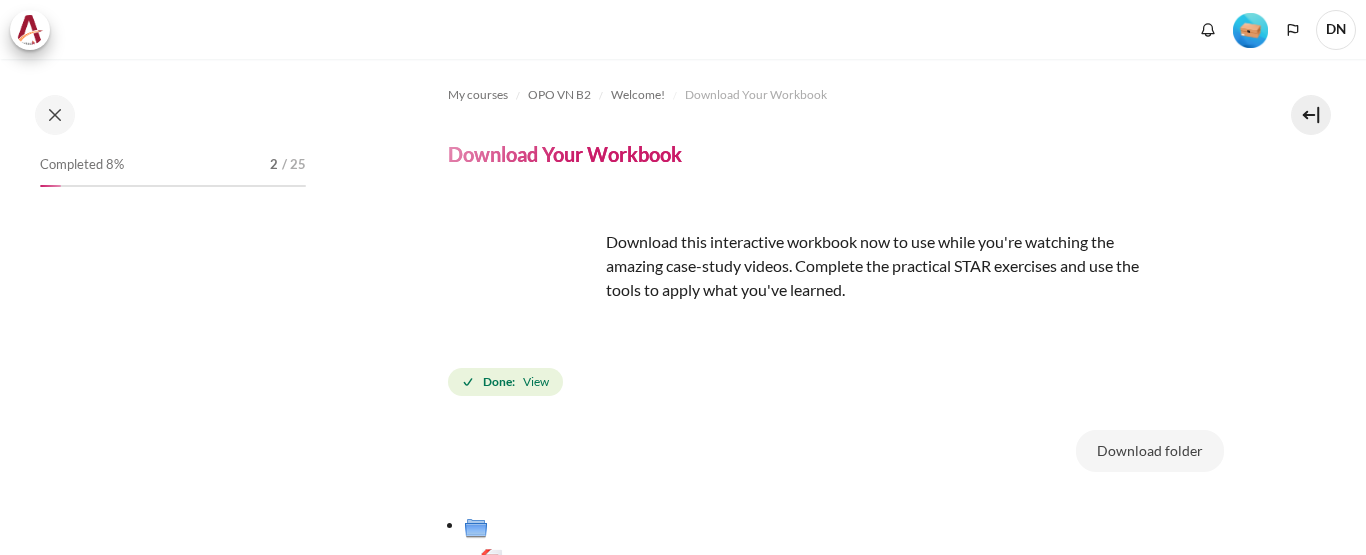 scroll, scrollTop: 0, scrollLeft: 0, axis: both 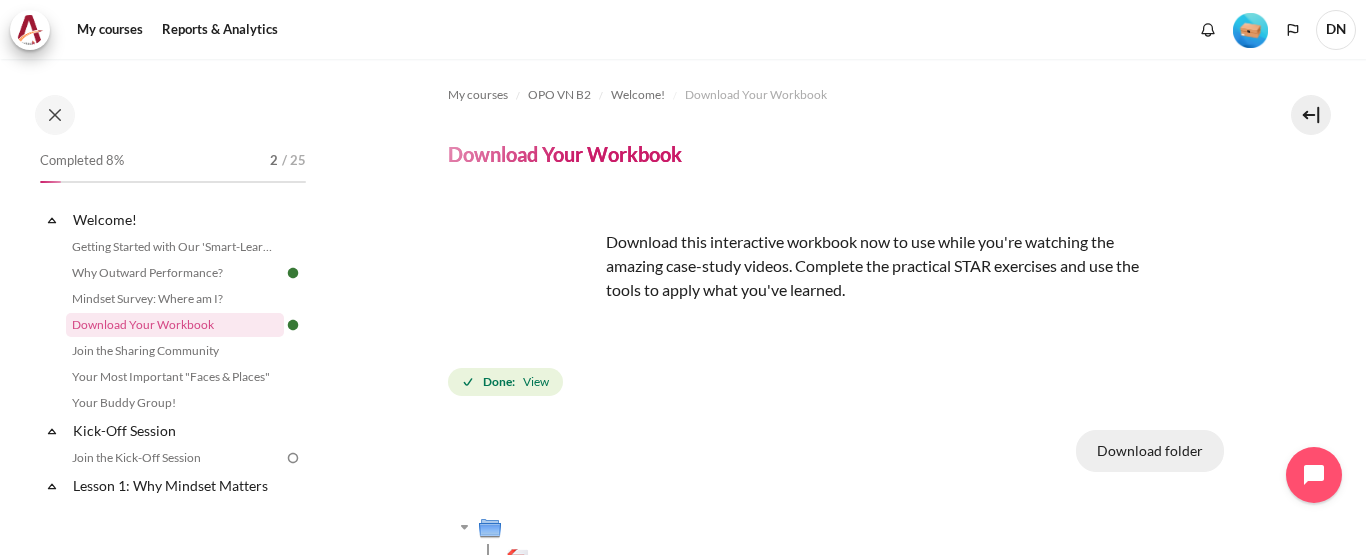 click on "Download folder" at bounding box center [1150, 451] 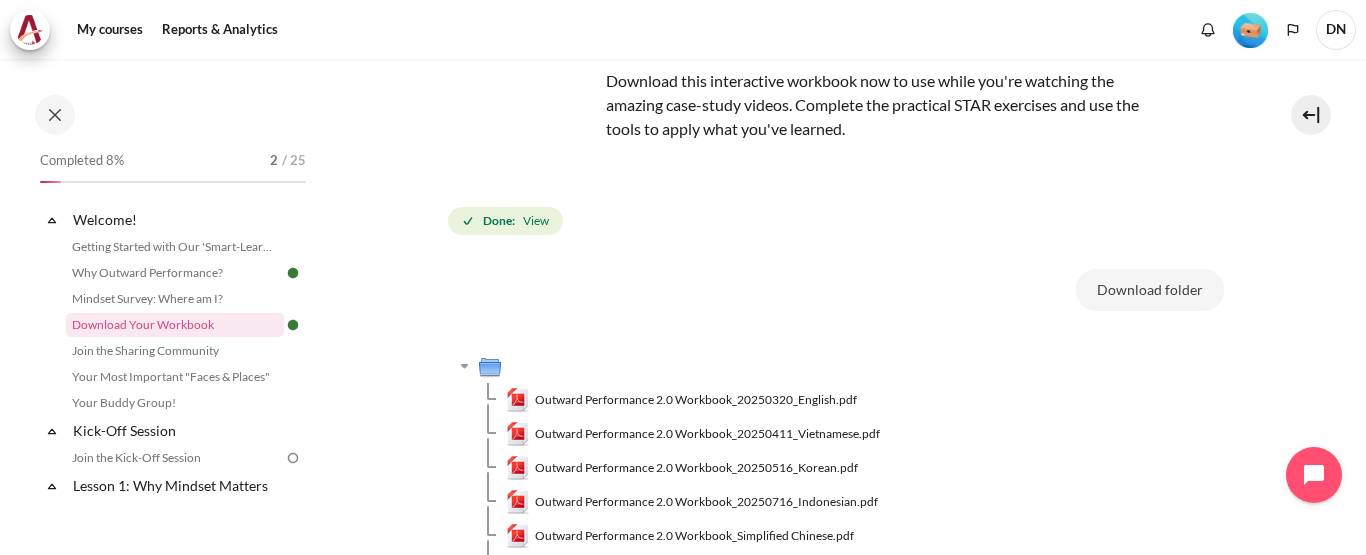 scroll, scrollTop: 300, scrollLeft: 0, axis: vertical 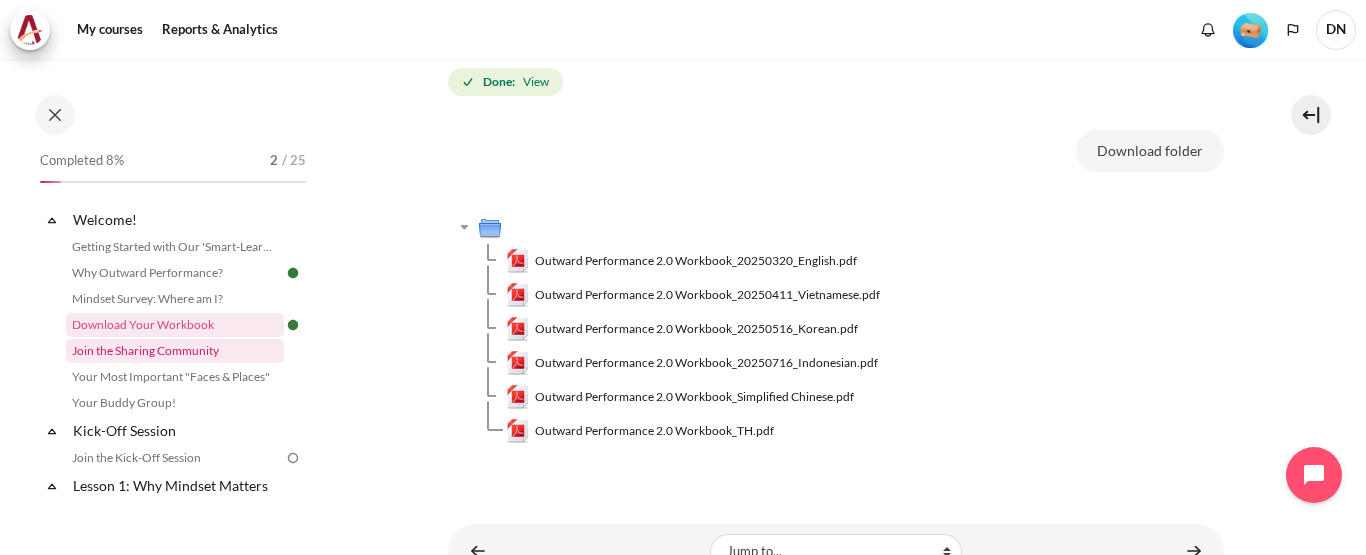 click on "Join the Sharing Community" at bounding box center (175, 351) 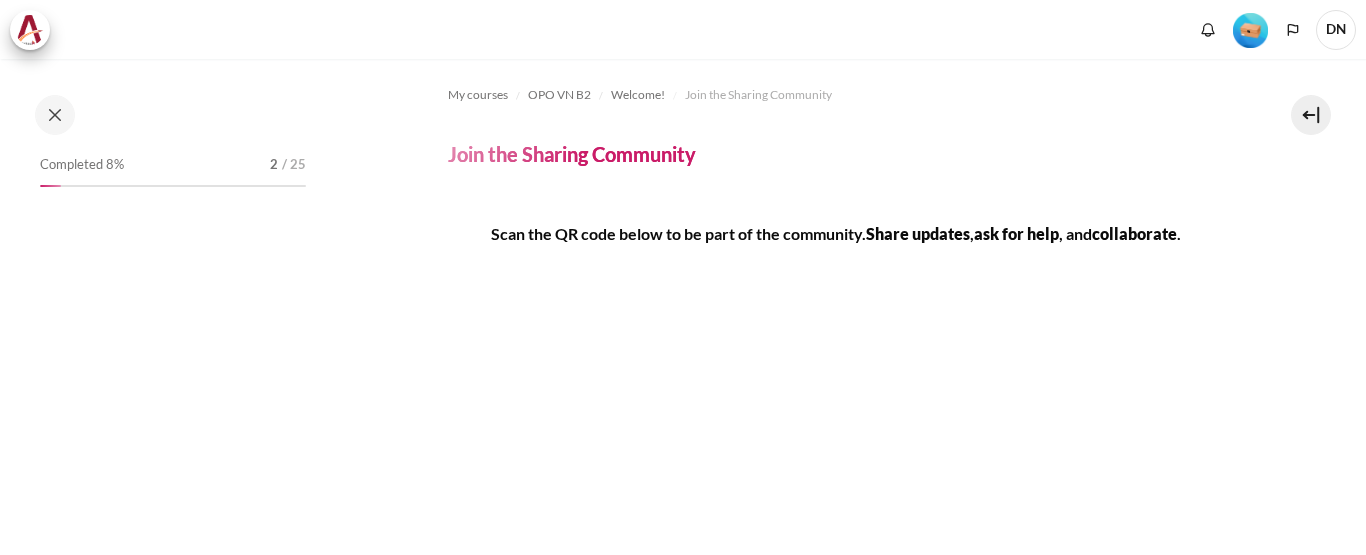 scroll, scrollTop: 0, scrollLeft: 0, axis: both 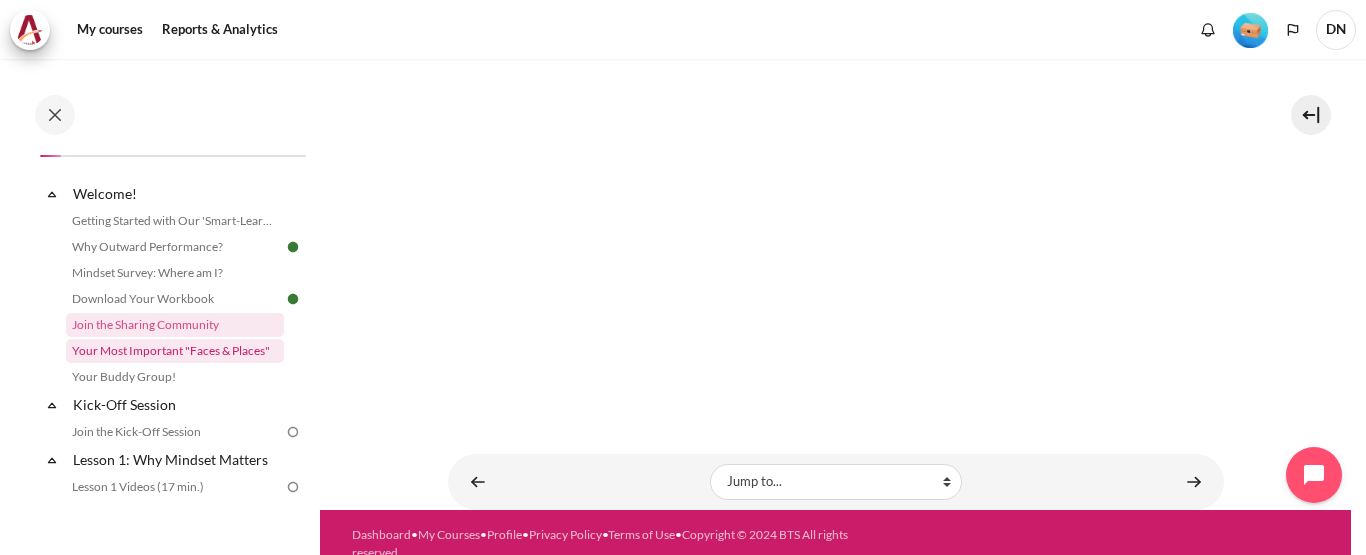 click on "Your Most Important "Faces & Places"" at bounding box center [175, 351] 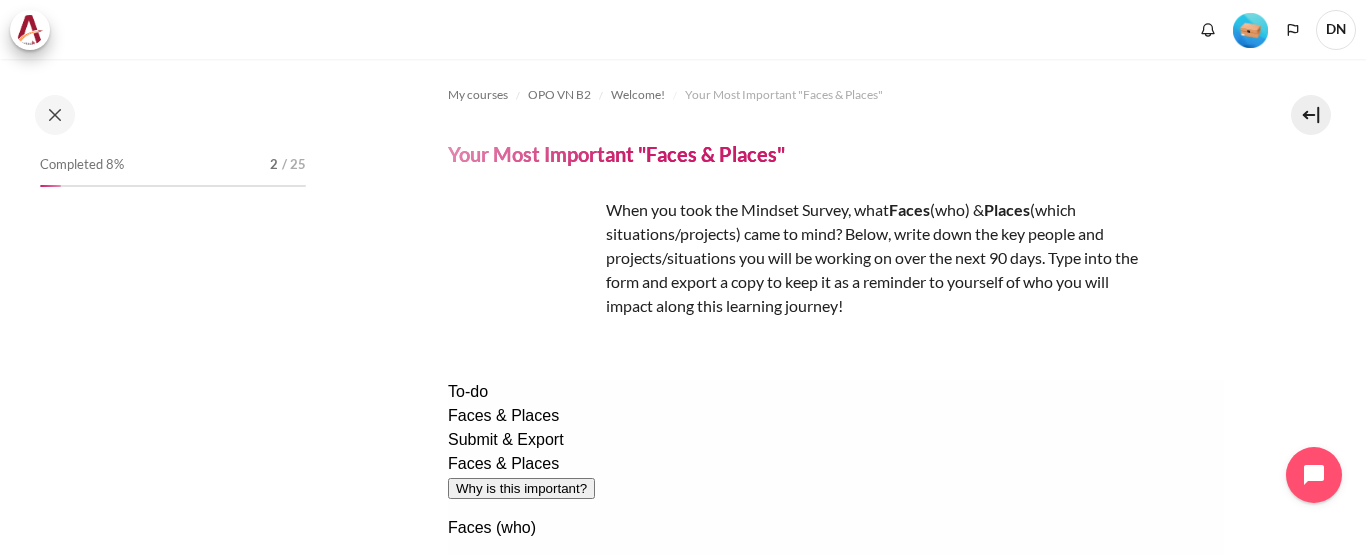 scroll, scrollTop: 0, scrollLeft: 0, axis: both 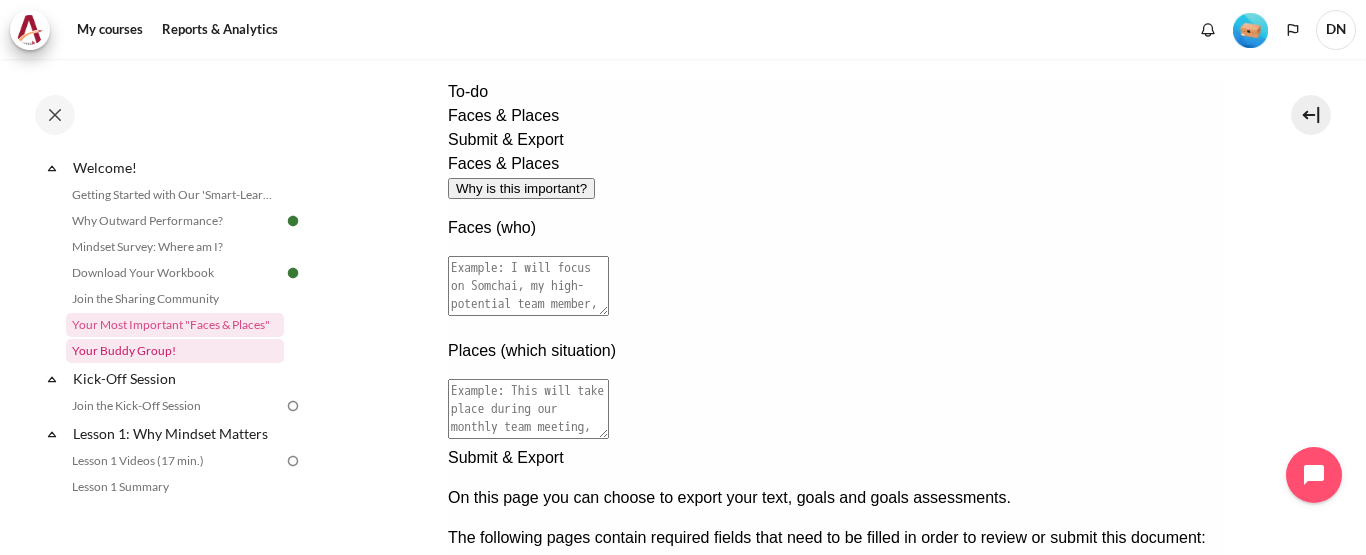 click on "Your Buddy Group!" at bounding box center (175, 351) 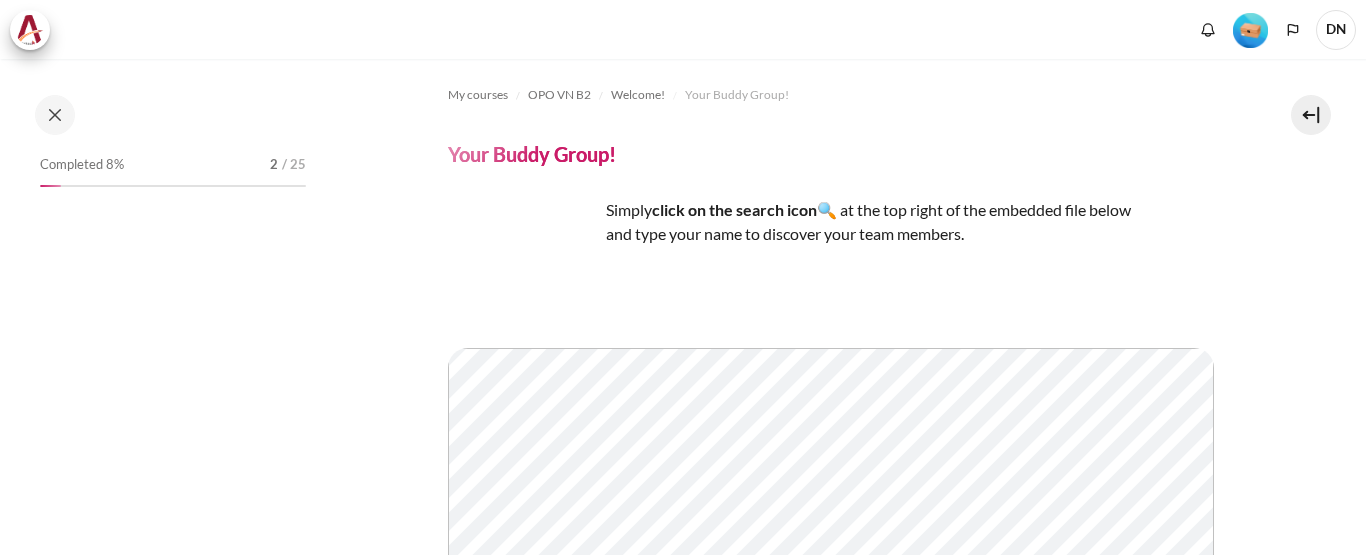 scroll, scrollTop: 0, scrollLeft: 0, axis: both 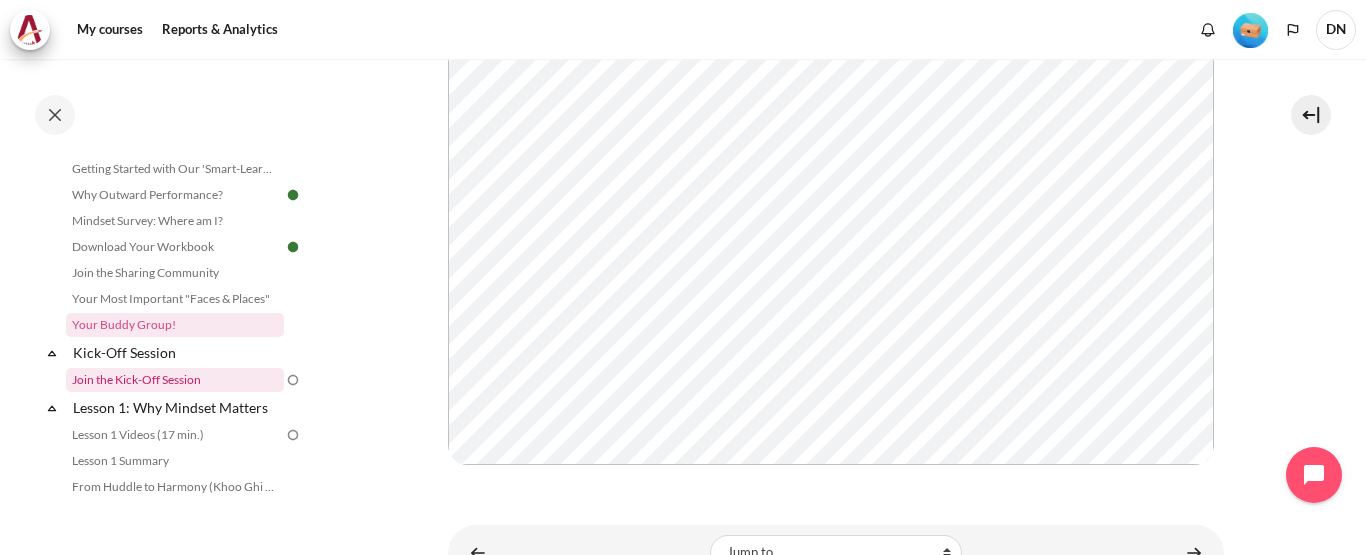 click on "Join the Kick-Off Session" at bounding box center [175, 380] 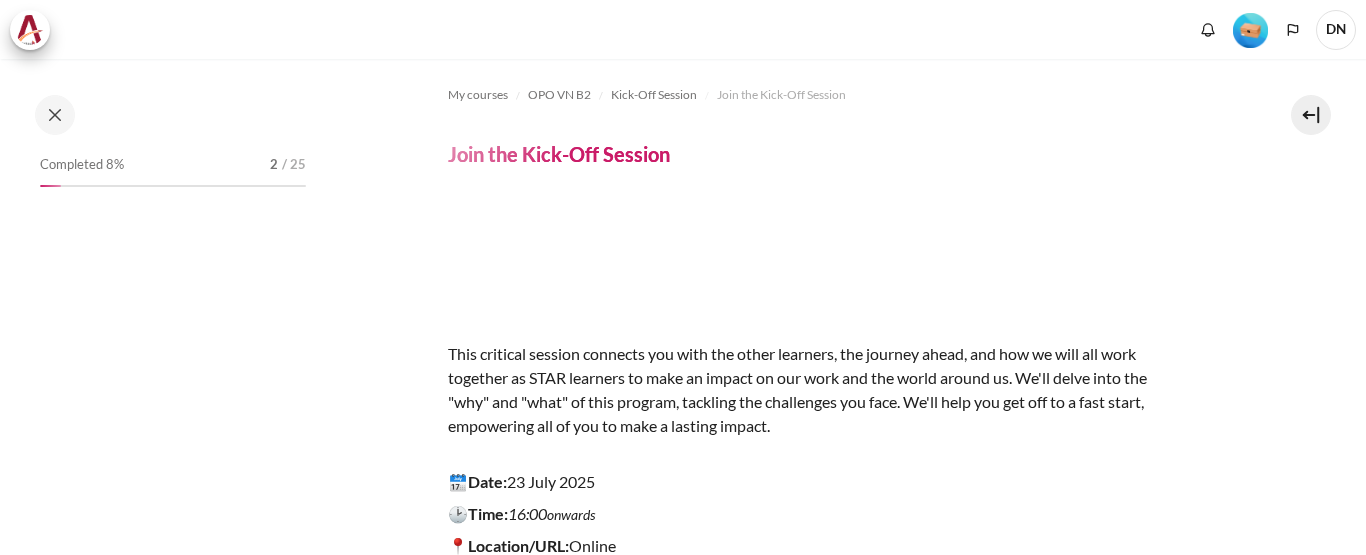 scroll, scrollTop: 0, scrollLeft: 0, axis: both 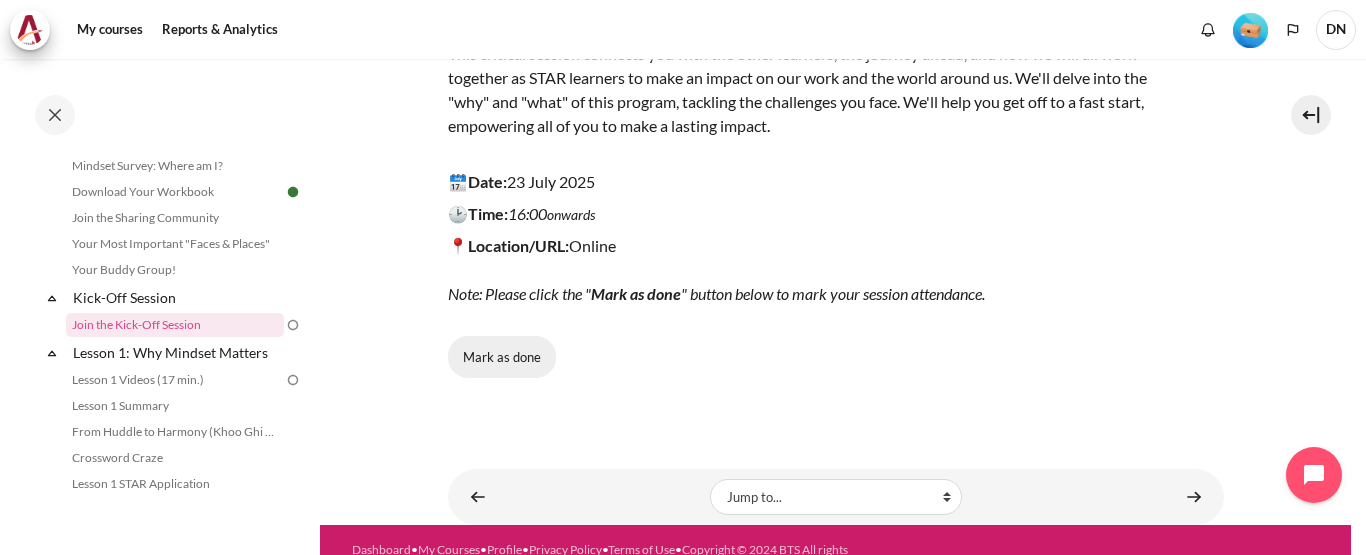 click on "Mark as done" at bounding box center [502, 357] 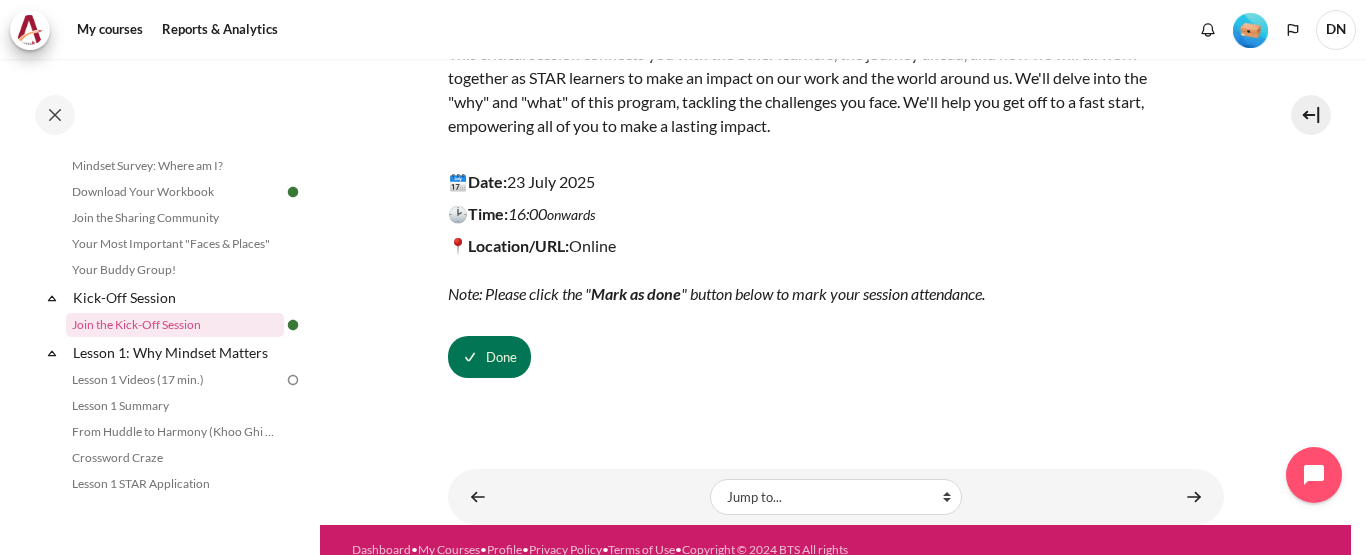 scroll, scrollTop: 338, scrollLeft: 0, axis: vertical 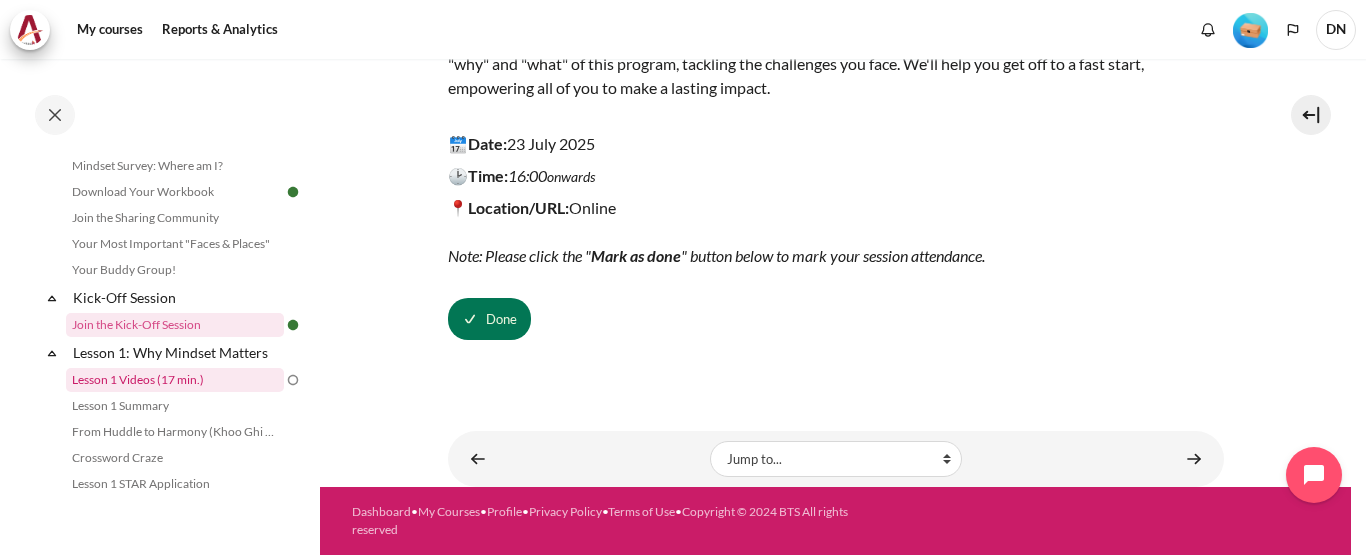 click on "Lesson 1 Videos (17 min.)" at bounding box center [175, 380] 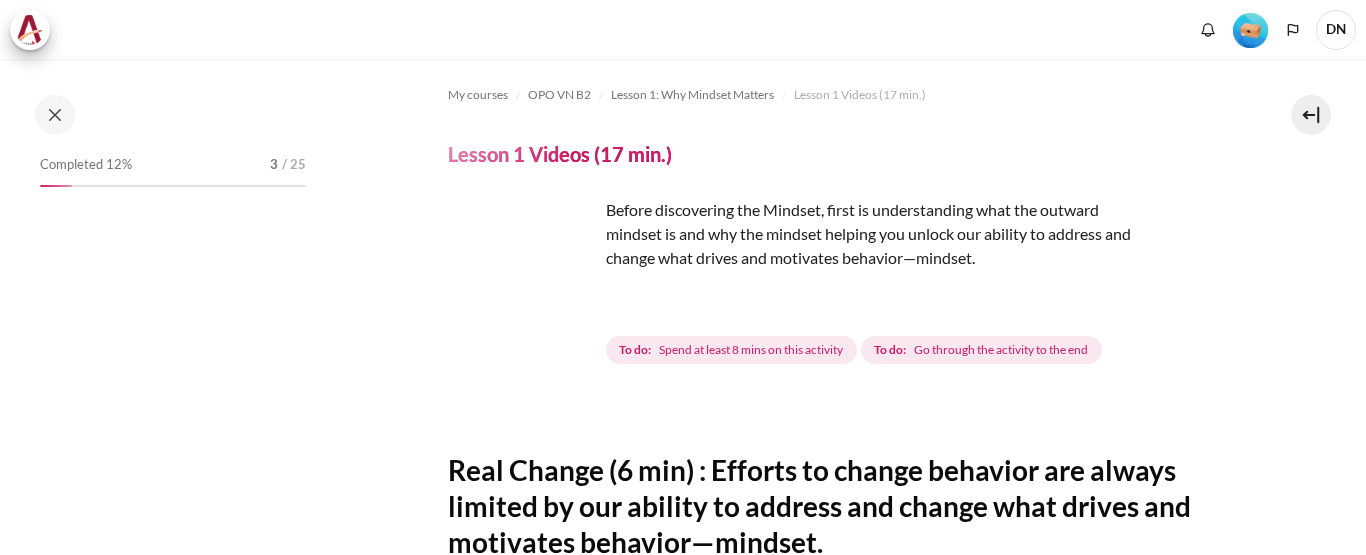 scroll, scrollTop: 0, scrollLeft: 0, axis: both 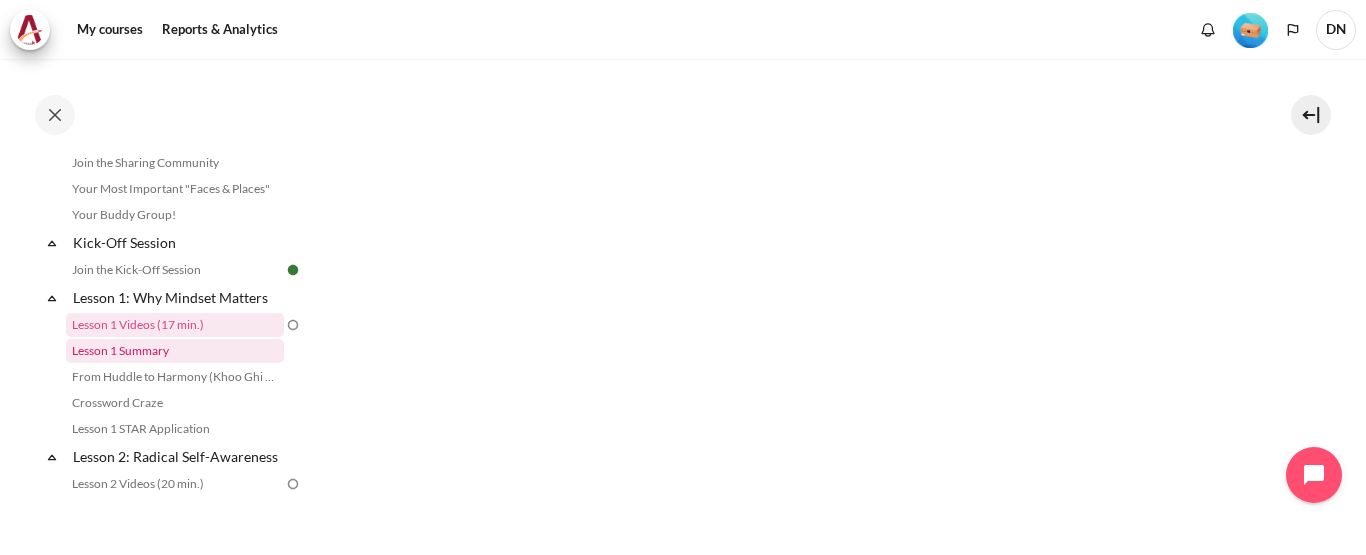 click on "Lesson 1 Summary" at bounding box center (175, 351) 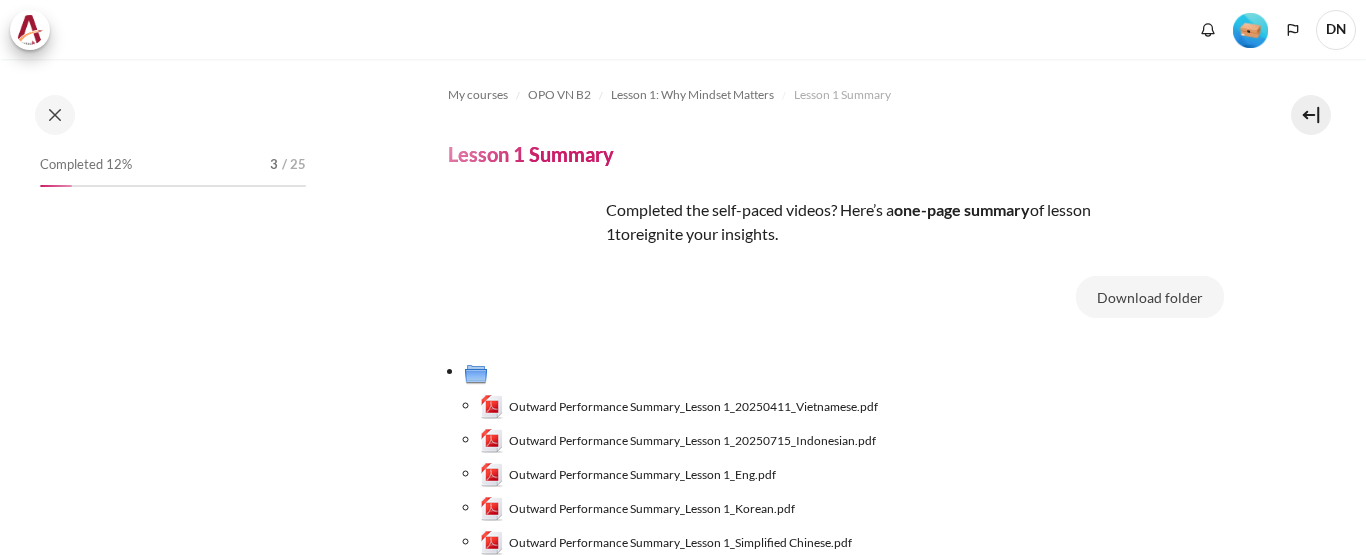 scroll, scrollTop: 0, scrollLeft: 0, axis: both 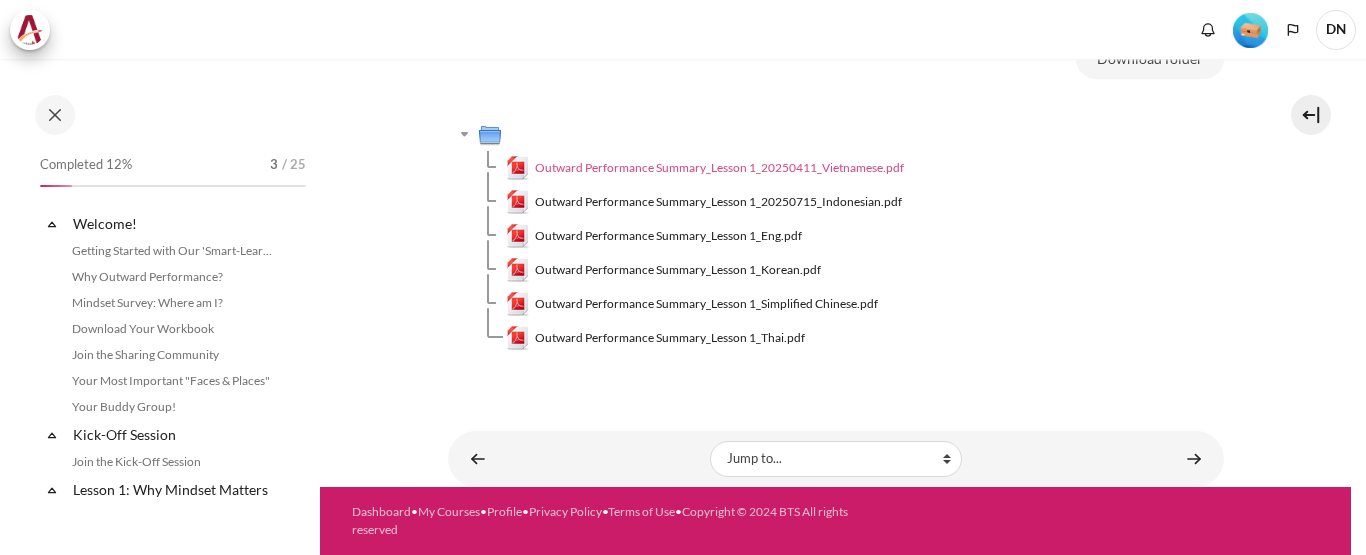 click on "Outward Performance Summary_Lesson 1_20250411_Vietnamese.pdf" at bounding box center [719, 168] 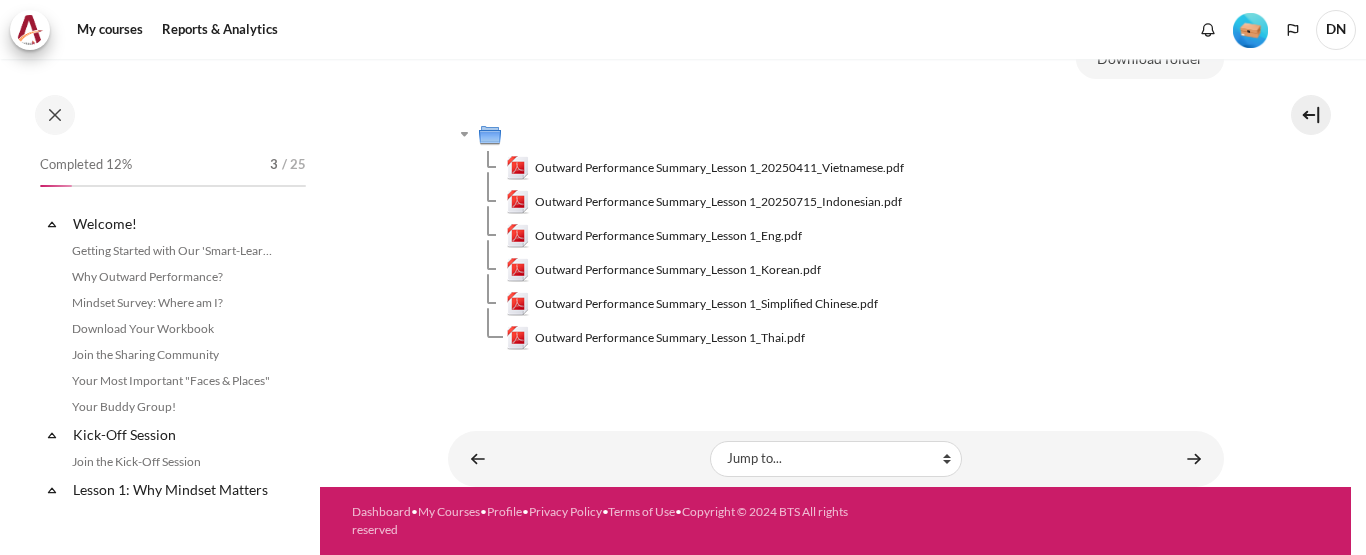scroll, scrollTop: 218, scrollLeft: 0, axis: vertical 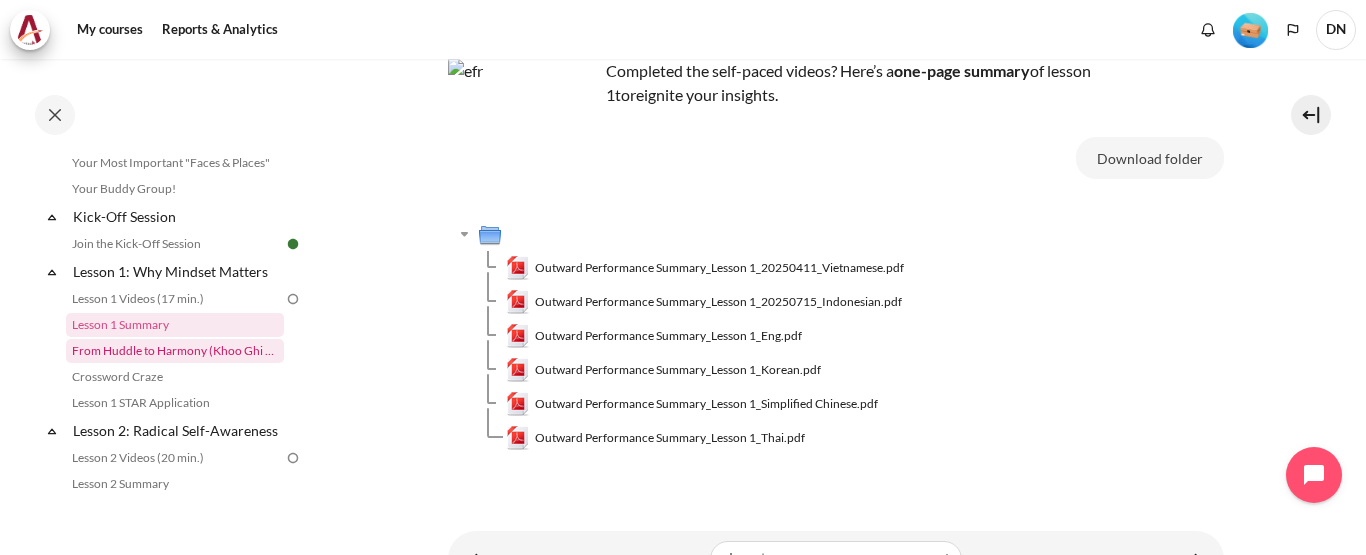 click on "From Huddle to Harmony (Khoo Ghi Peng's Story)" at bounding box center (175, 351) 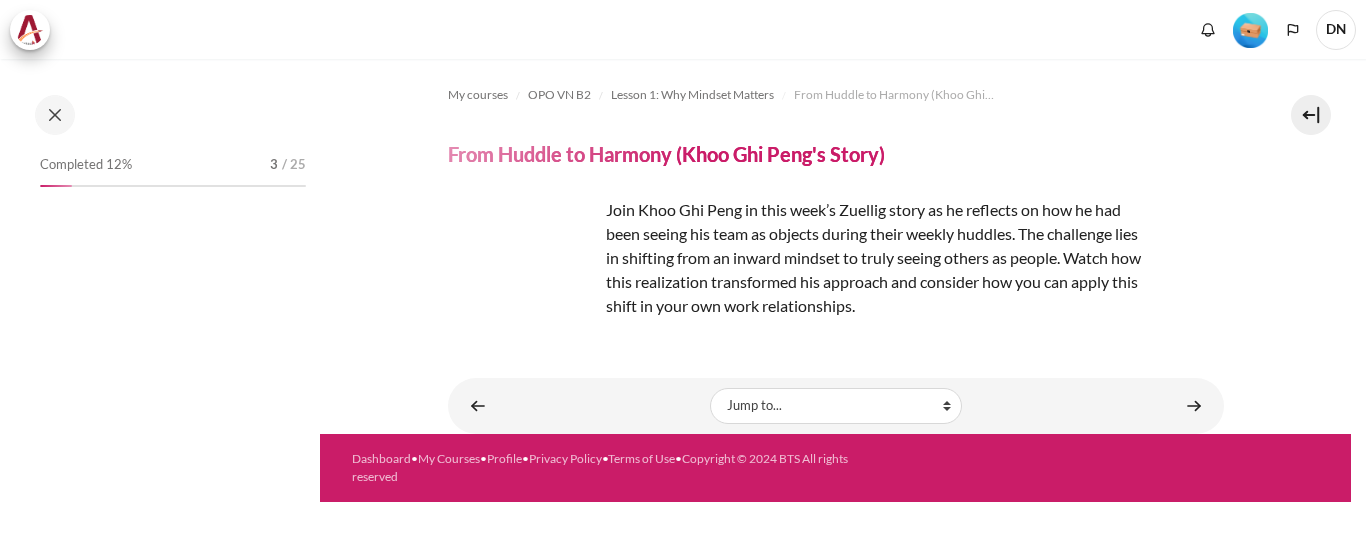 scroll, scrollTop: 0, scrollLeft: 0, axis: both 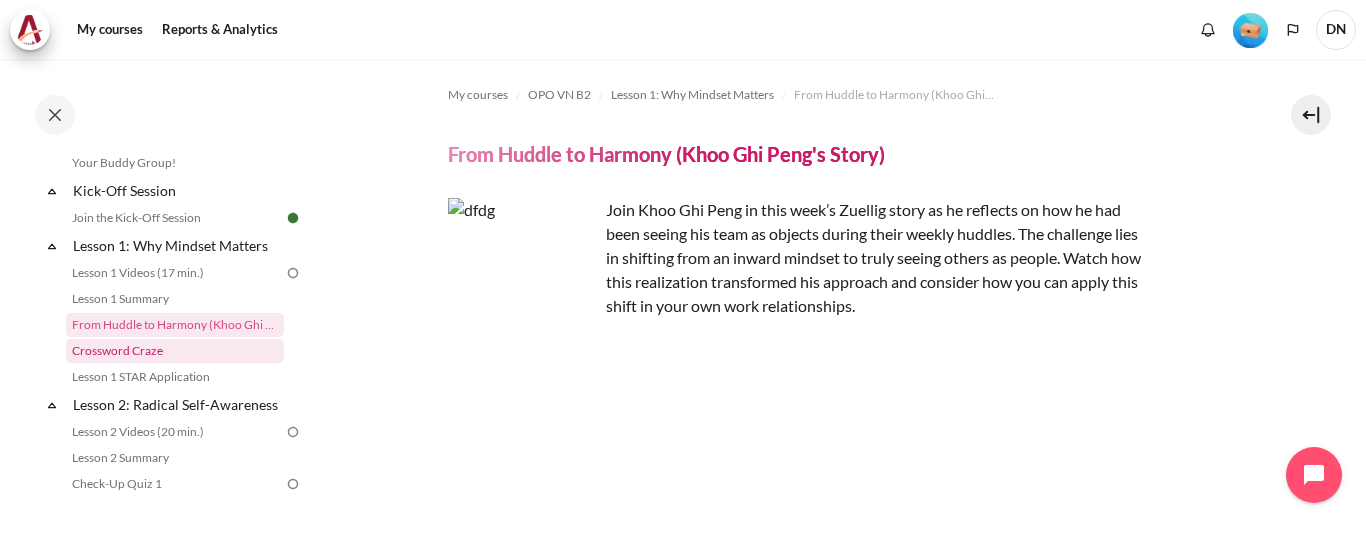 click on "Crossword Craze" at bounding box center (175, 351) 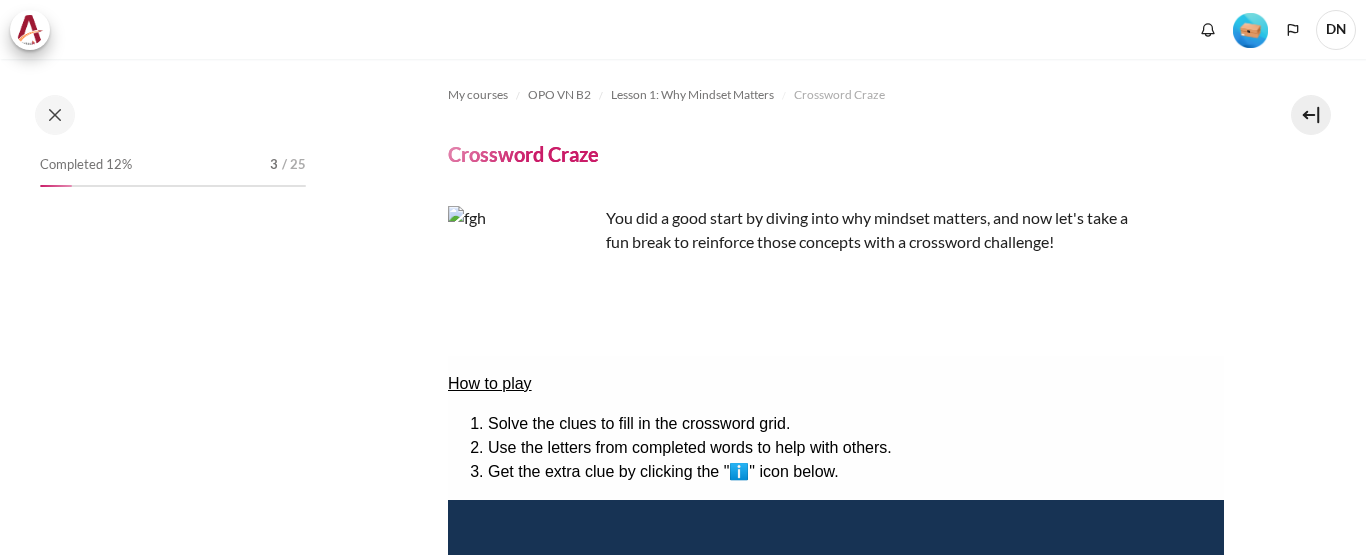 scroll, scrollTop: 0, scrollLeft: 0, axis: both 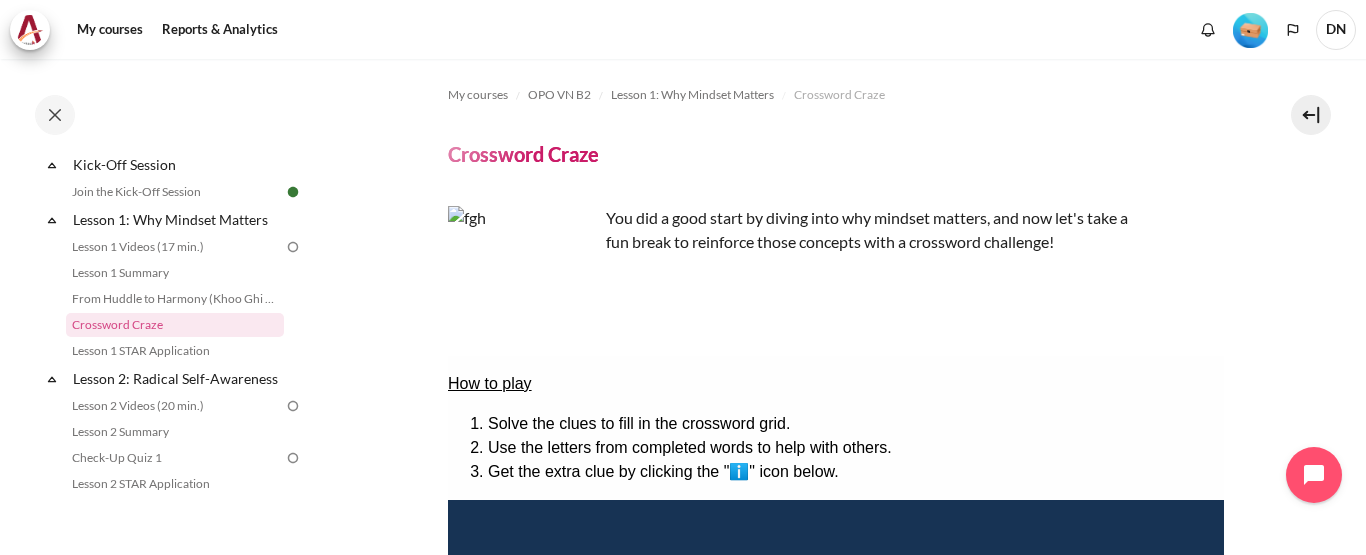 drag, startPoint x: 853, startPoint y: 214, endPoint x: 1073, endPoint y: 246, distance: 222.3151 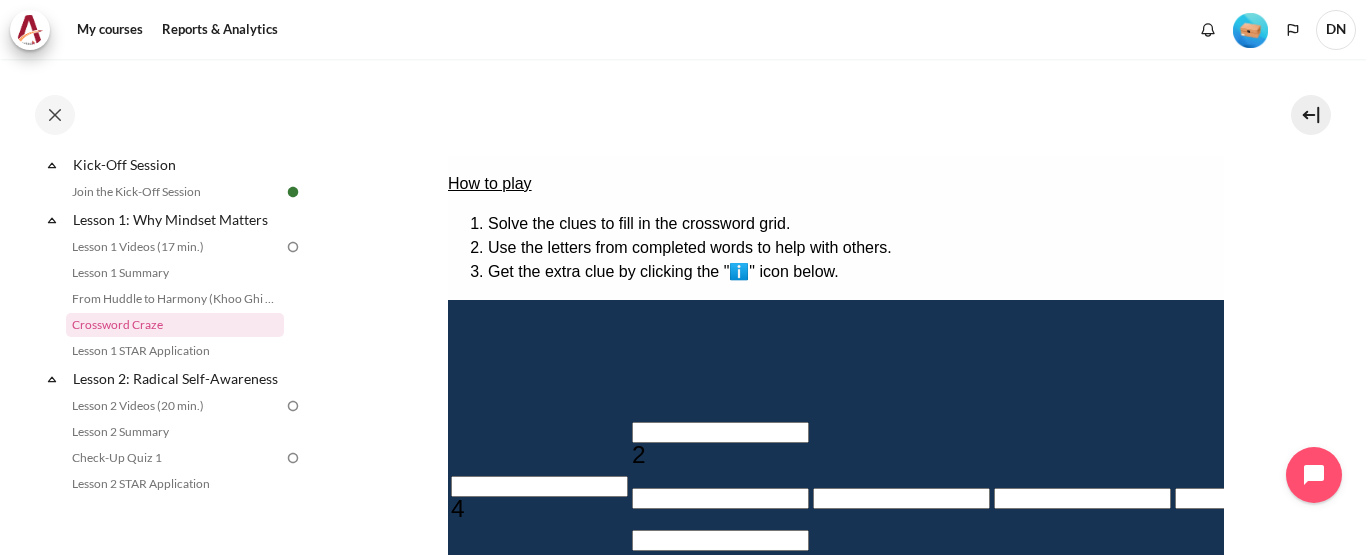 scroll, scrollTop: 300, scrollLeft: 0, axis: vertical 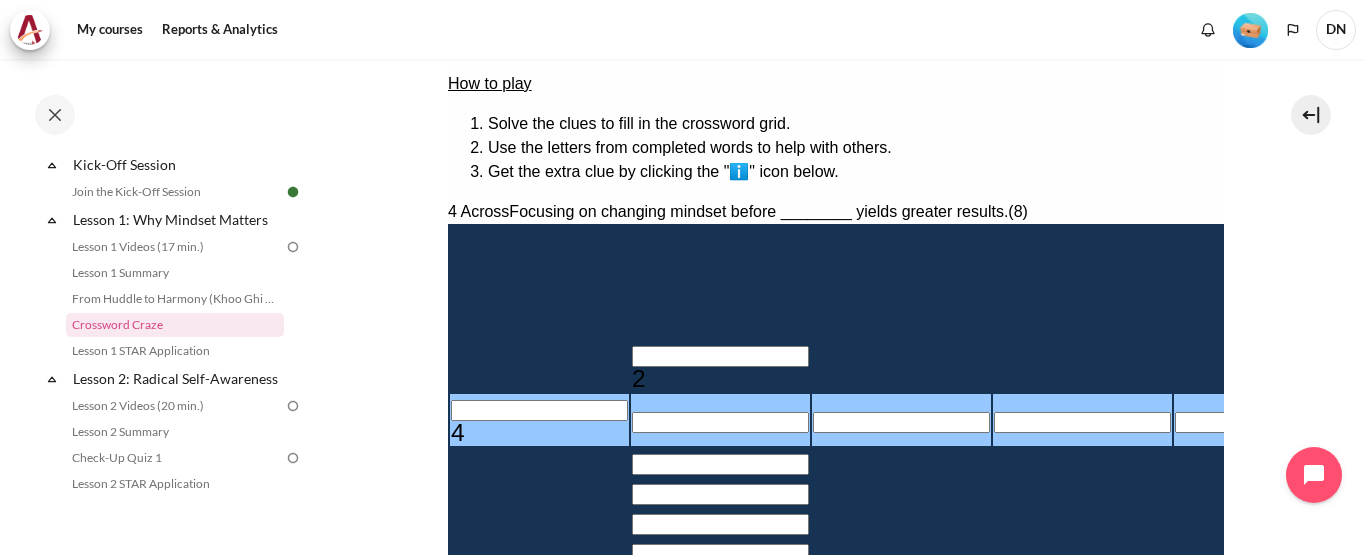 click on "＿＿＿＿＿＿＿＿" at bounding box center (535, 731) 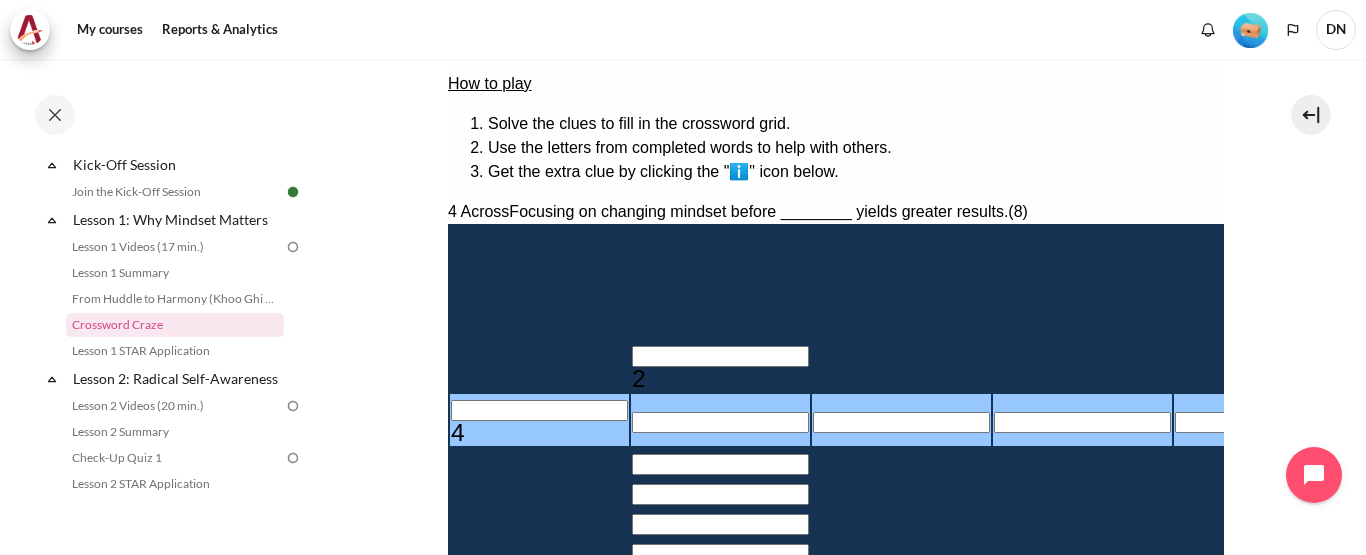 click on "＿＿＿＿＿＿＿＿" at bounding box center (535, 731) 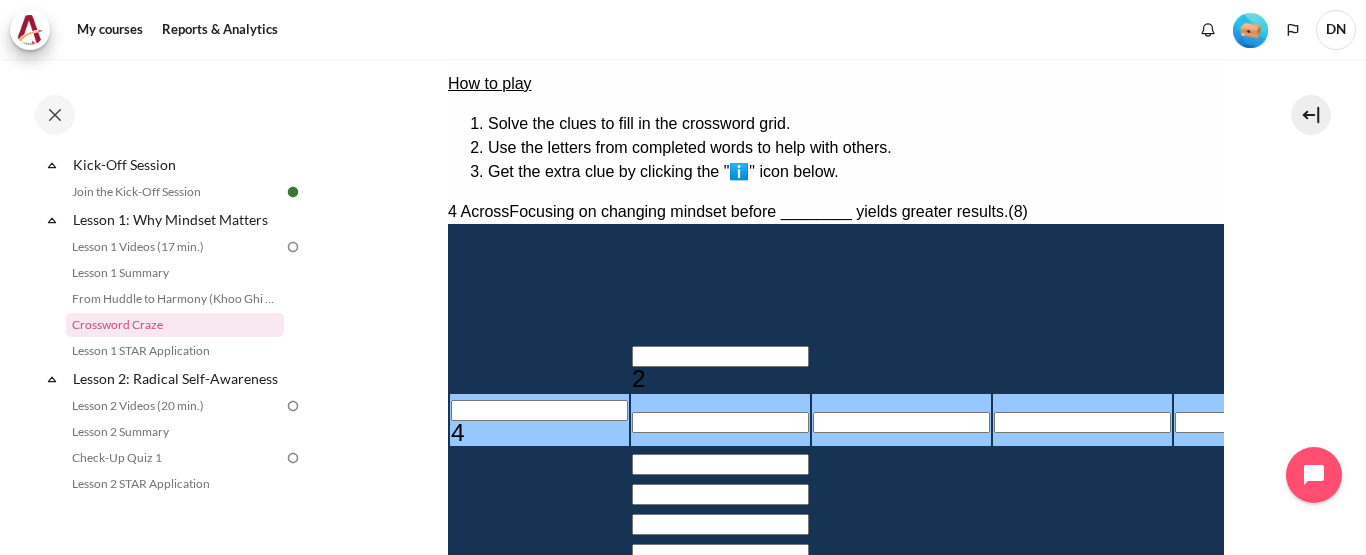 drag, startPoint x: 1069, startPoint y: 305, endPoint x: 932, endPoint y: 318, distance: 137.6154 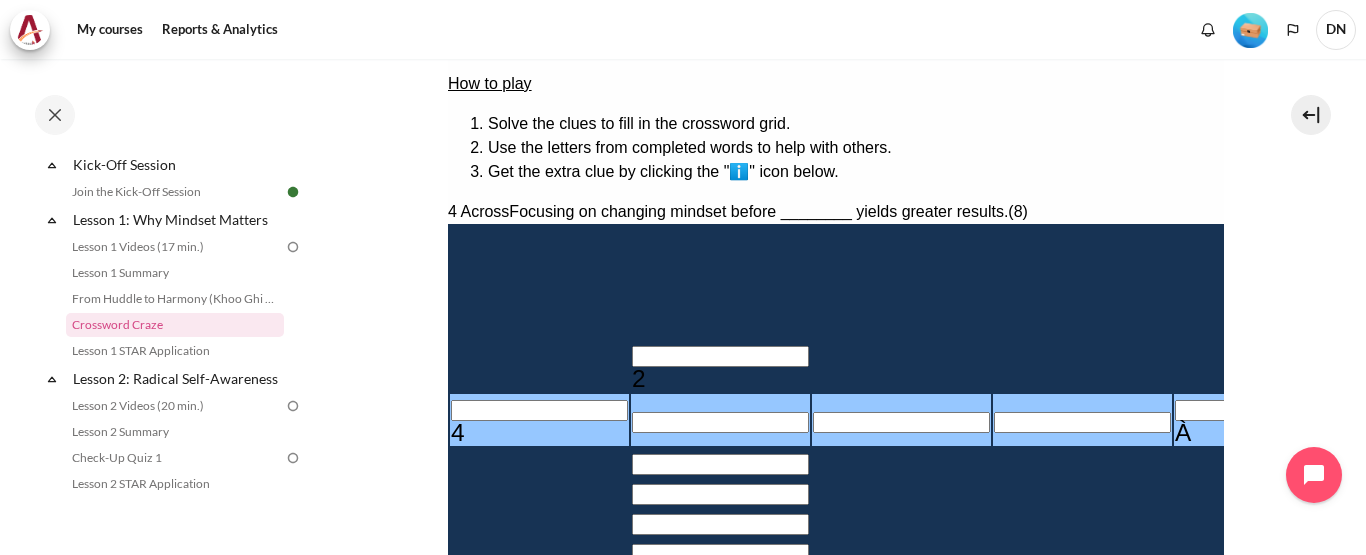 type on "＿＿＿＿ÀDDS" 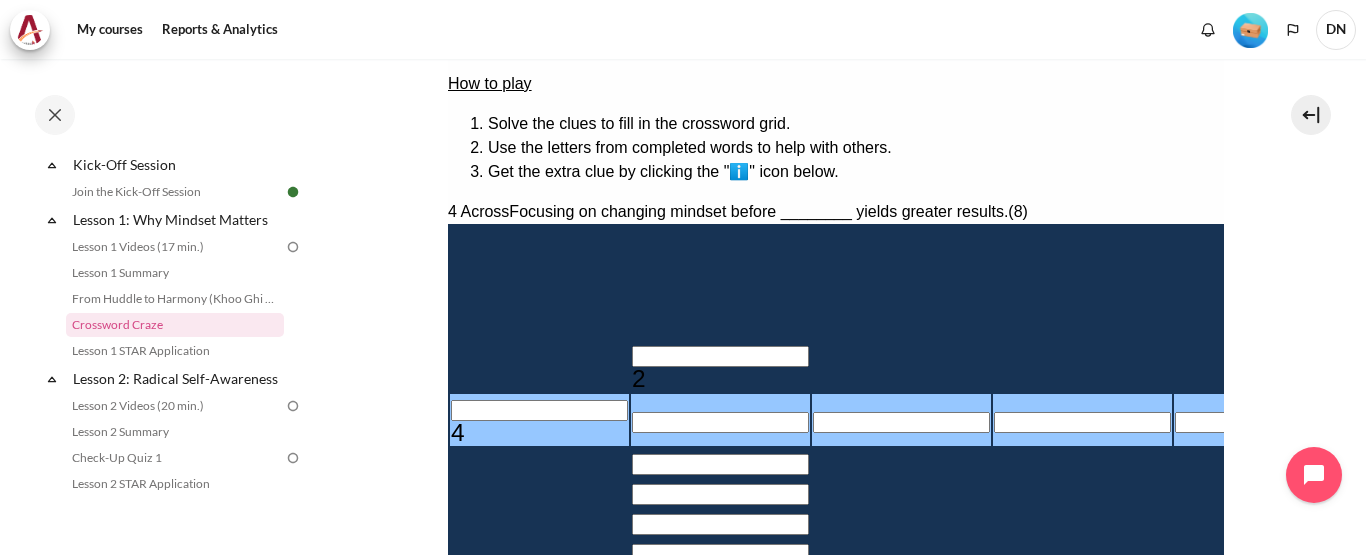 click on "5 The mindset that sees people as people. (7)" at bounding box center (835, 766) 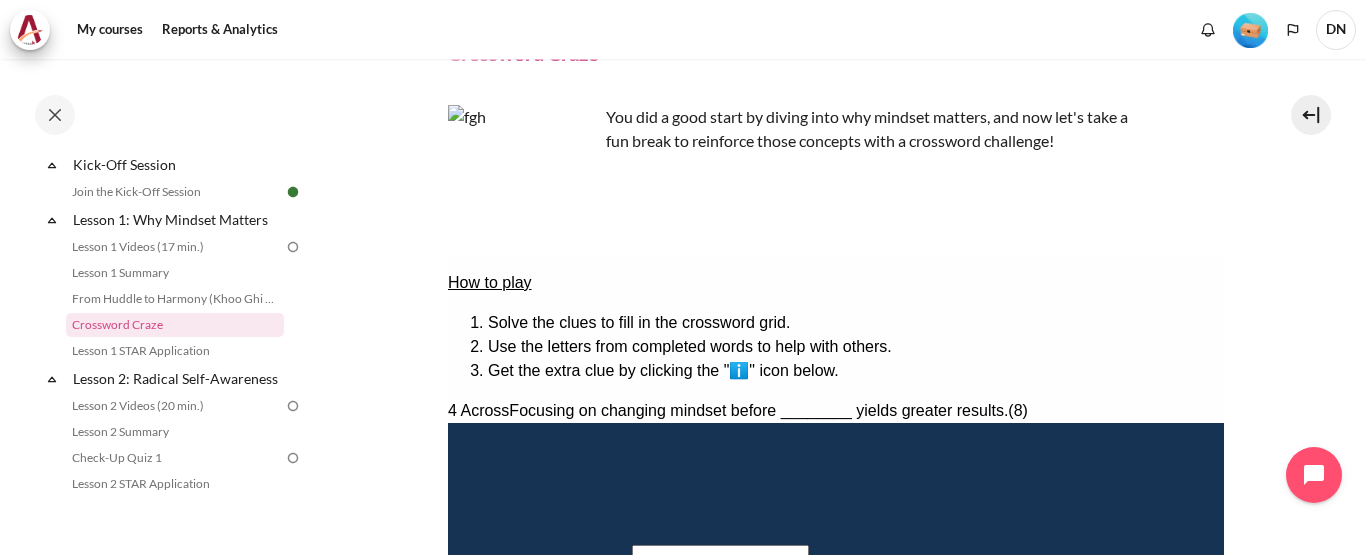 scroll, scrollTop: 100, scrollLeft: 0, axis: vertical 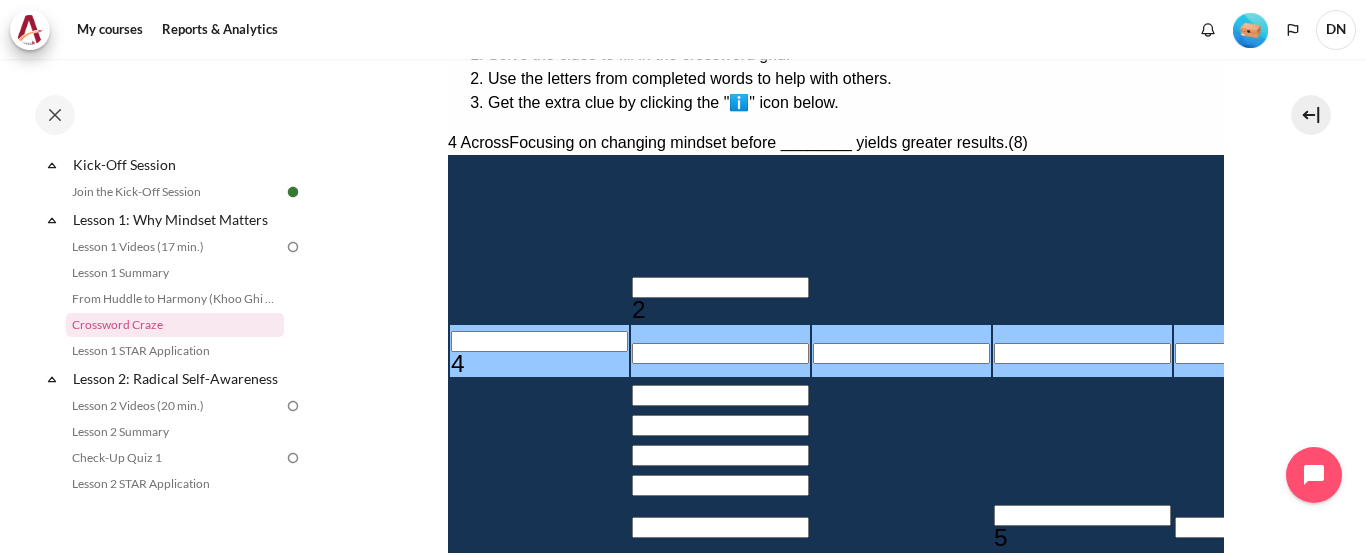 click on "＿＿＿＿＿＿＿＿" at bounding box center (535, 662) 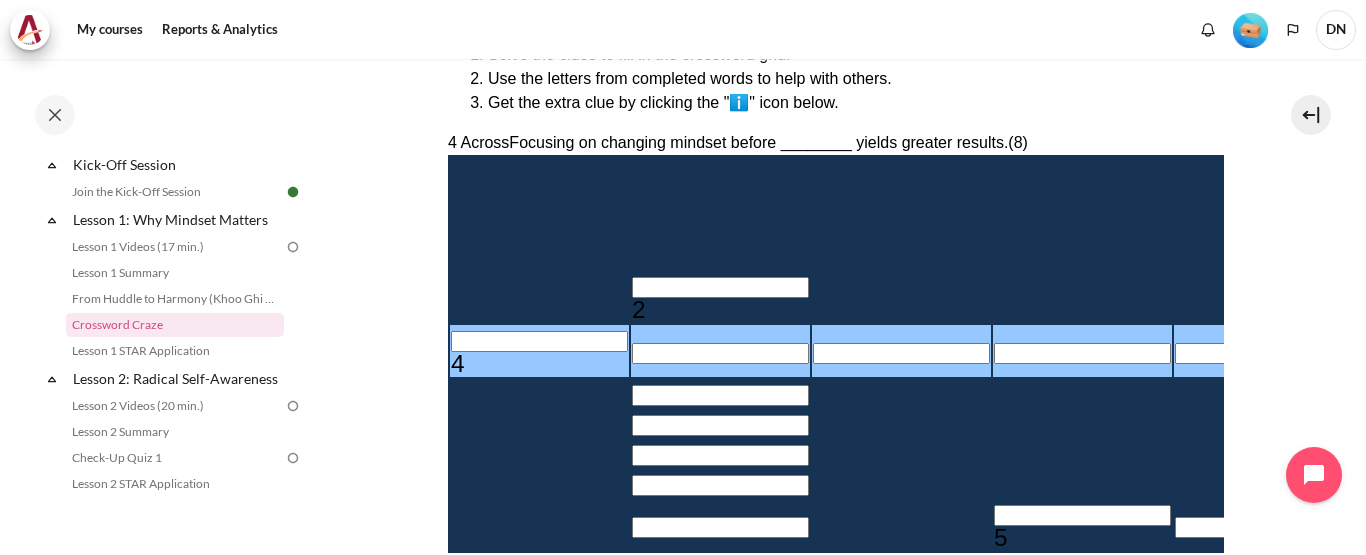 type on "＿＿＿＿＿＿IM" 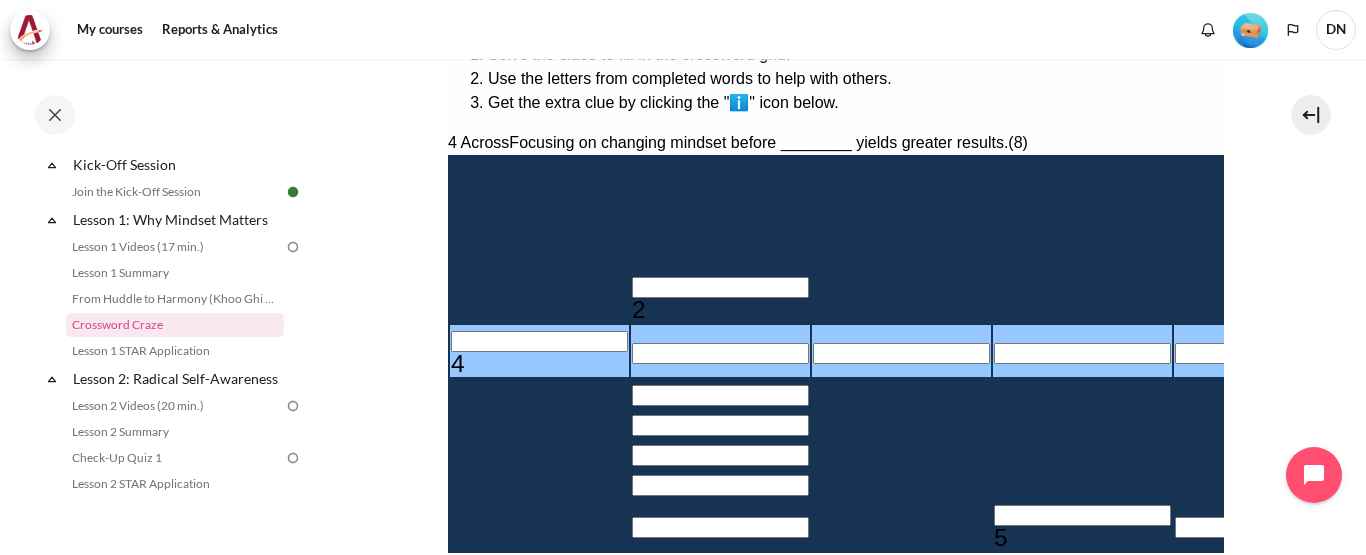type on "＿＿＿＿＿＿I＿" 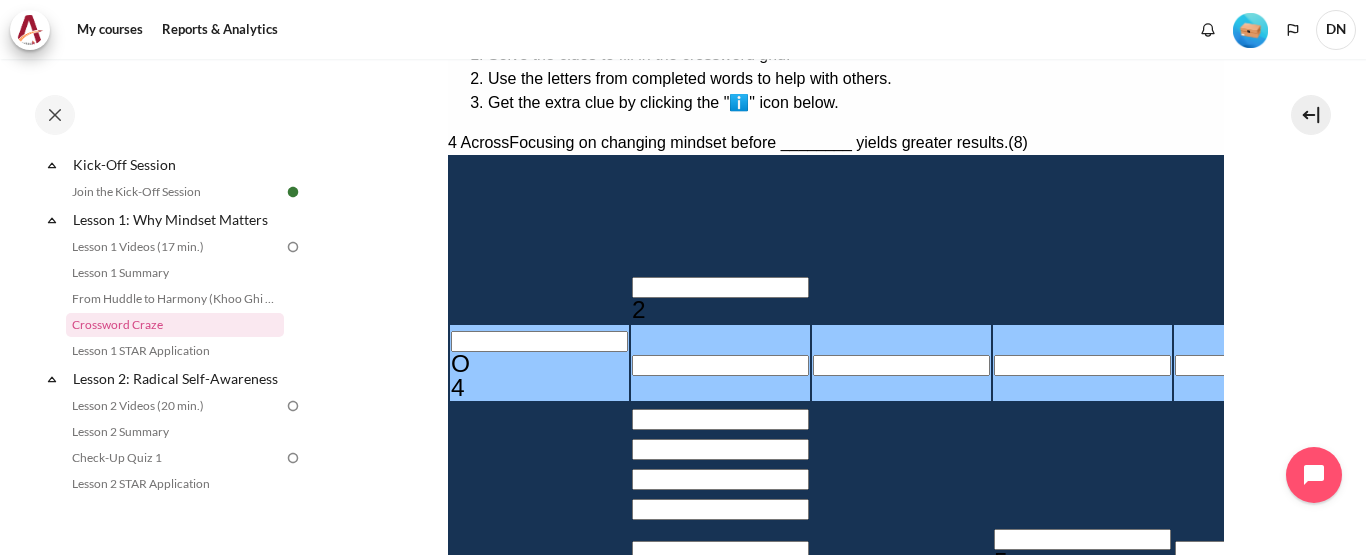 type on "OM＿＿＿＿＿＿" 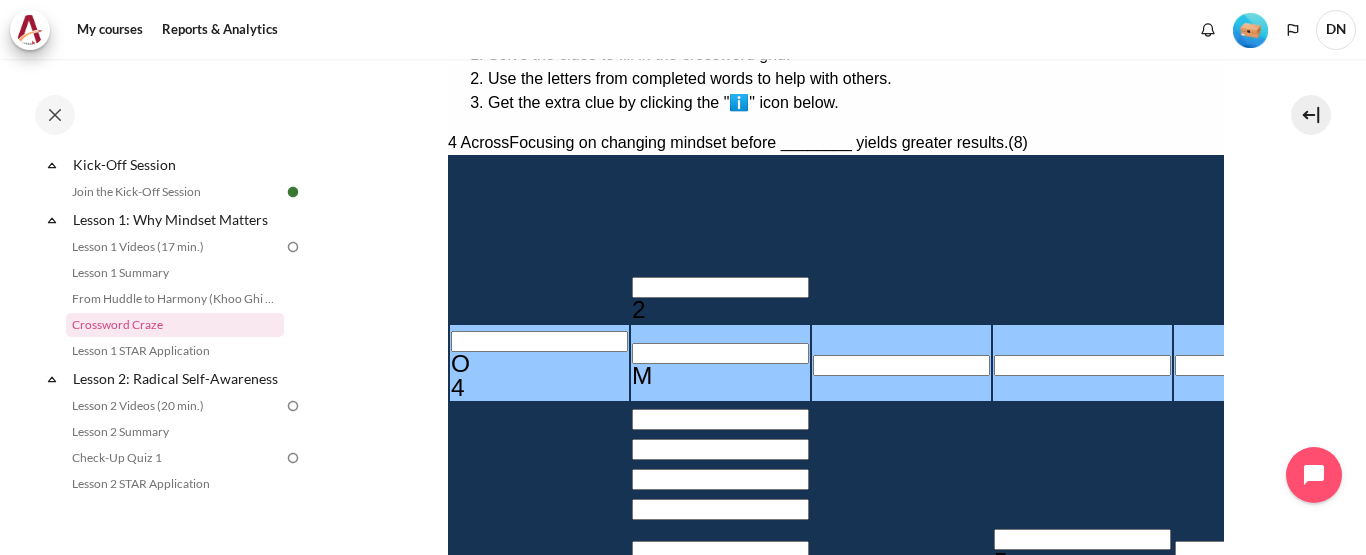 type on "O＿＿＿＿＿＿＿" 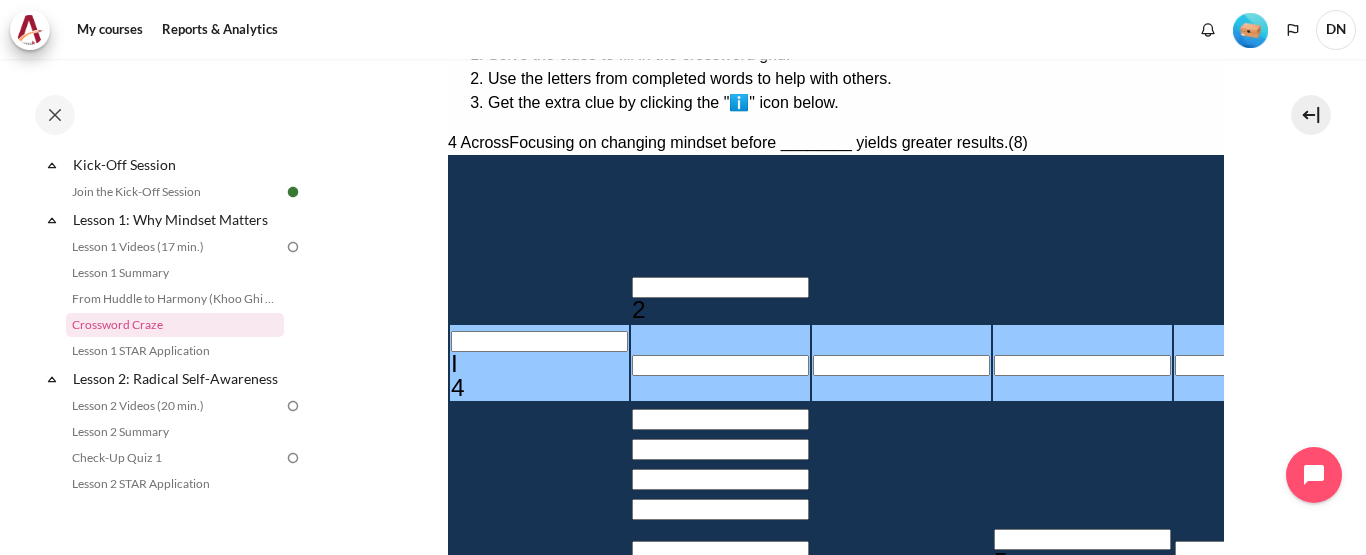 type on "IM＿＿＿＿＿＿" 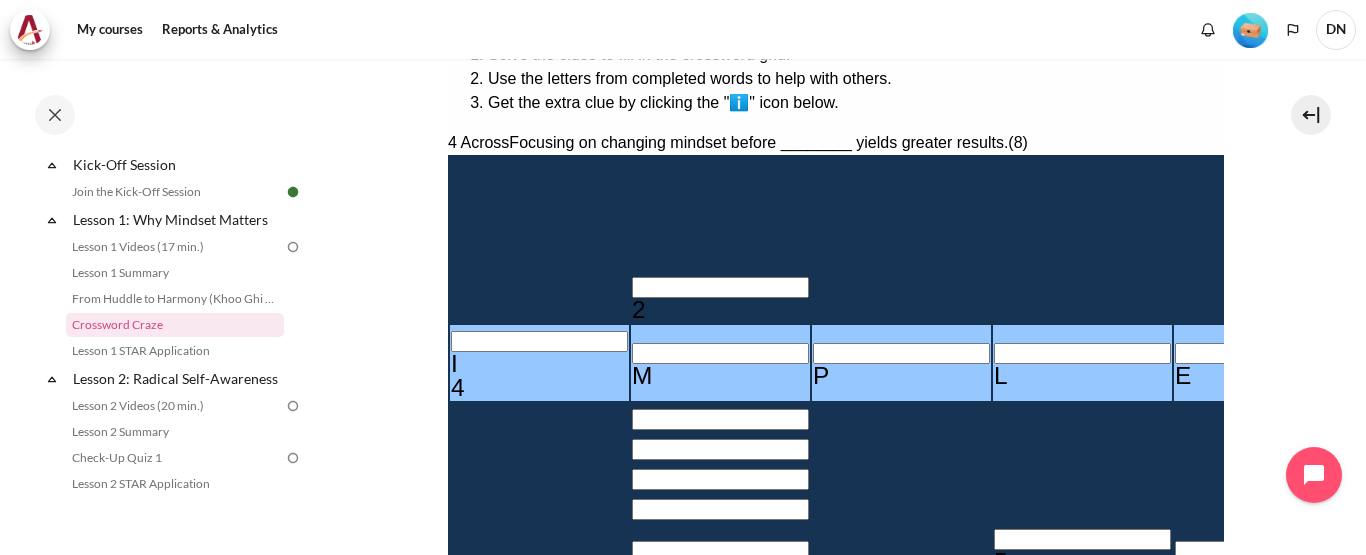 type on "IMPLEM＿＿" 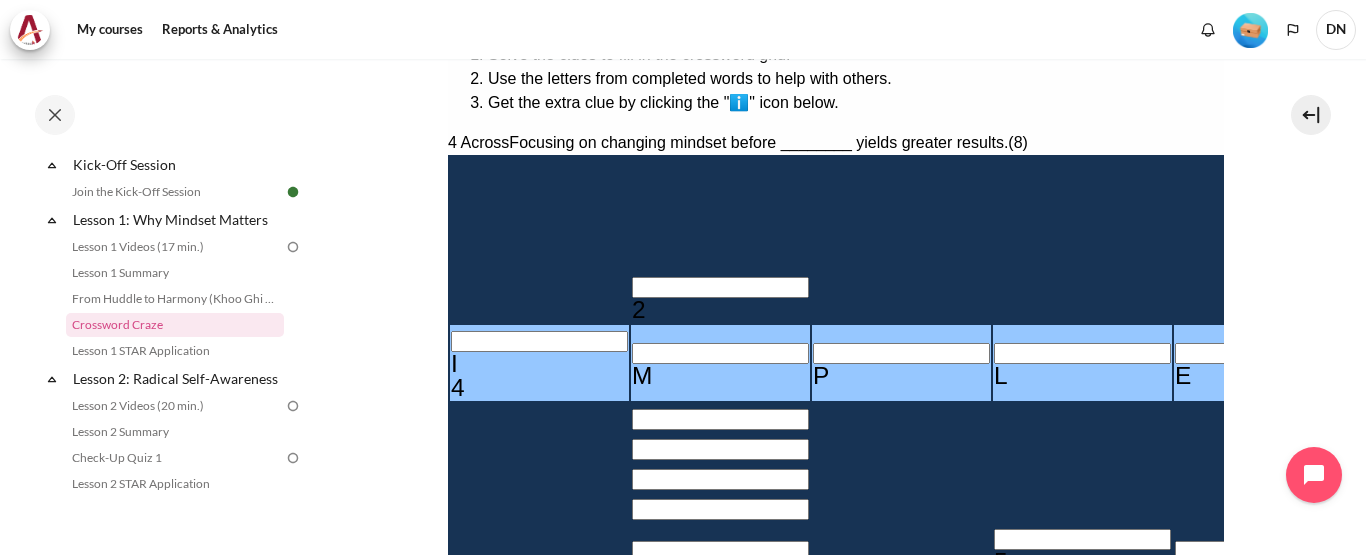 type on "＿＿＿＿＿＿＿＿" 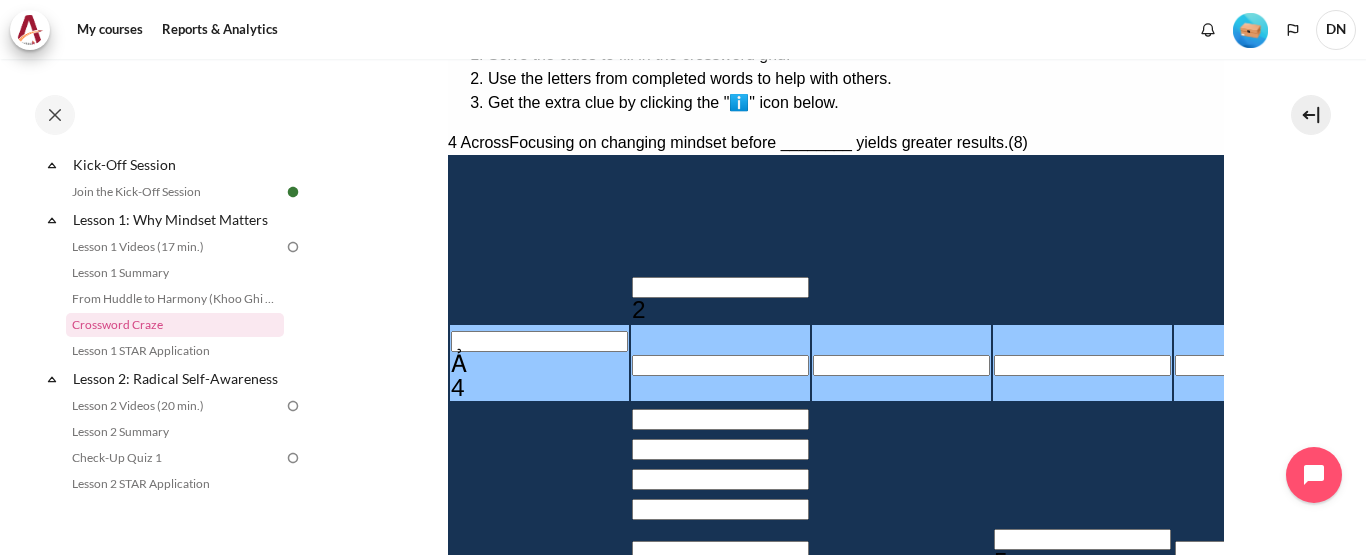 type on "AR＿＿＿＿＿＿" 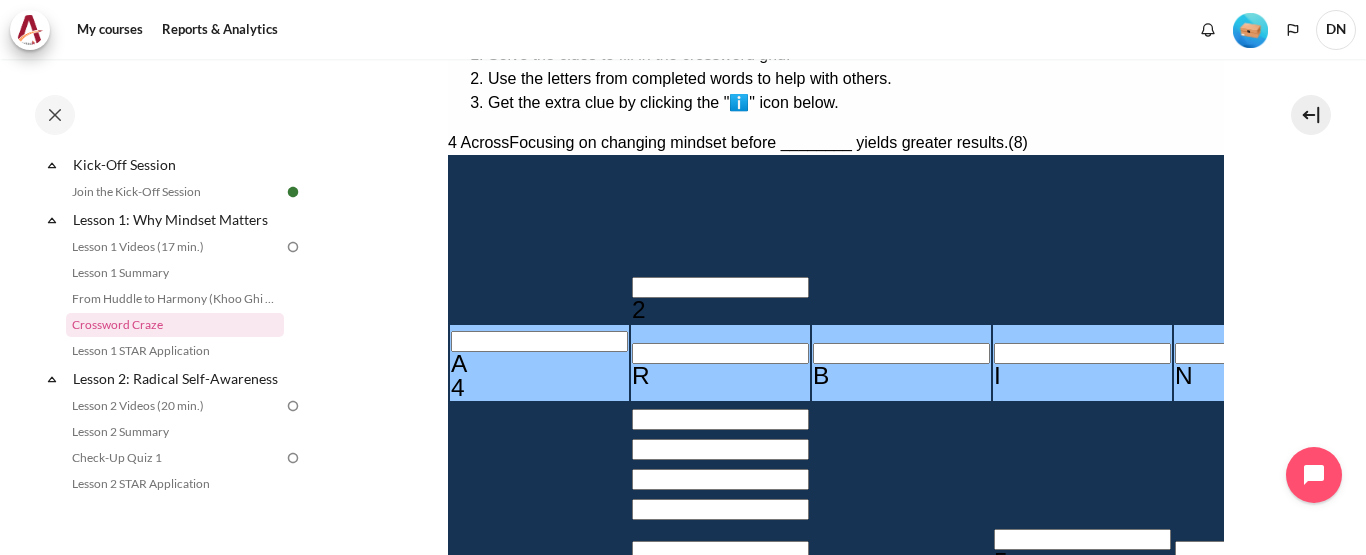 type on "ARBING＿＿" 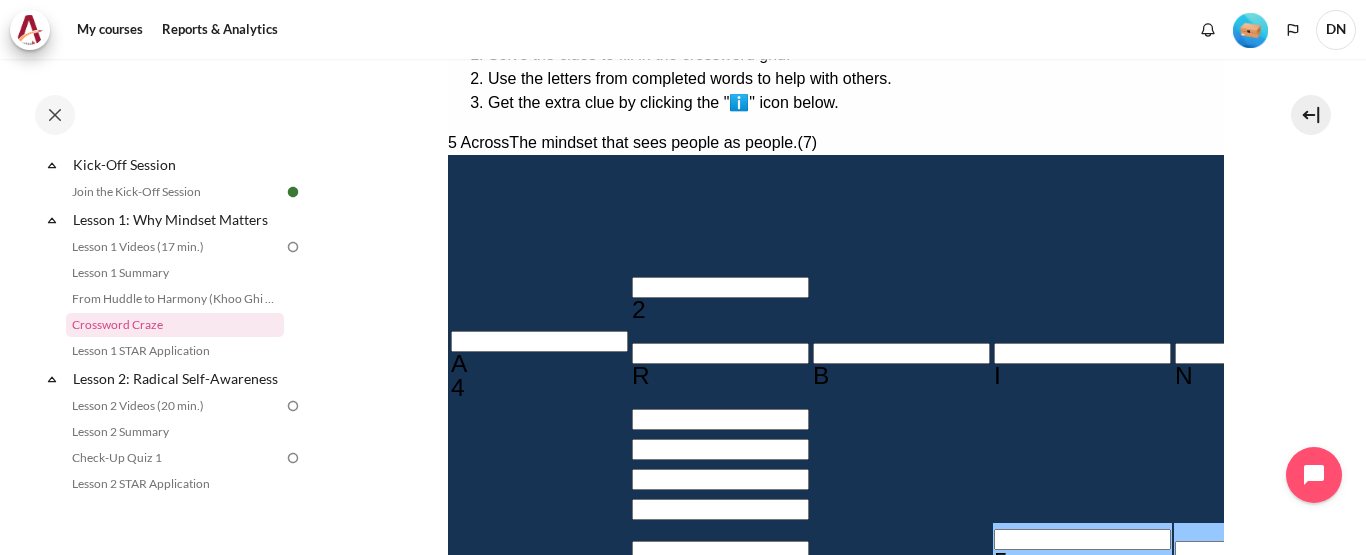 type on "＿" 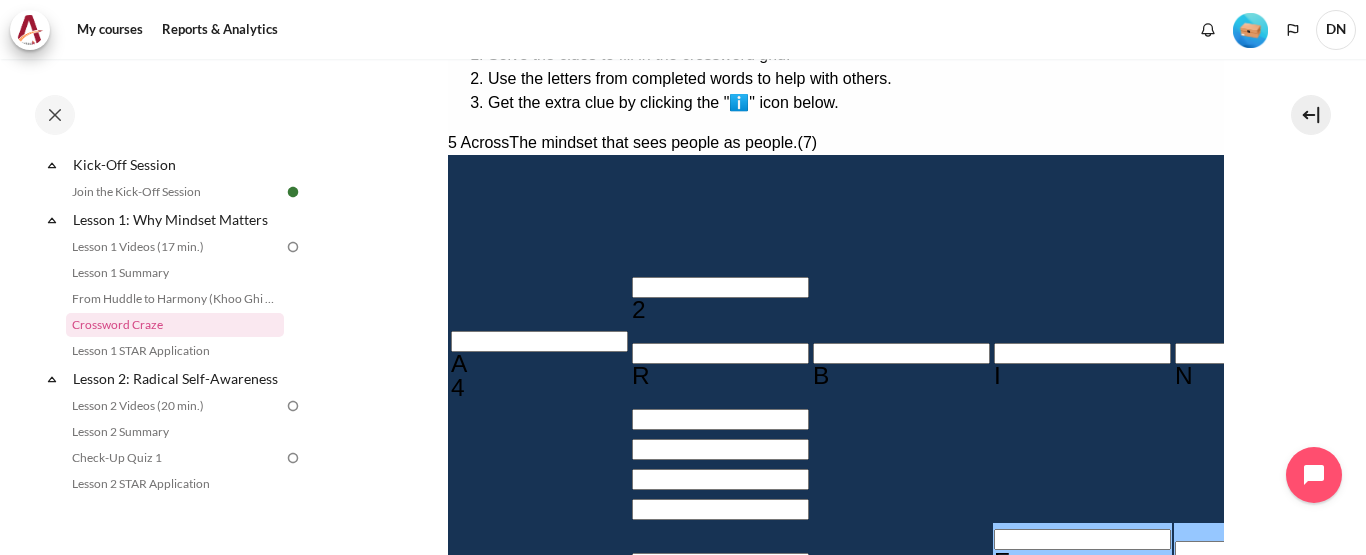 type on "ESE＿＿＿＿" 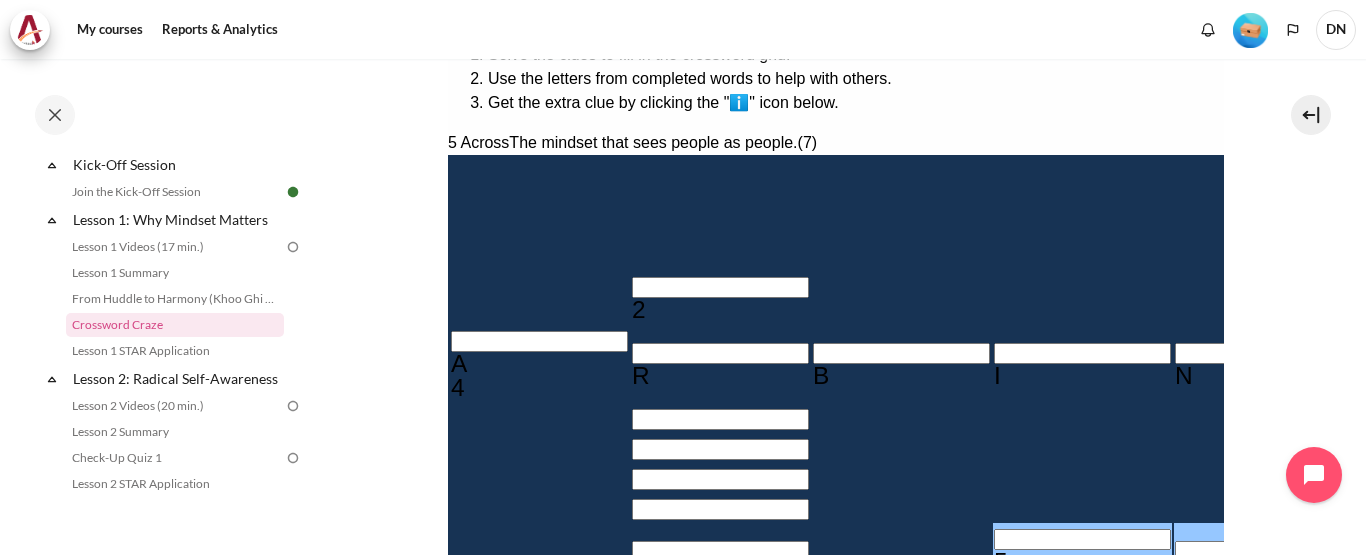 scroll, scrollTop: 85, scrollLeft: 0, axis: vertical 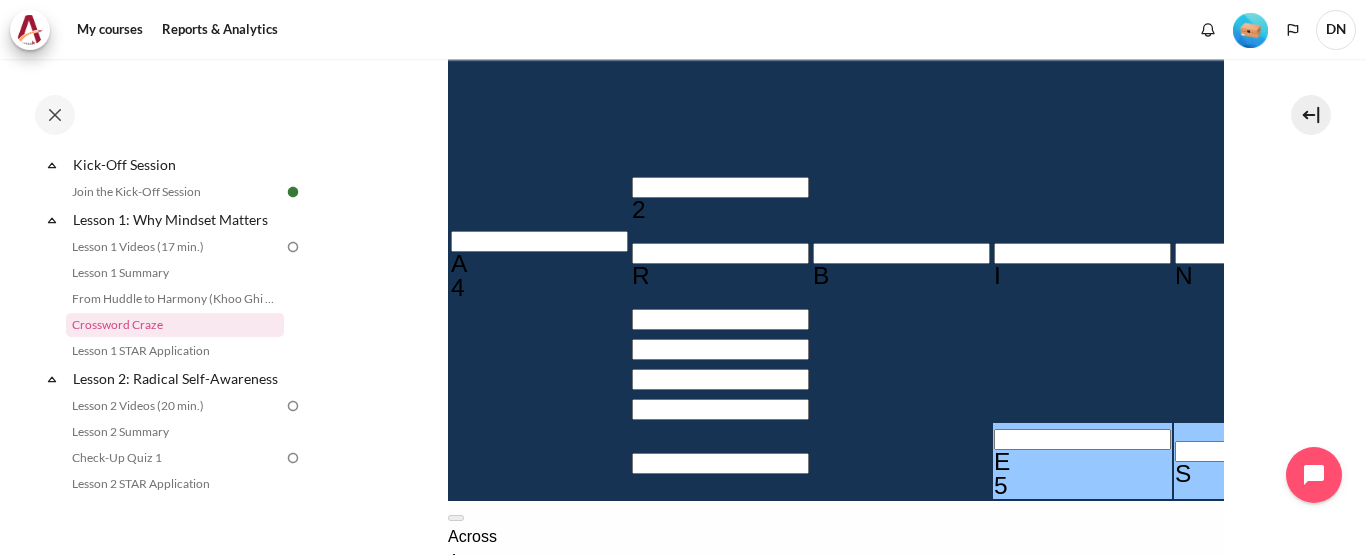 type on "ESS＿＿＿＿" 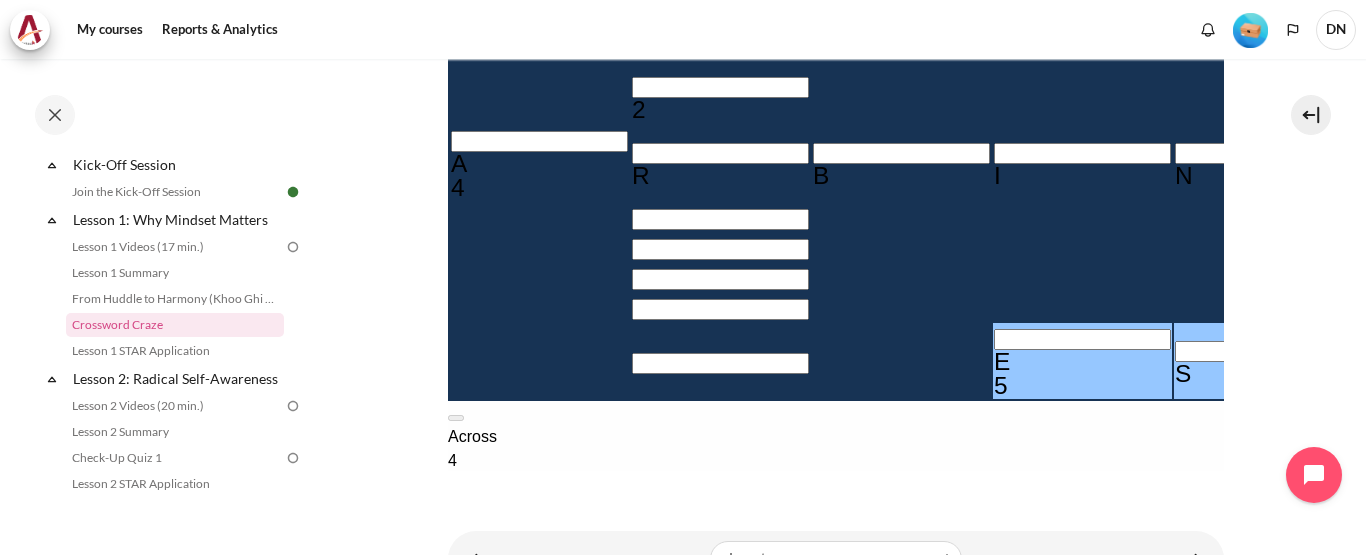 scroll, scrollTop: 0, scrollLeft: 0, axis: both 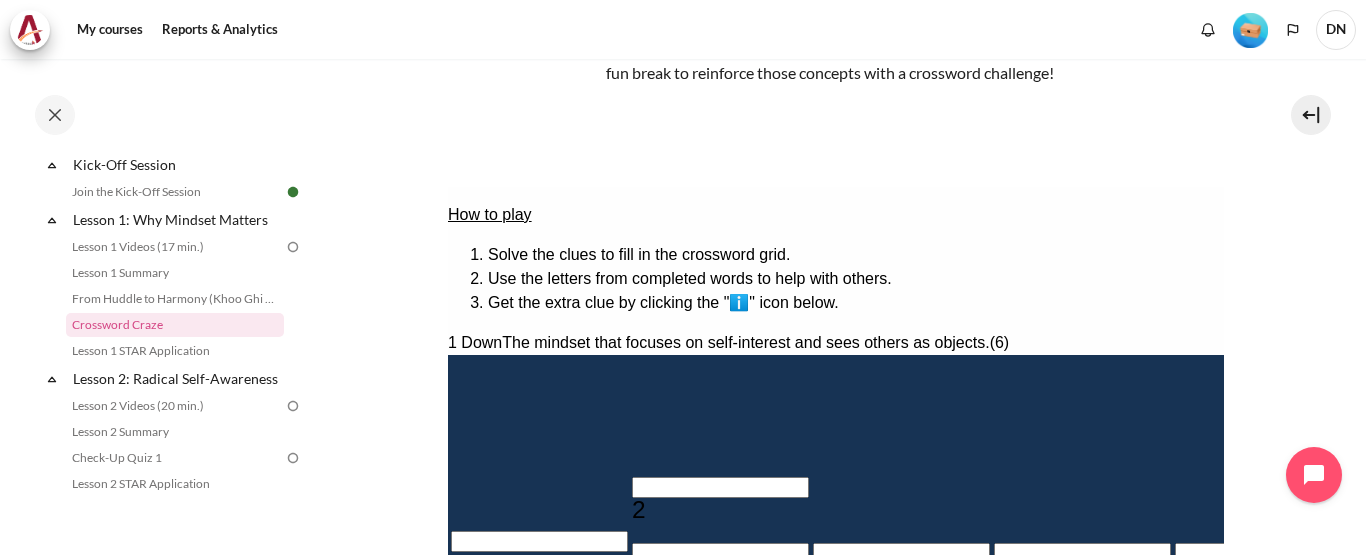 click on "Get the extra clue by clicking the "ℹ️" icon below." at bounding box center [855, 303] 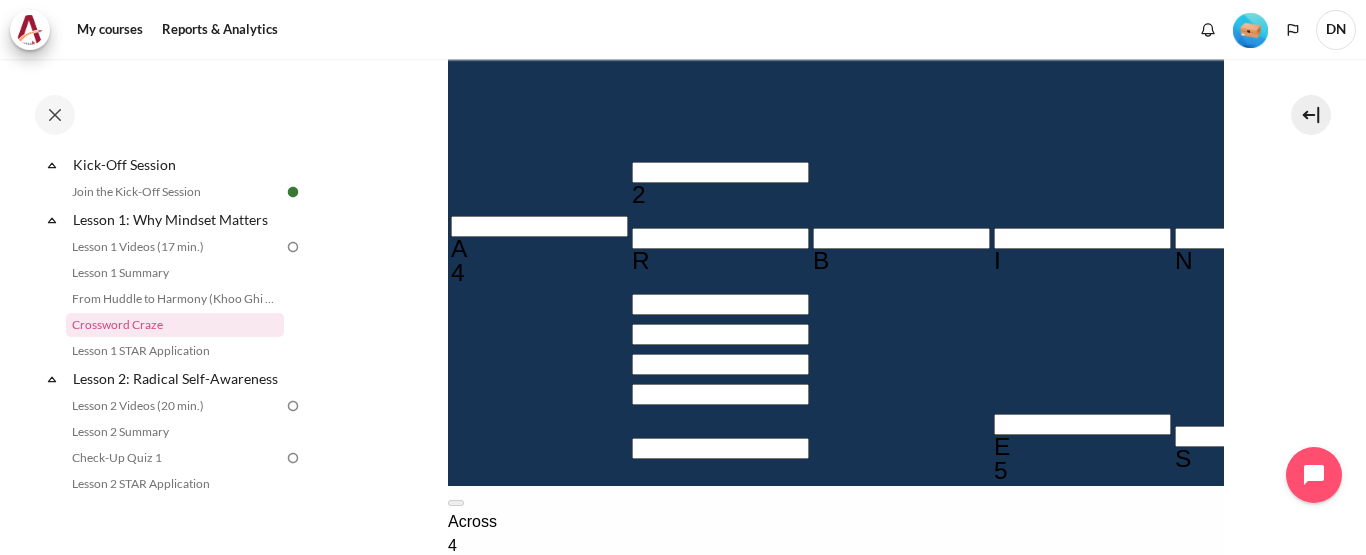 scroll, scrollTop: 500, scrollLeft: 0, axis: vertical 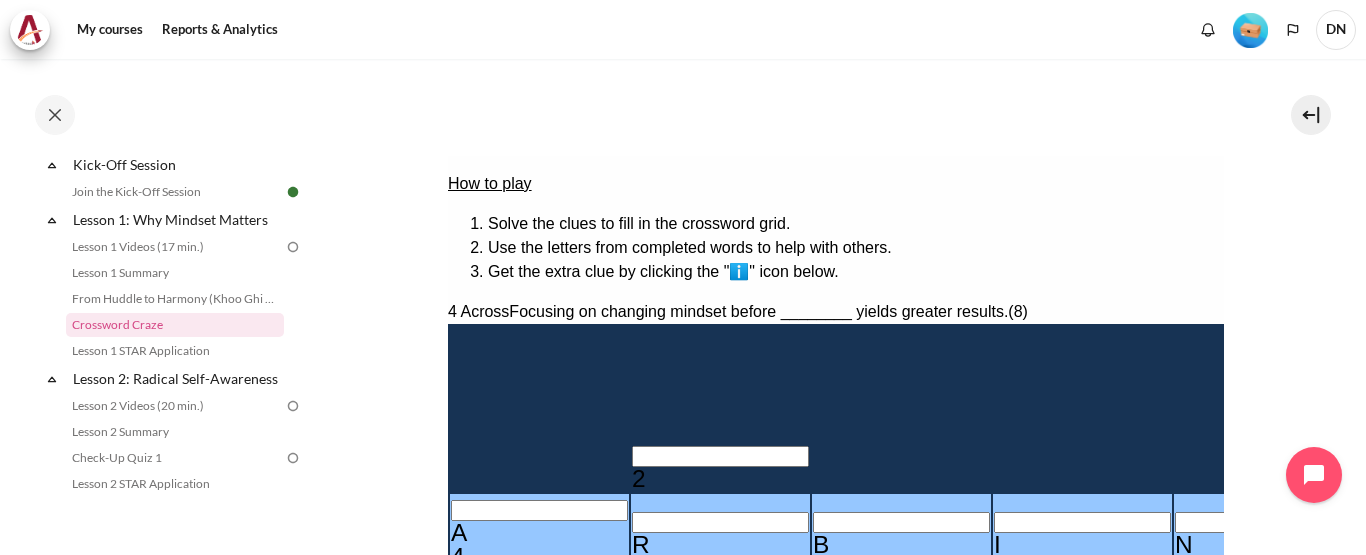 click at bounding box center (538, 510) 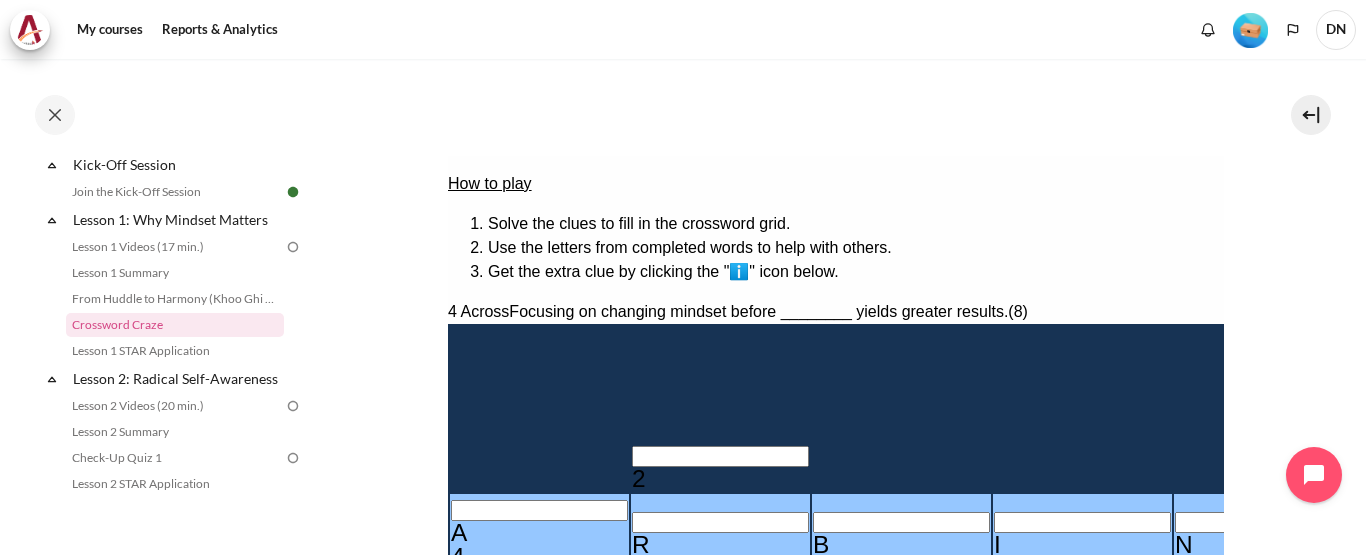 type 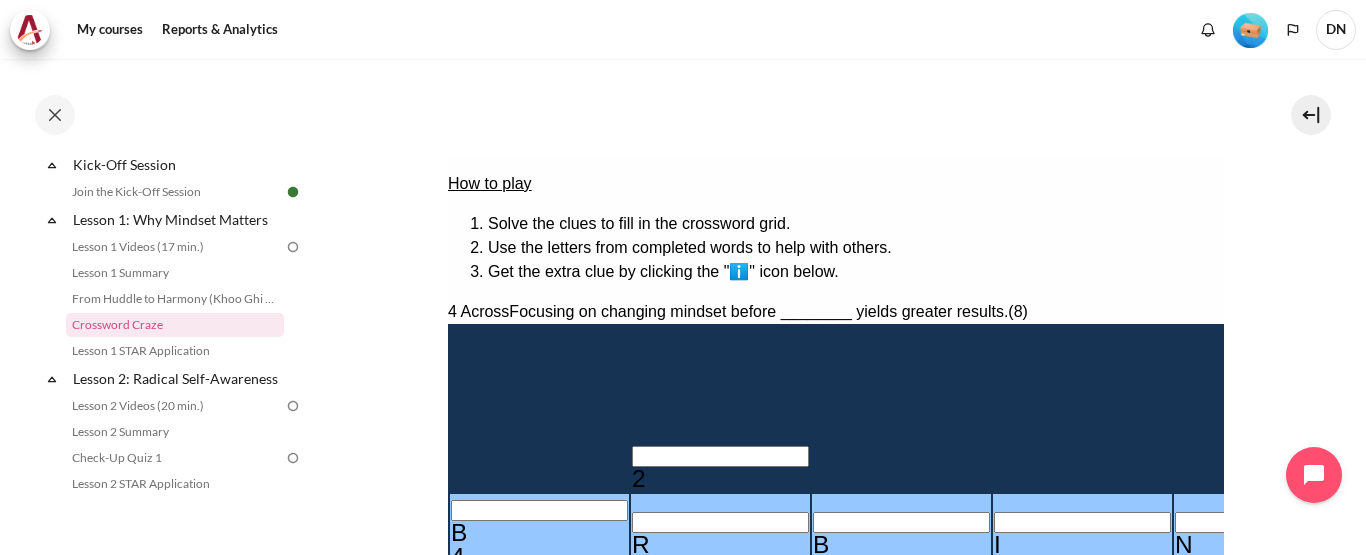 type 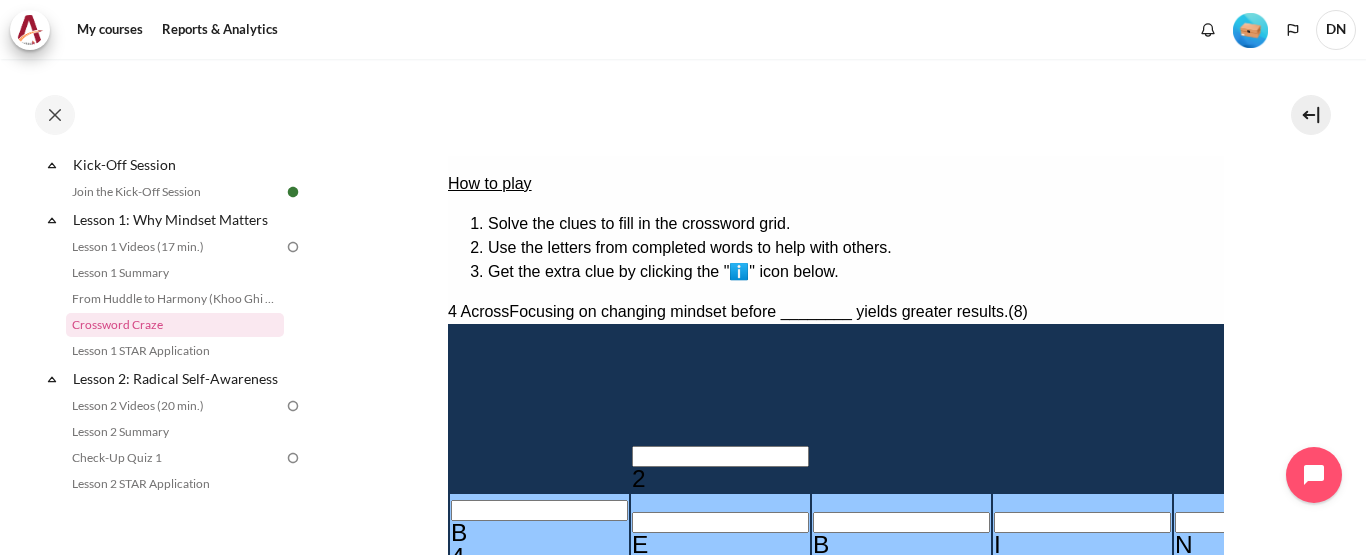 type 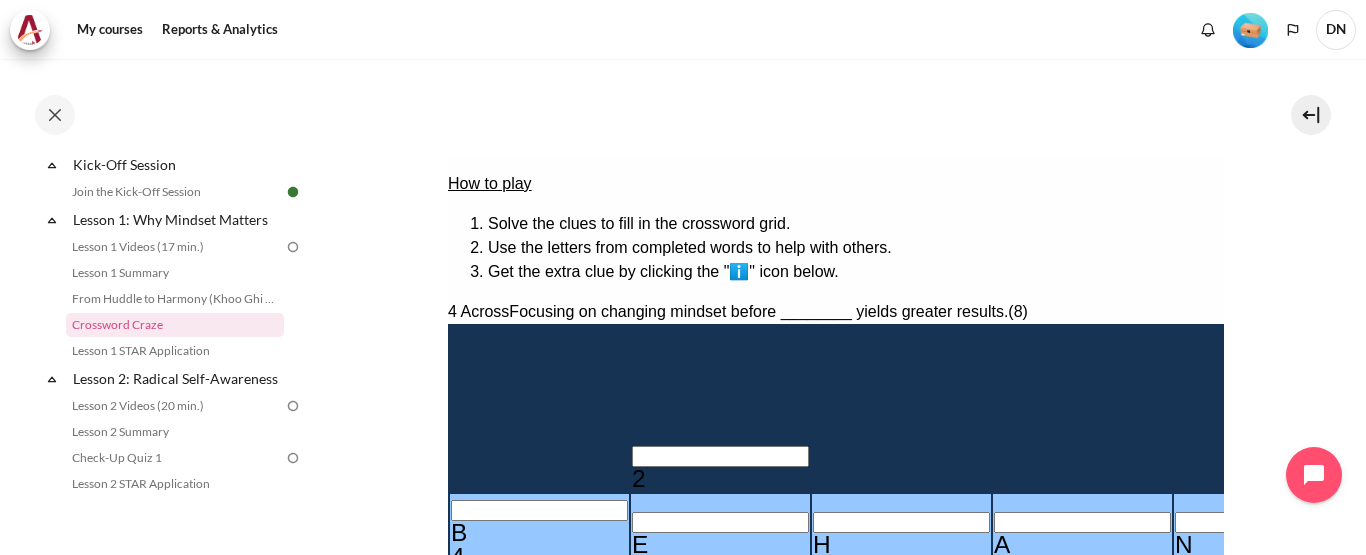 type 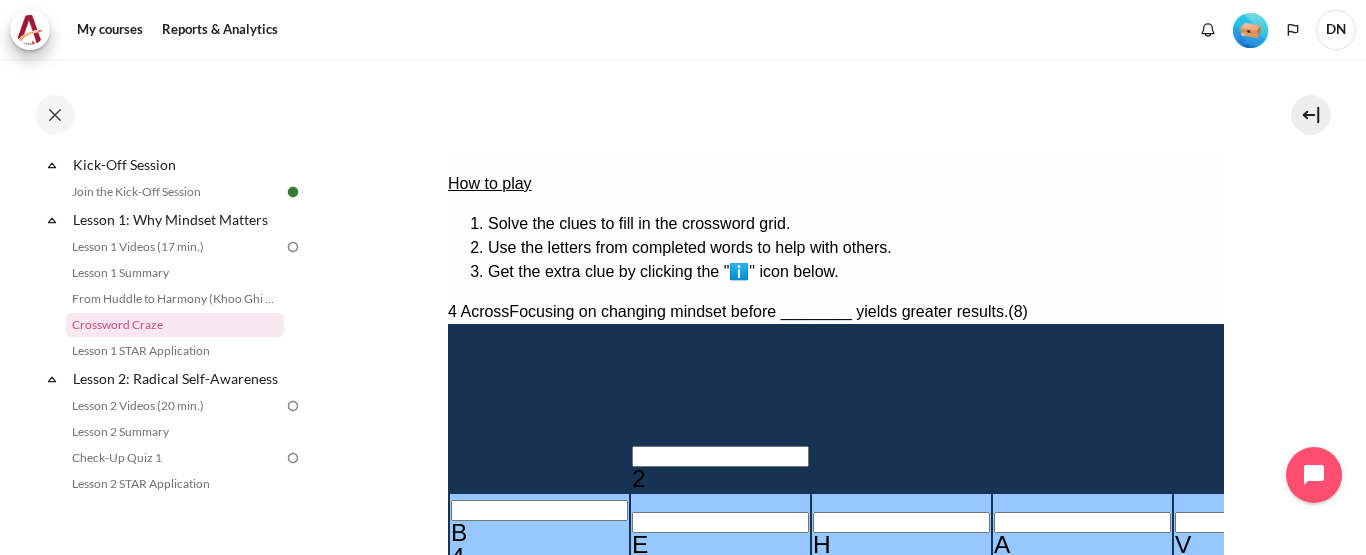 type 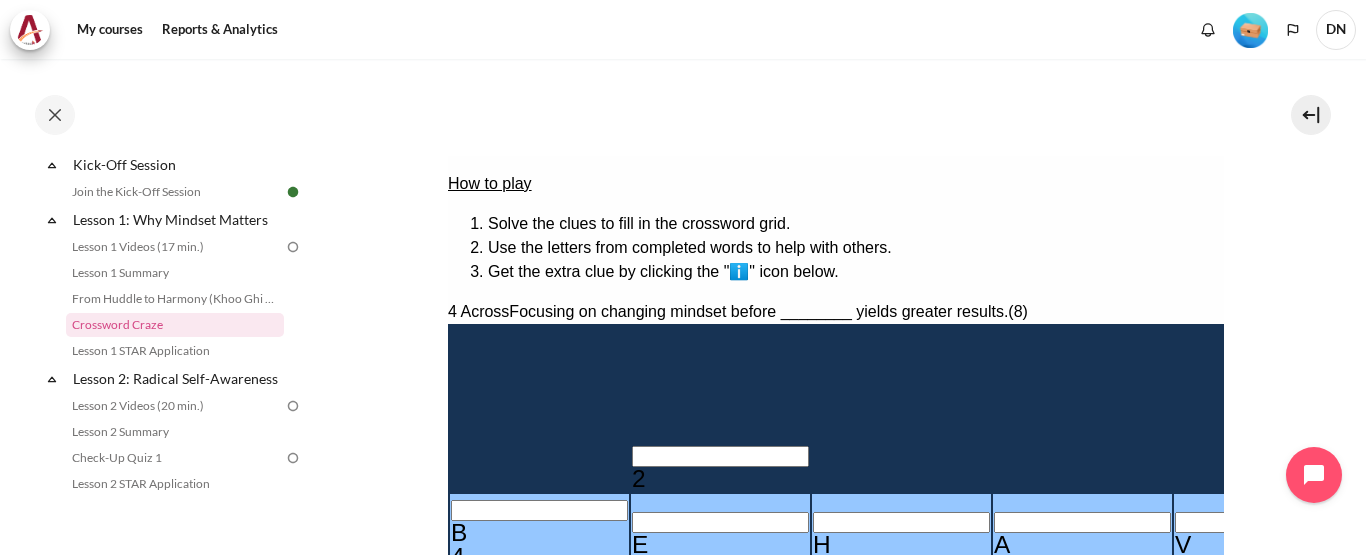 scroll, scrollTop: 300, scrollLeft: 0, axis: vertical 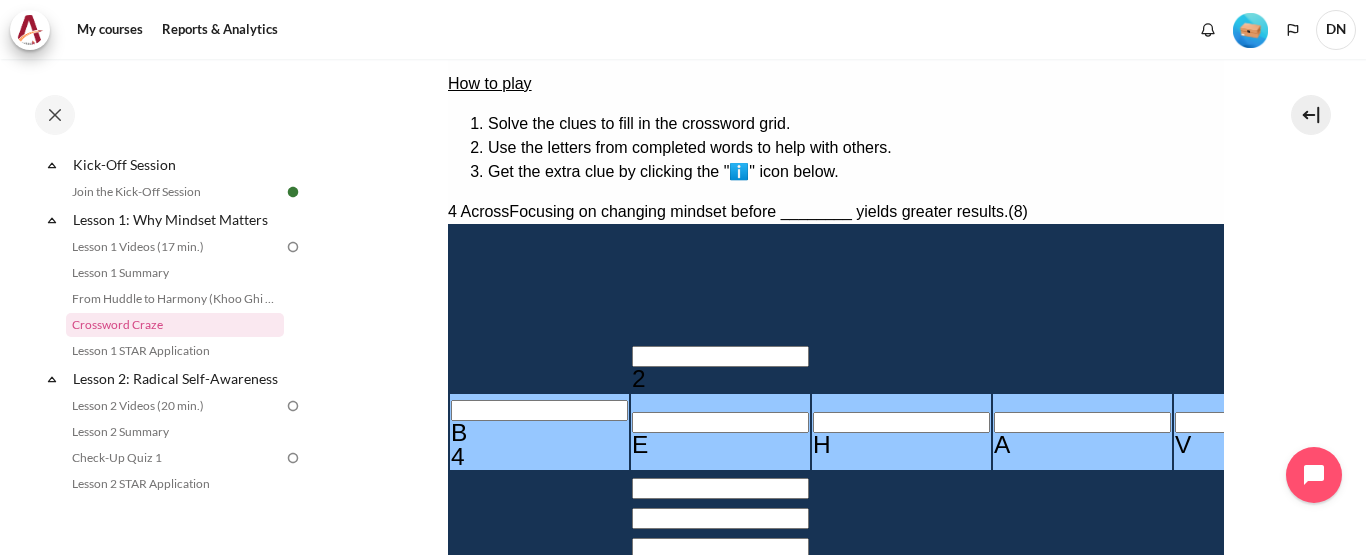 click on "Down" at bounding box center (835, 874) 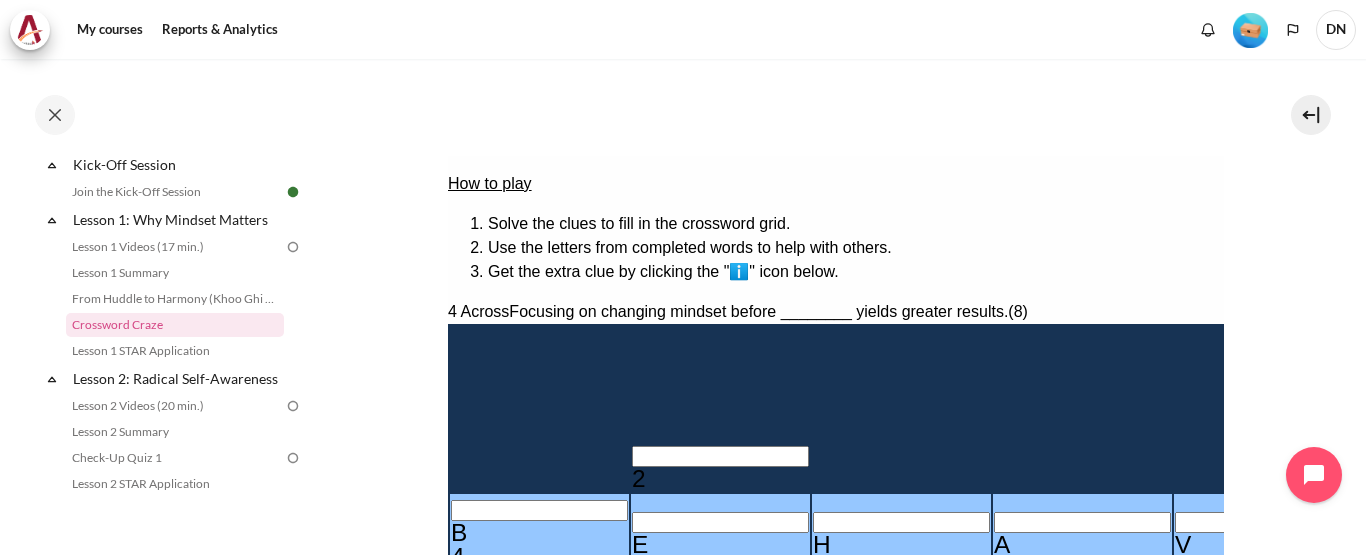 scroll, scrollTop: 85, scrollLeft: 0, axis: vertical 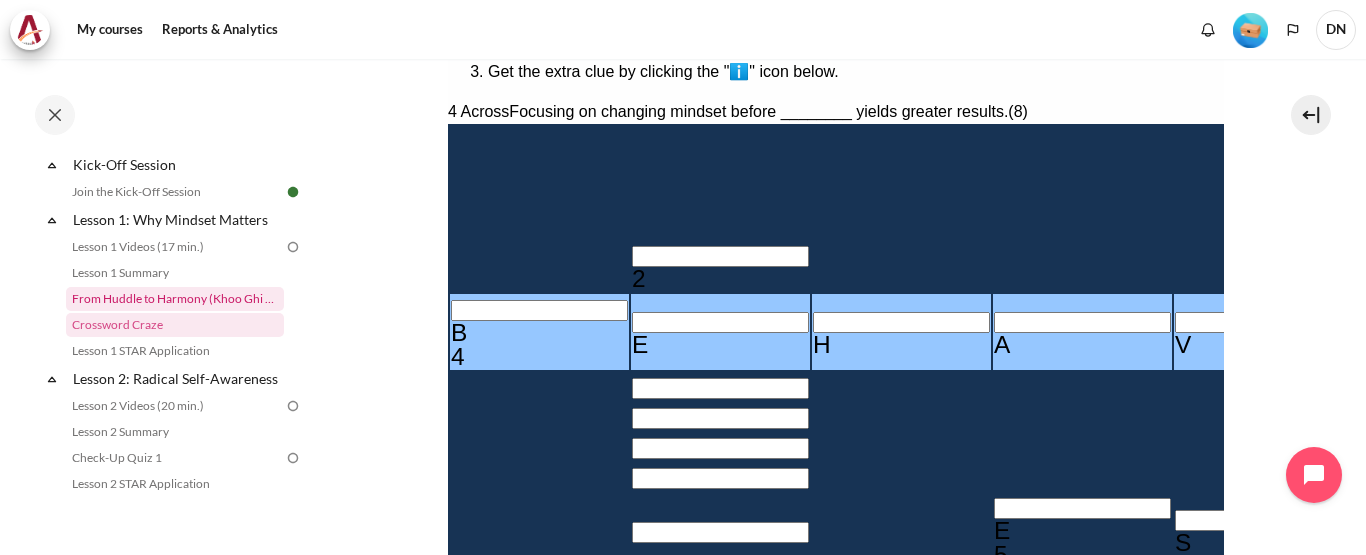 click on "From Huddle to Harmony (Khoo Ghi Peng's Story)" at bounding box center [175, 299] 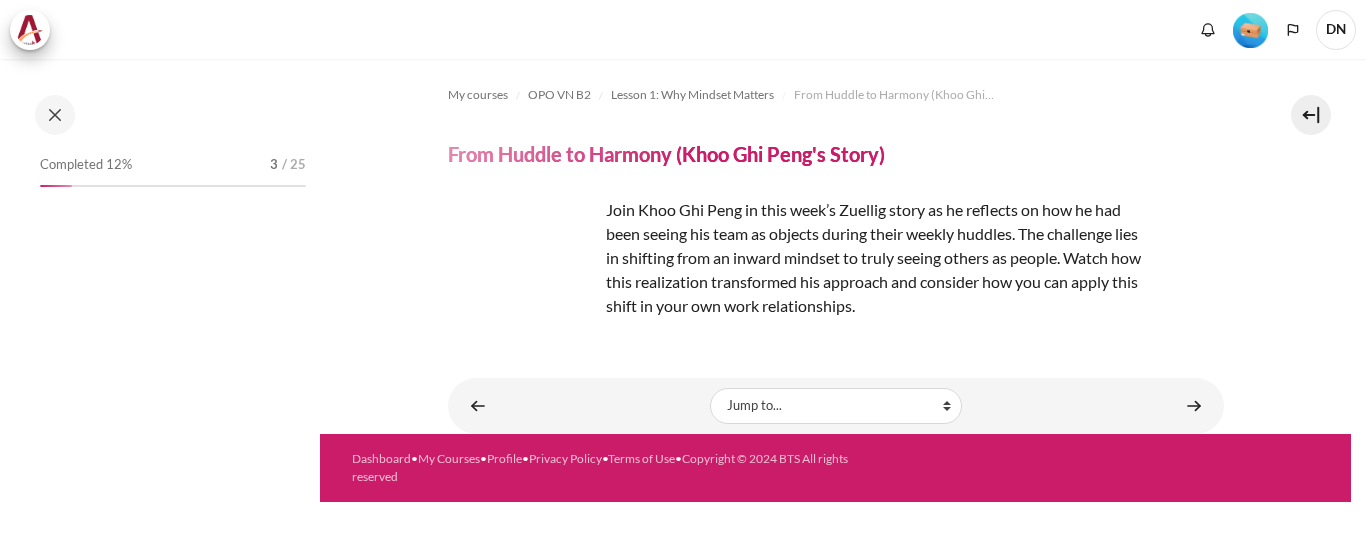 scroll, scrollTop: 0, scrollLeft: 0, axis: both 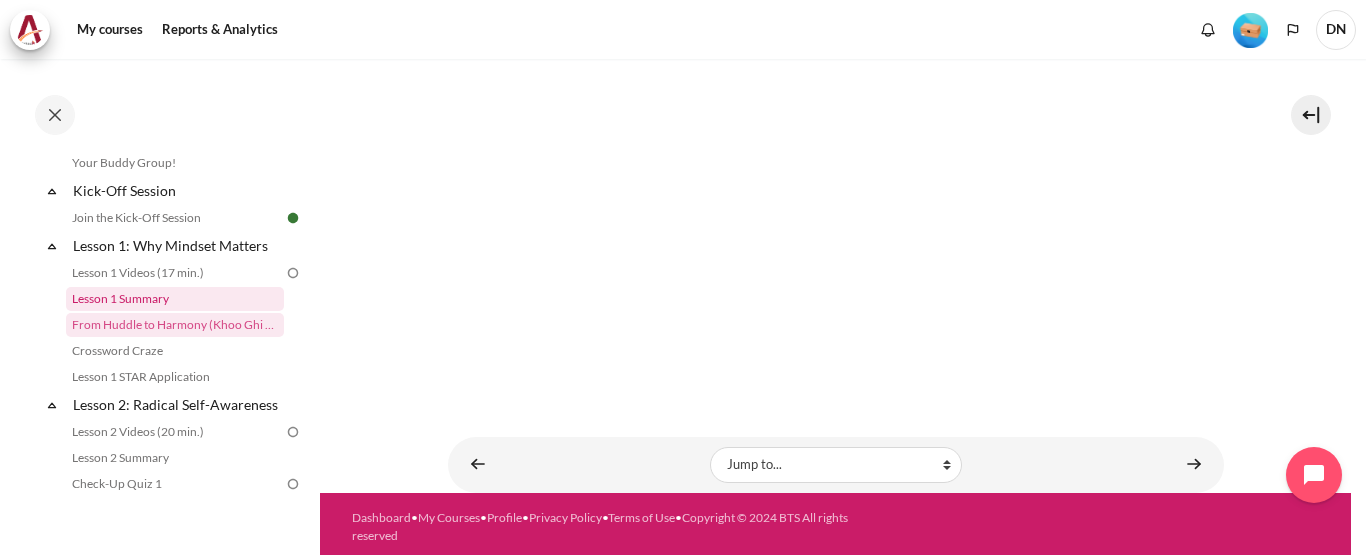 click on "Lesson 1 Summary" at bounding box center (175, 299) 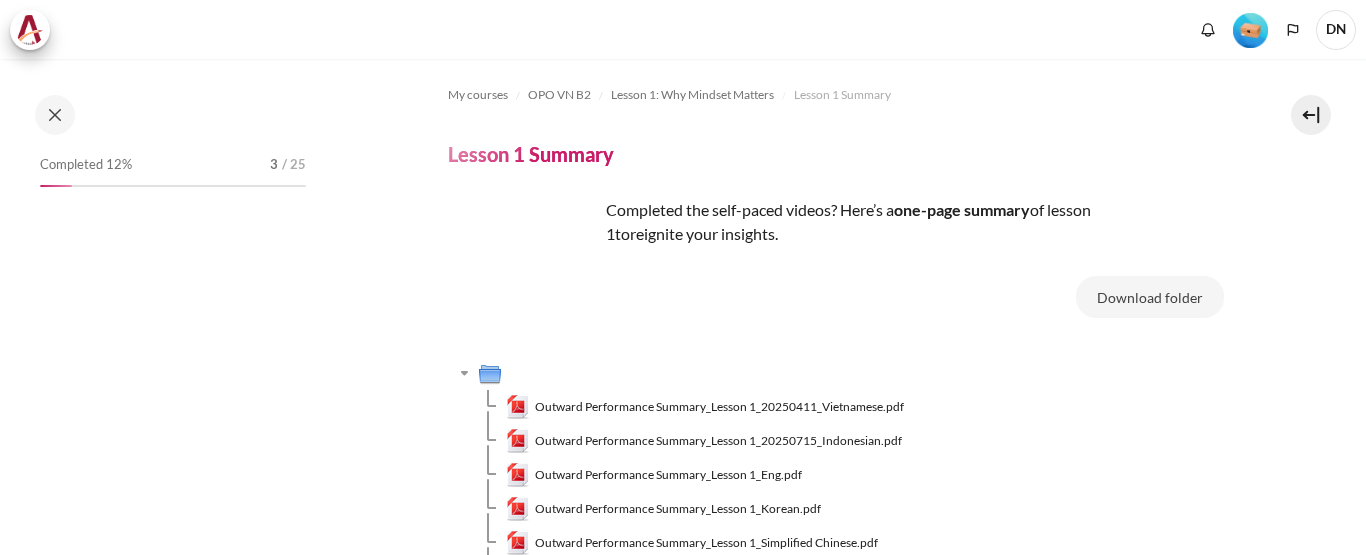 scroll, scrollTop: 0, scrollLeft: 0, axis: both 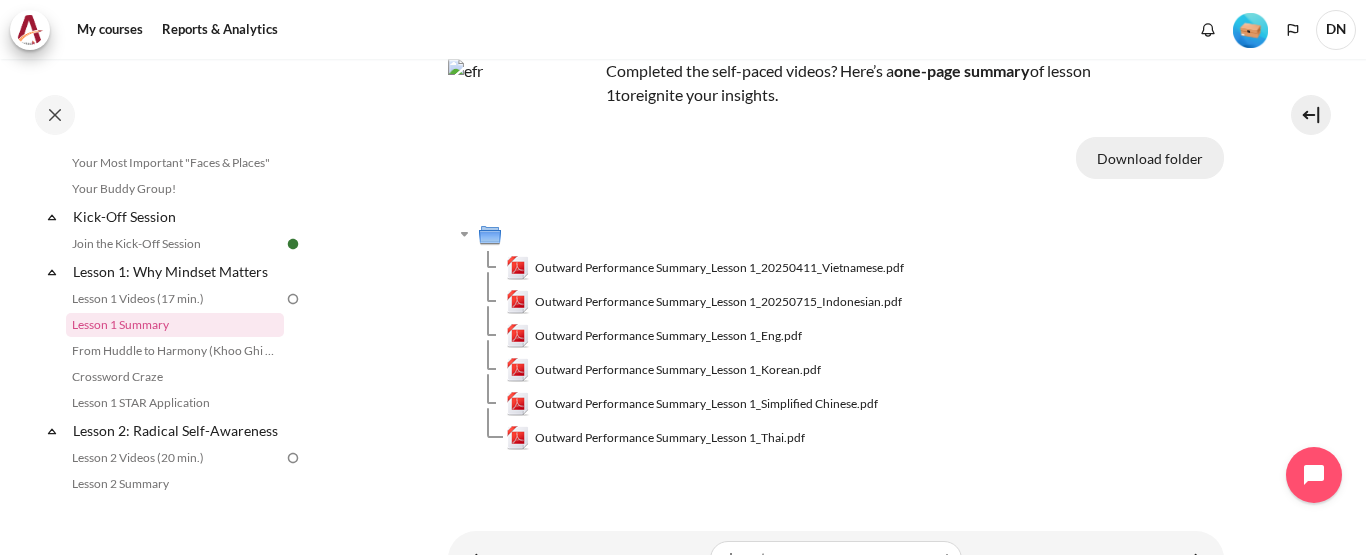 click on "Download folder" at bounding box center (1150, 158) 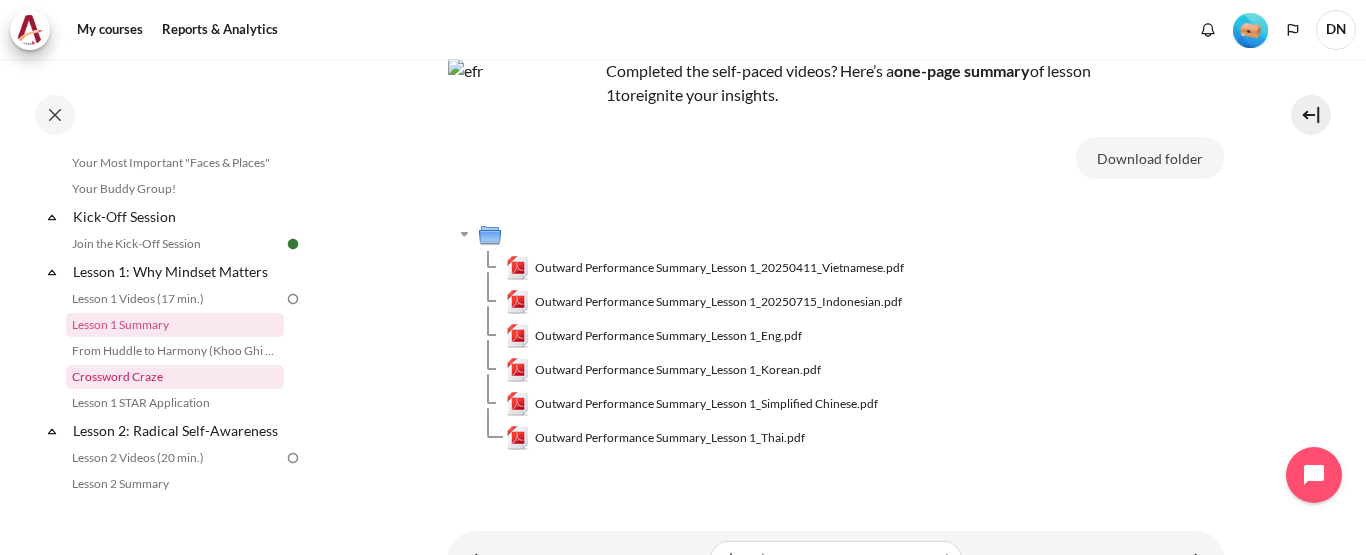 click on "Crossword Craze" at bounding box center (175, 377) 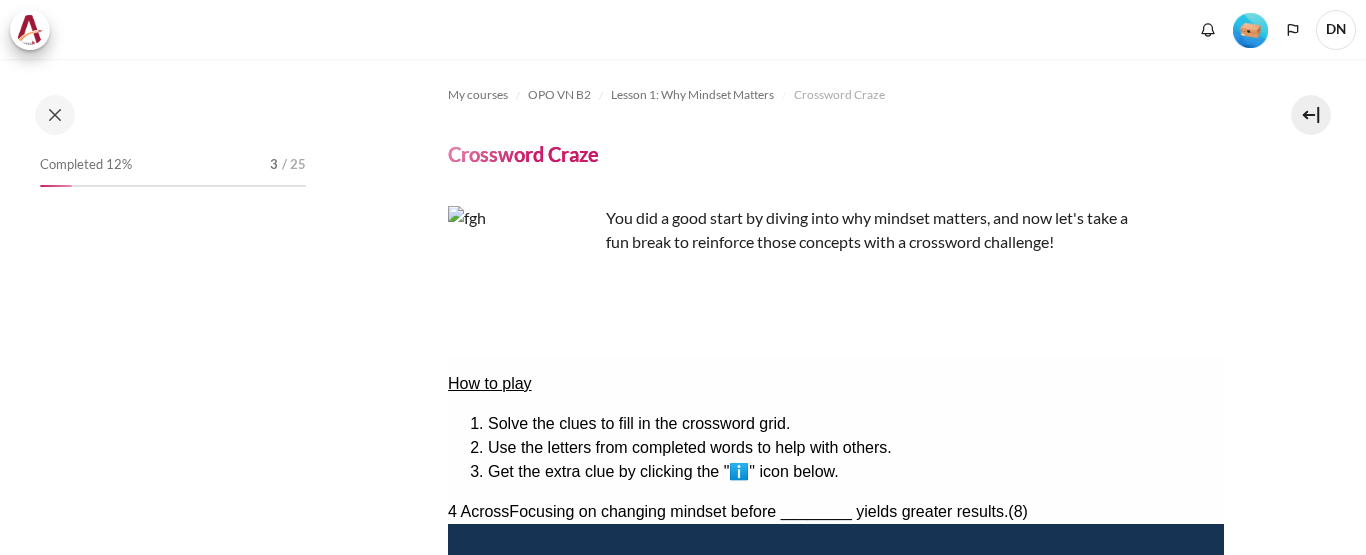scroll, scrollTop: 0, scrollLeft: 0, axis: both 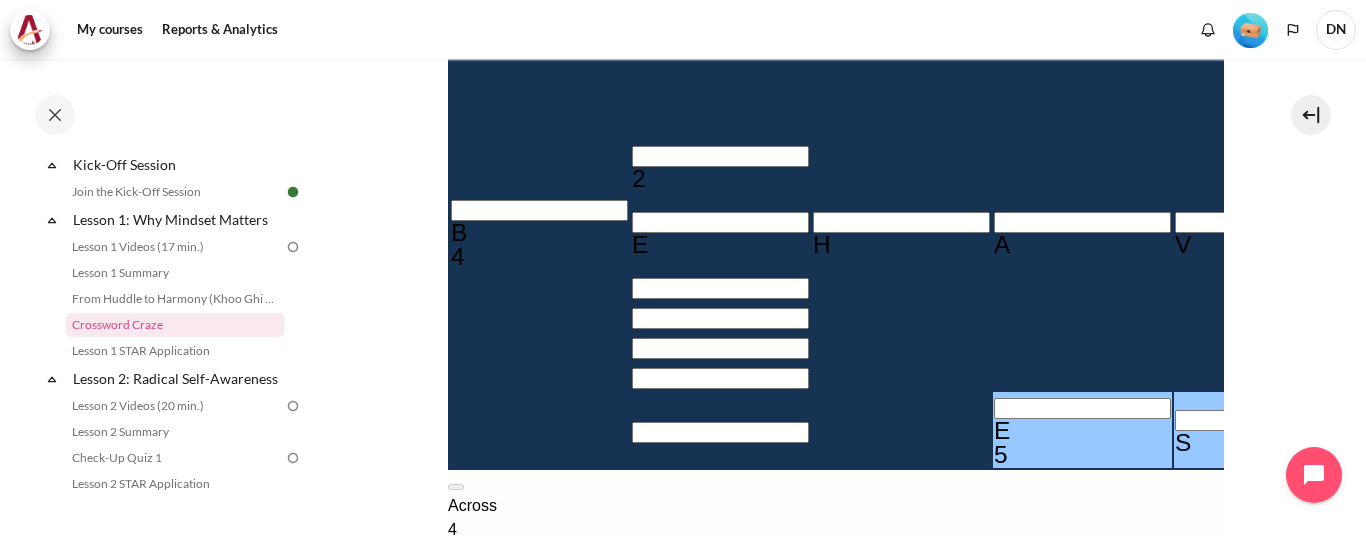 click on "ESSENCE" at bounding box center [535, 650] 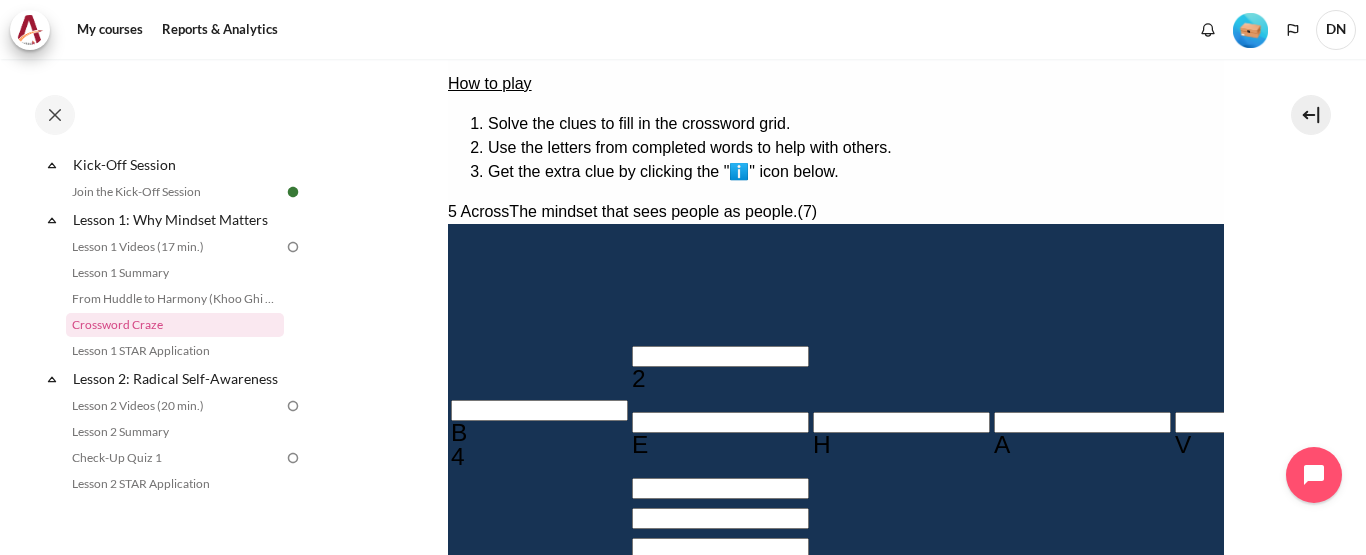 scroll, scrollTop: 400, scrollLeft: 0, axis: vertical 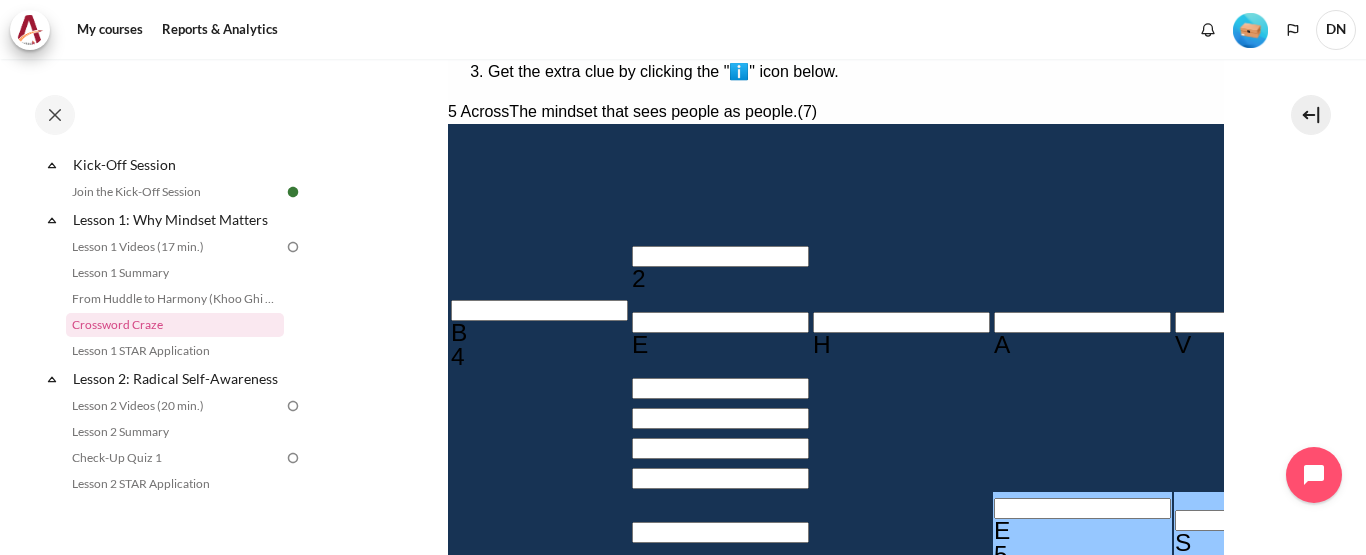 click on "ESSENCE" at bounding box center (535, 750) 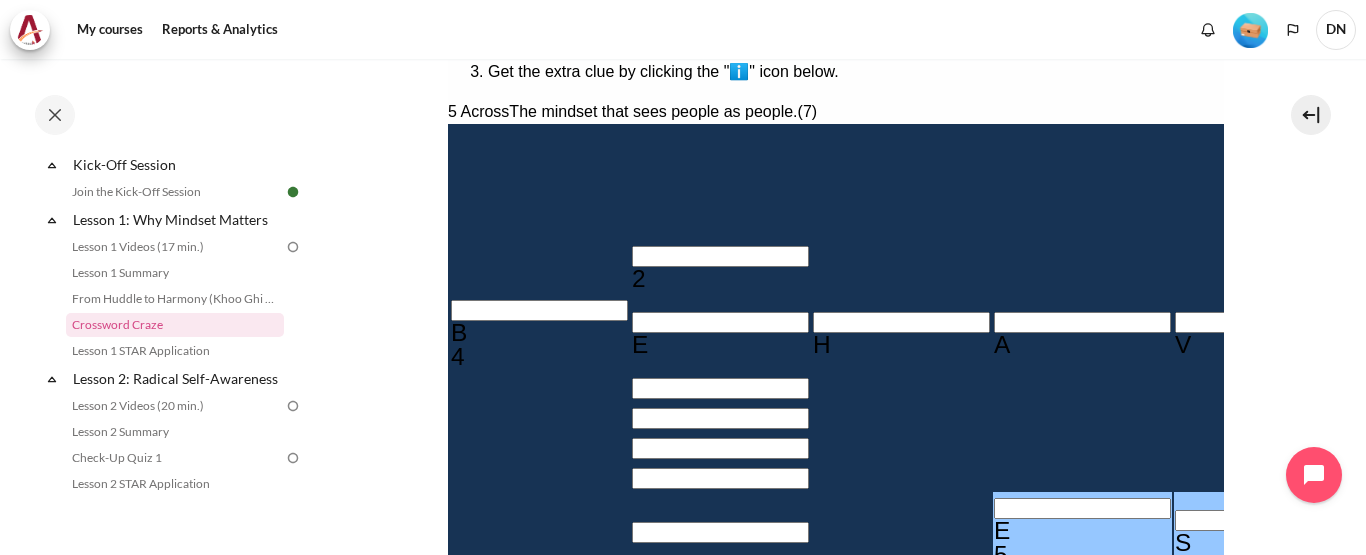 copy on "The mindset that focuses on self-interest and sees others as objects." 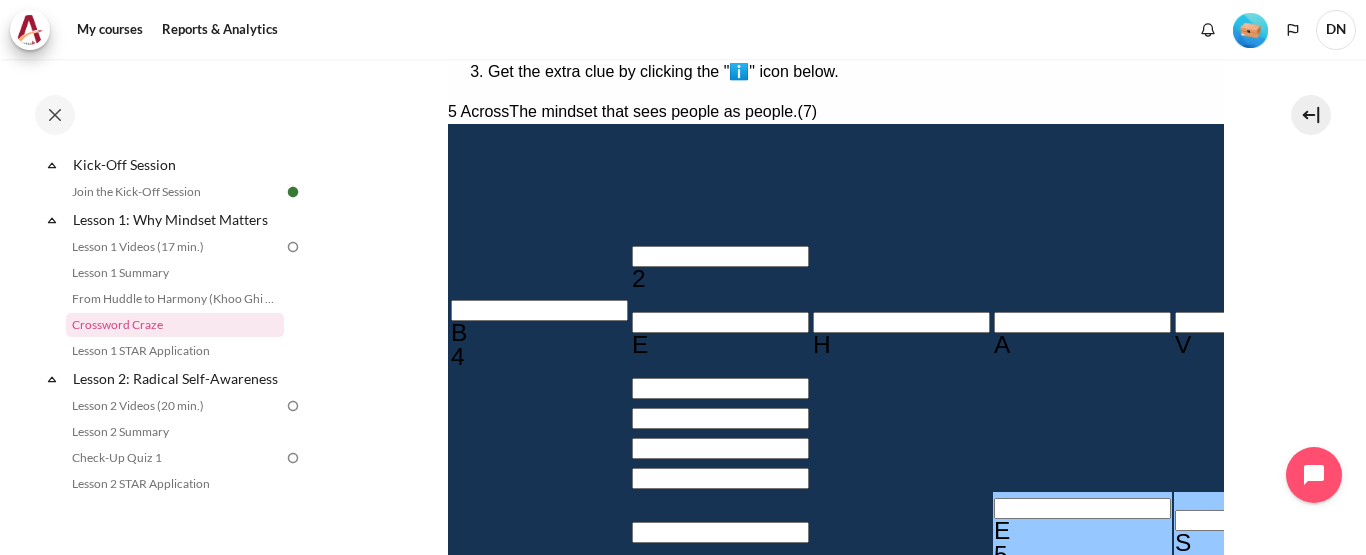 scroll, scrollTop: 500, scrollLeft: 0, axis: vertical 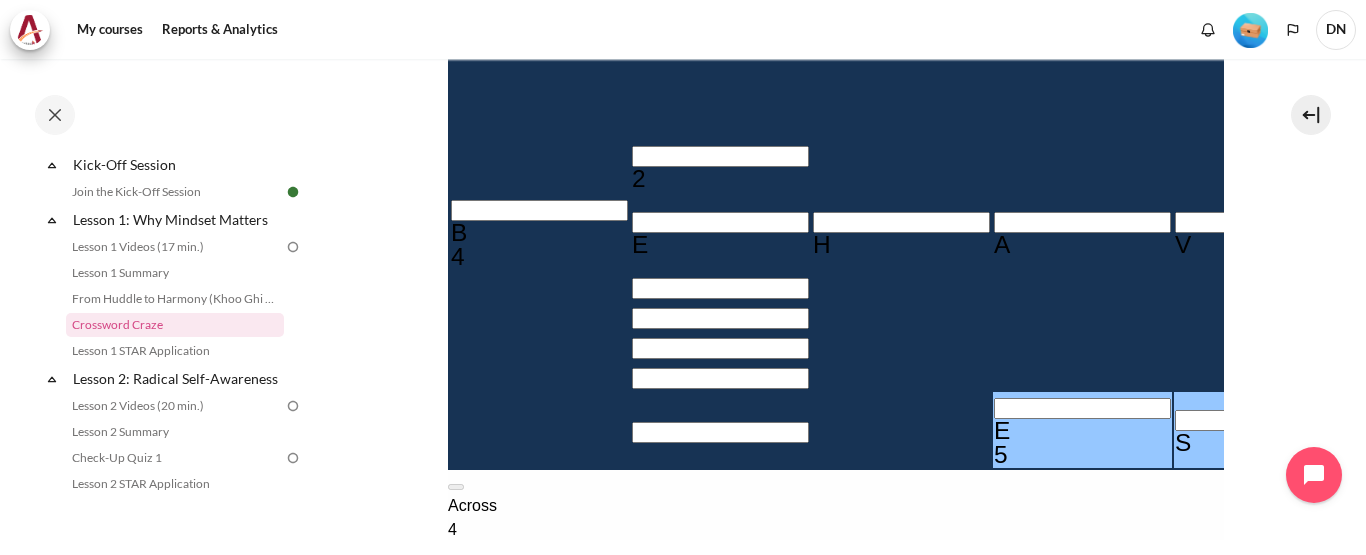 drag, startPoint x: 602, startPoint y: 447, endPoint x: 613, endPoint y: 442, distance: 12.083046 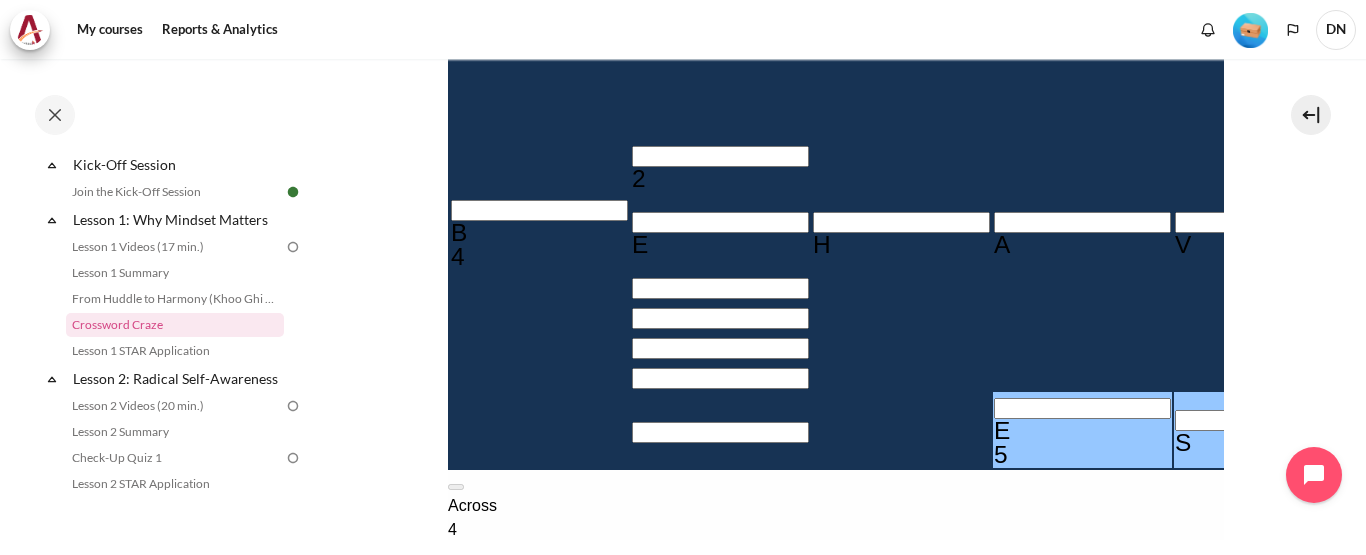 type 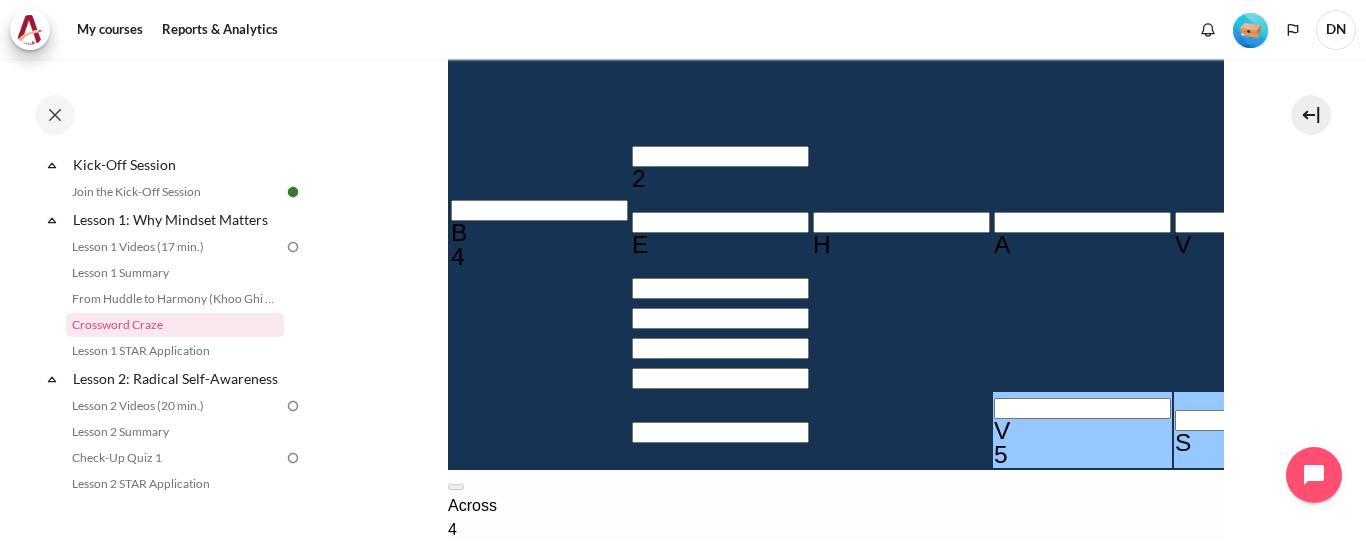 type 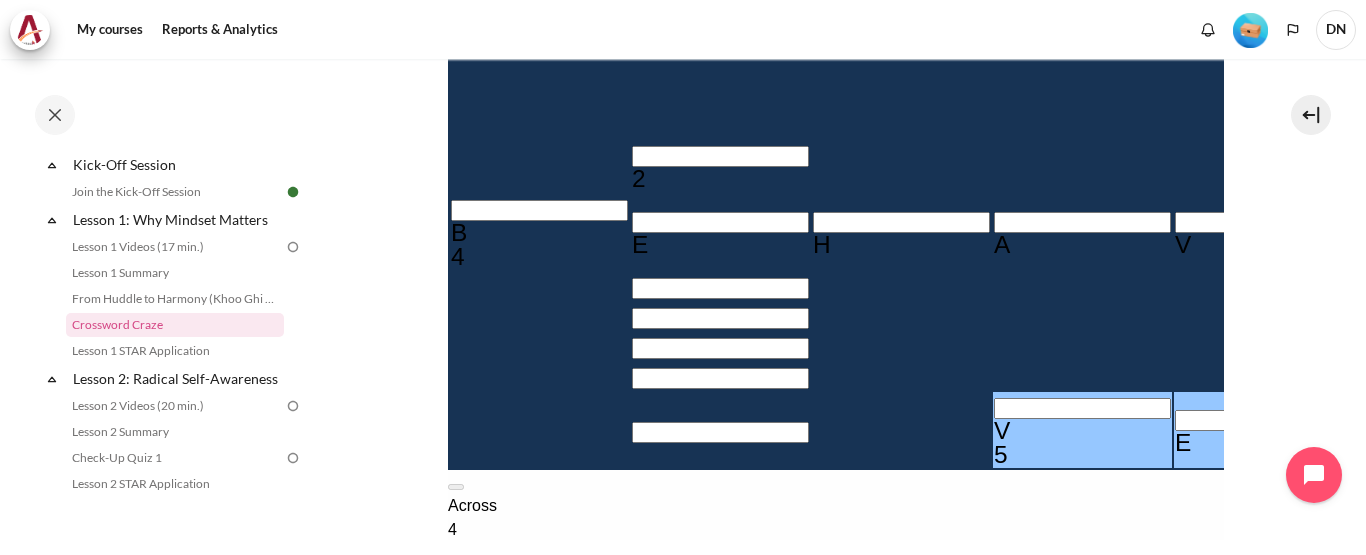 type 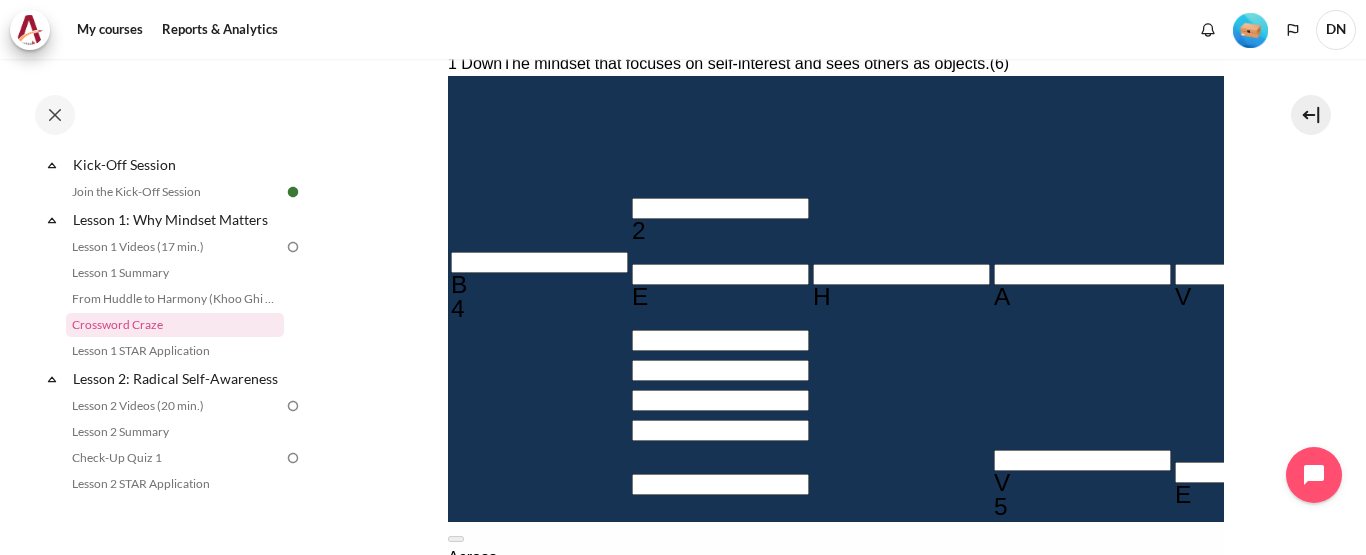 scroll, scrollTop: 400, scrollLeft: 0, axis: vertical 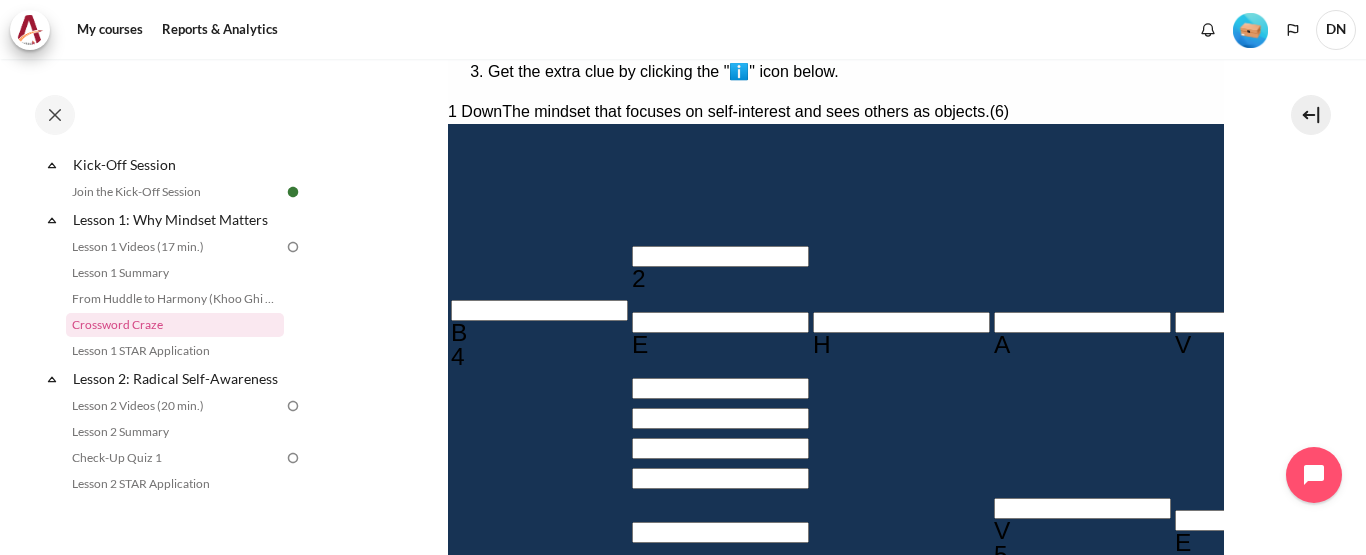 type on "＿" 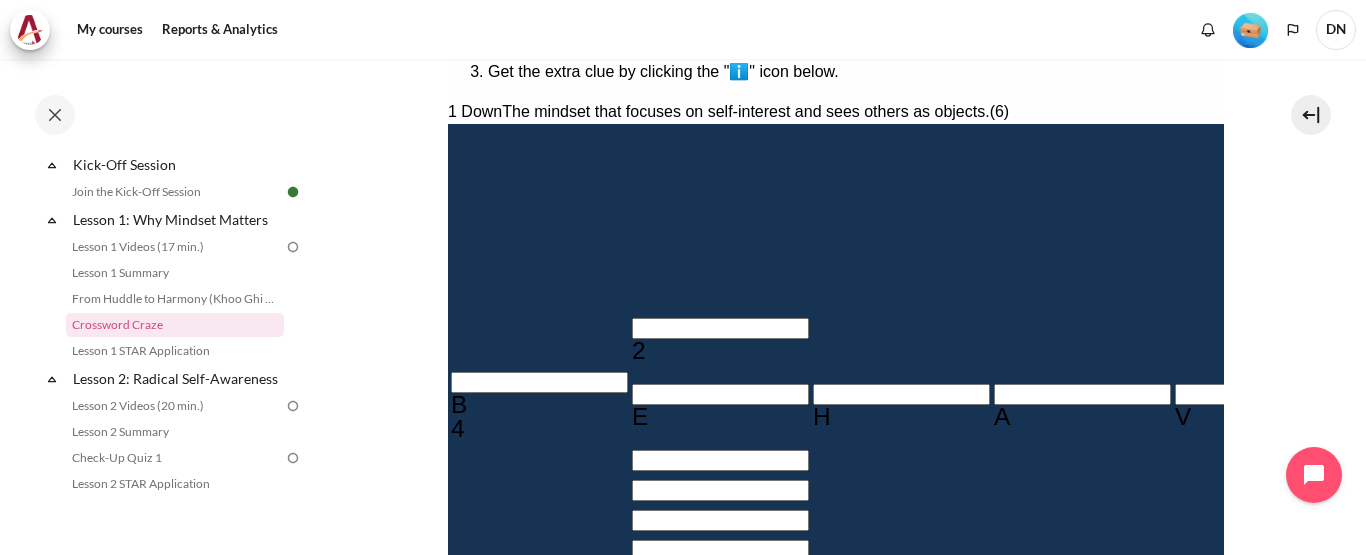 type on "VERHi＿" 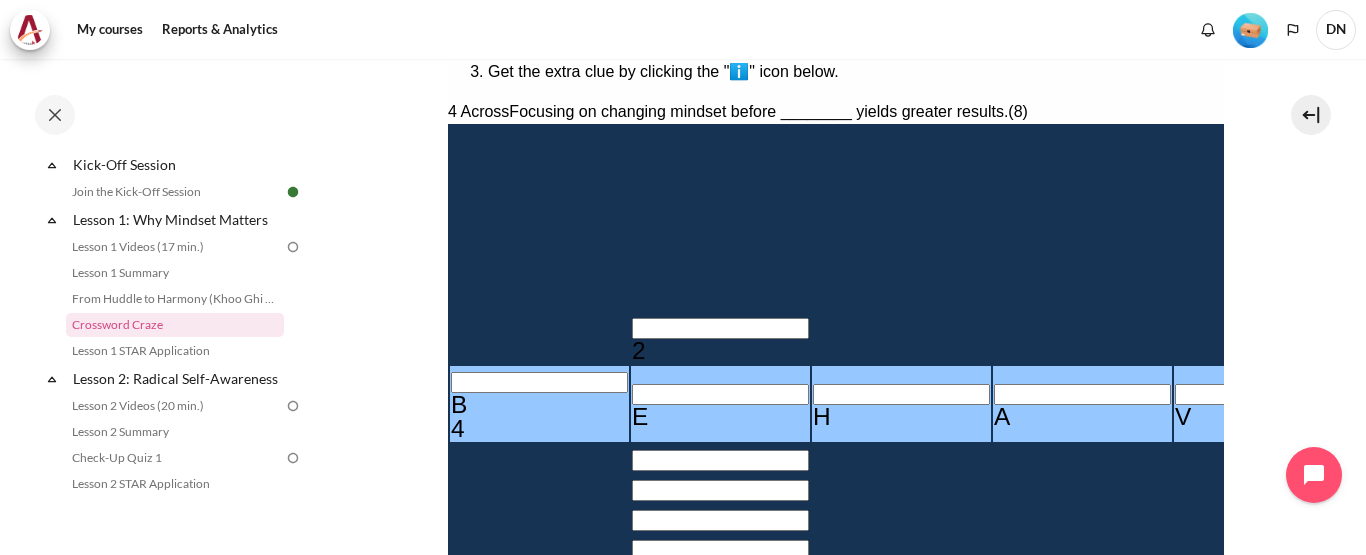 type on "BEHAVIO＿" 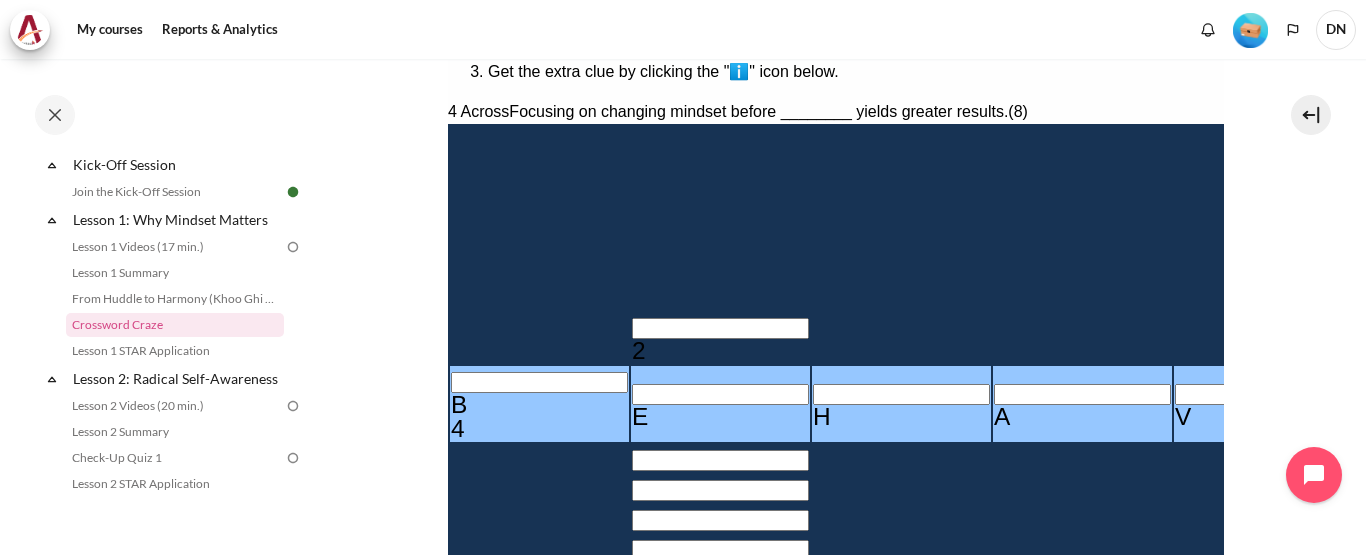 type on "BEHAVIOR" 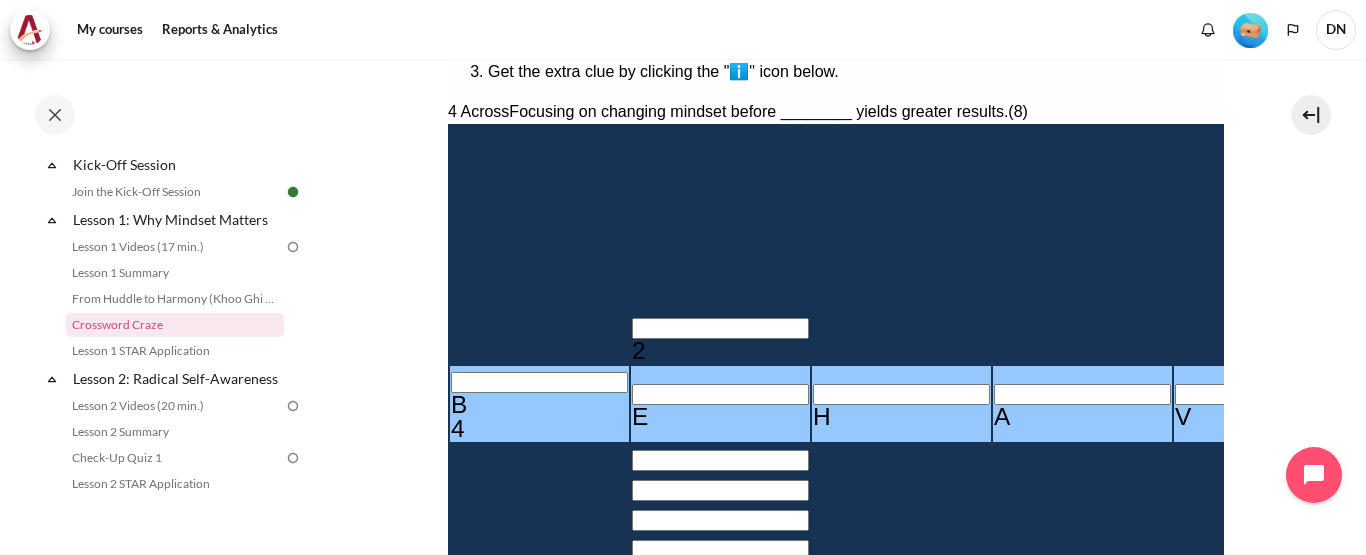 click on "VEHICLE" at bounding box center [535, 822] 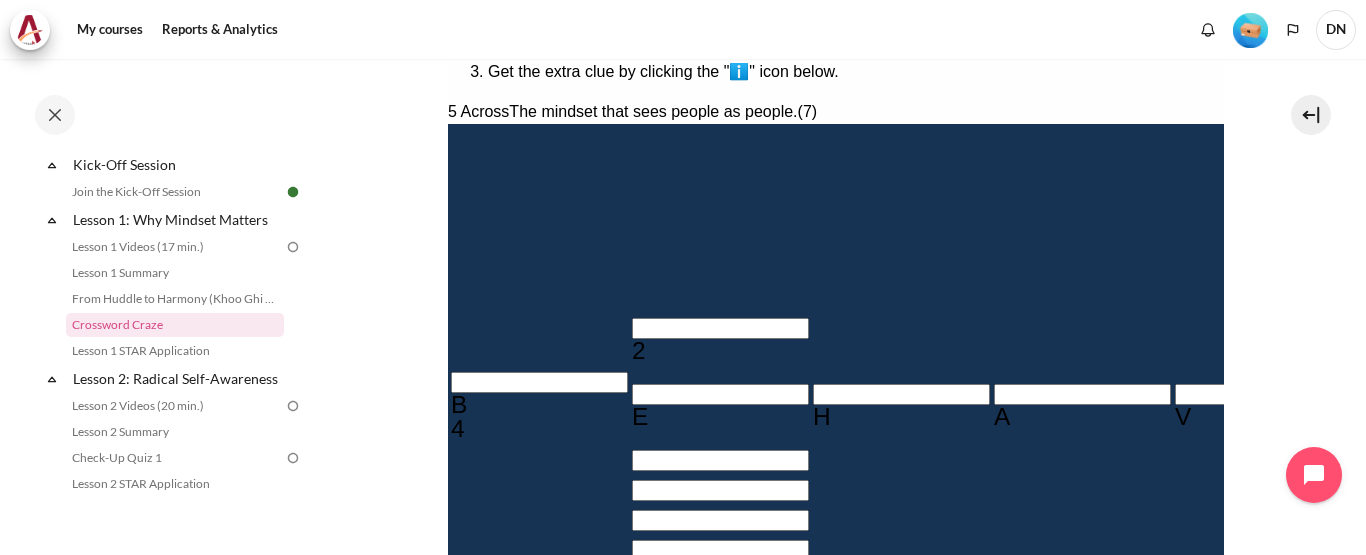 scroll, scrollTop: 0, scrollLeft: 0, axis: both 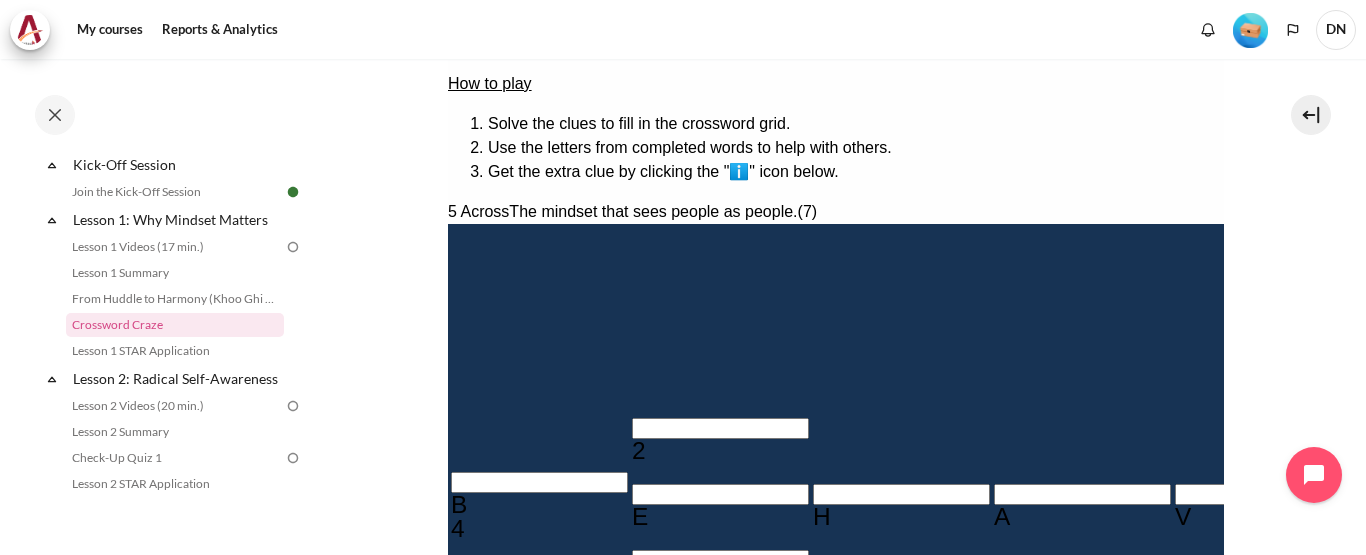 drag, startPoint x: 992, startPoint y: 344, endPoint x: 1105, endPoint y: 369, distance: 115.73245 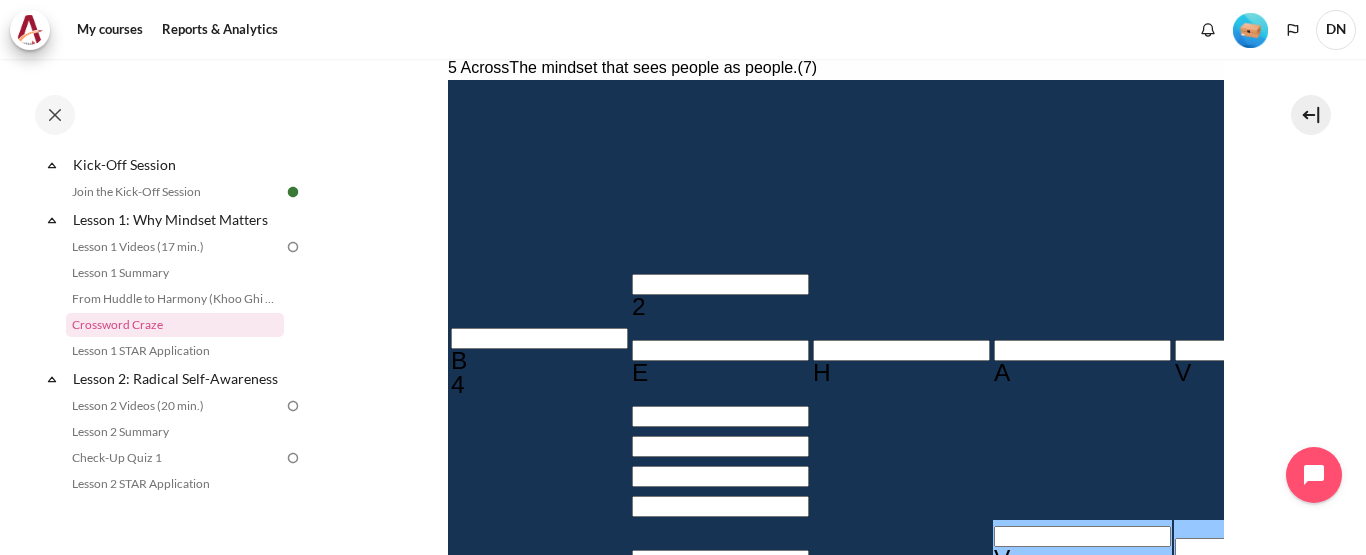 scroll, scrollTop: 400, scrollLeft: 0, axis: vertical 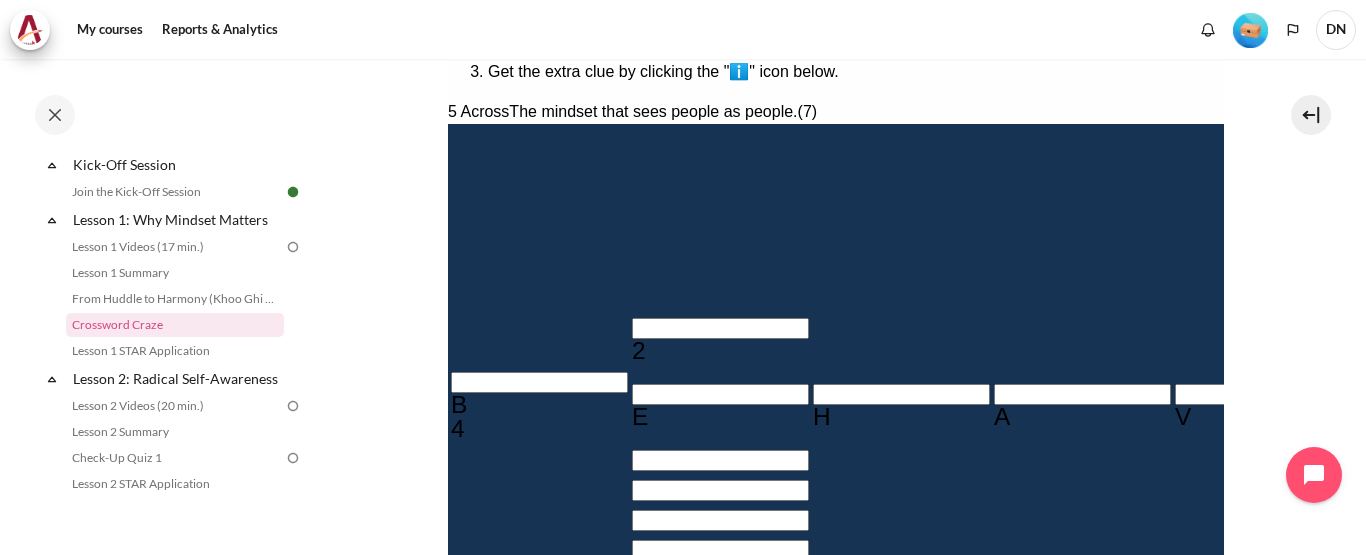 click on "VEHICLE" at bounding box center [535, 822] 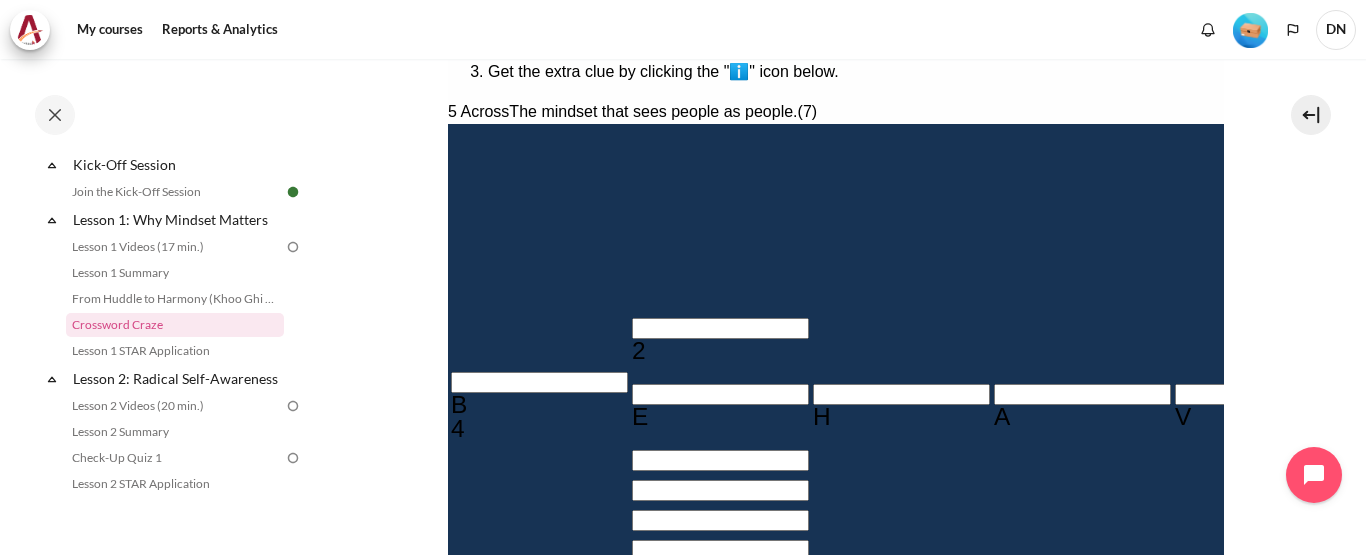 type on "V" 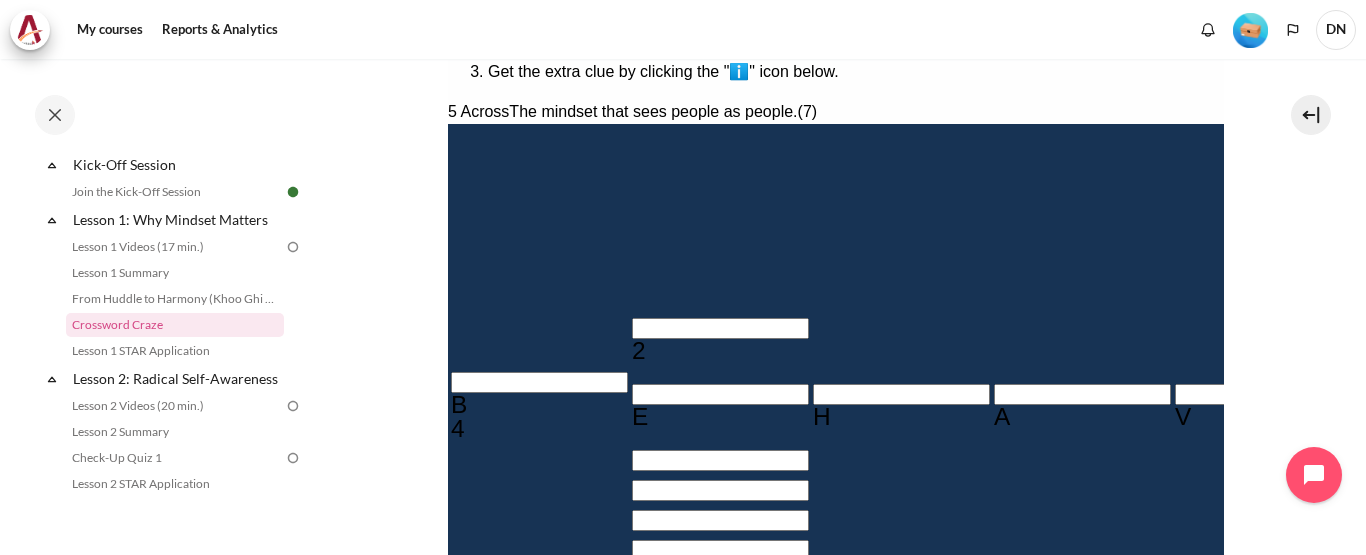 type on "OUY＿＿＿＿" 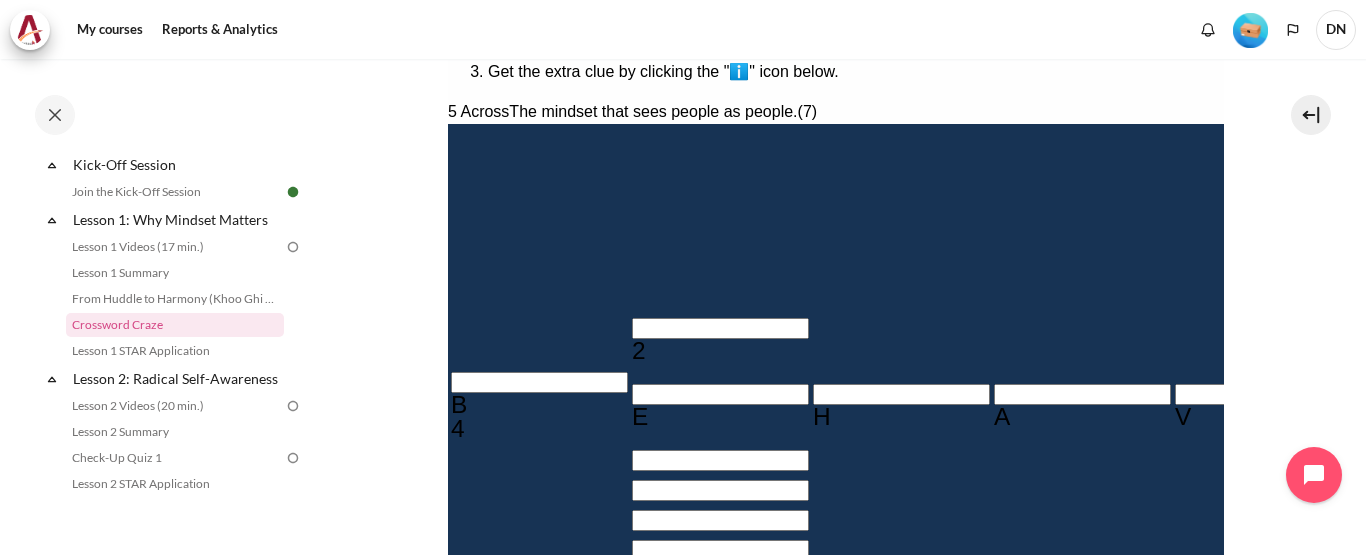 scroll, scrollTop: 85, scrollLeft: 0, axis: vertical 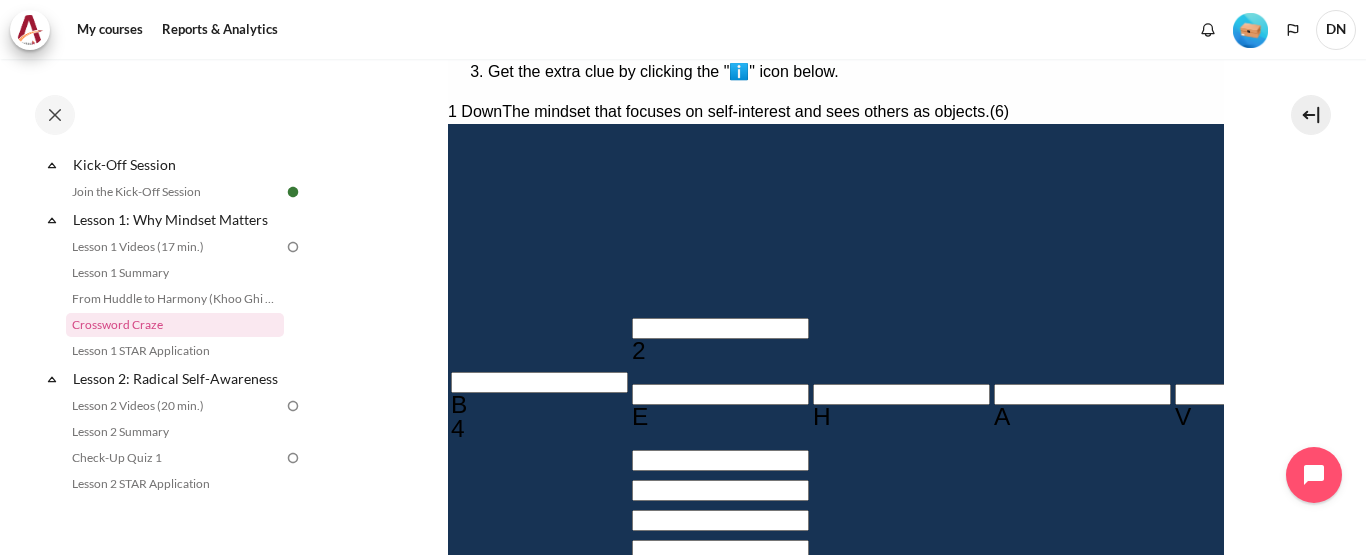 click on "VEHIR＿" at bounding box center (535, 919) 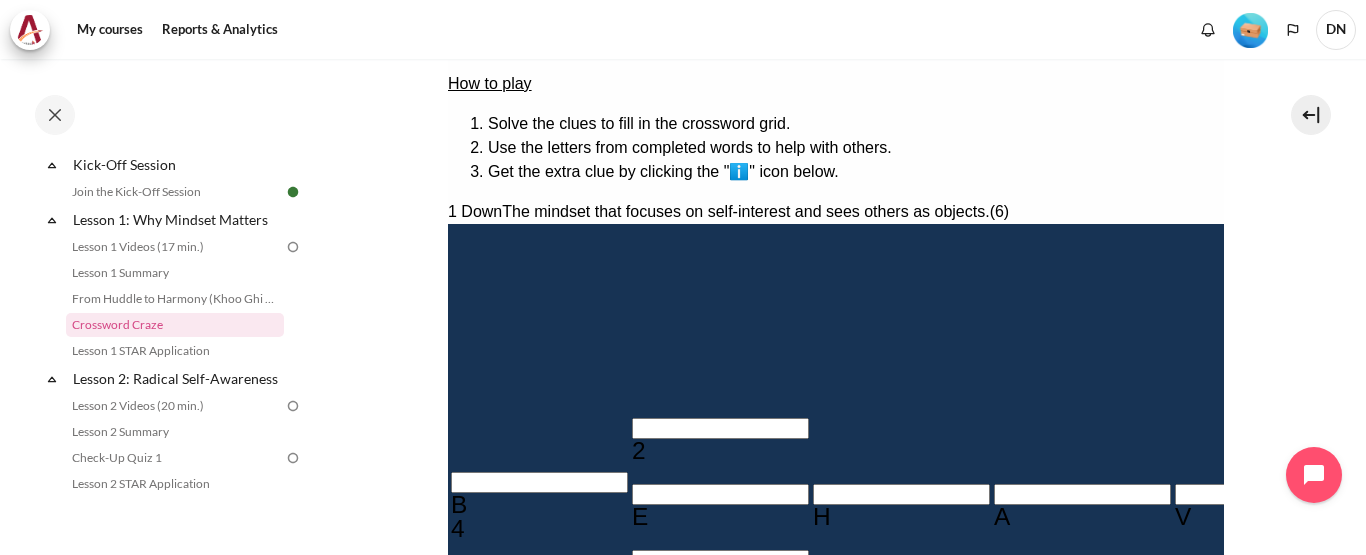 click on "V" at bounding box center (1805, 265) 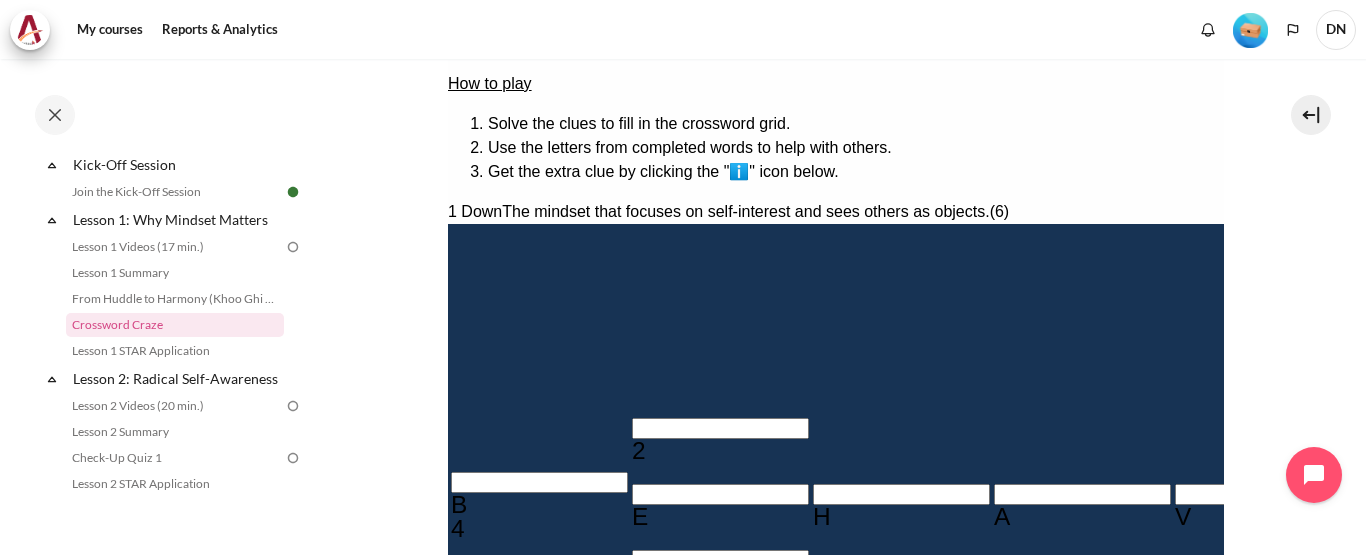 type 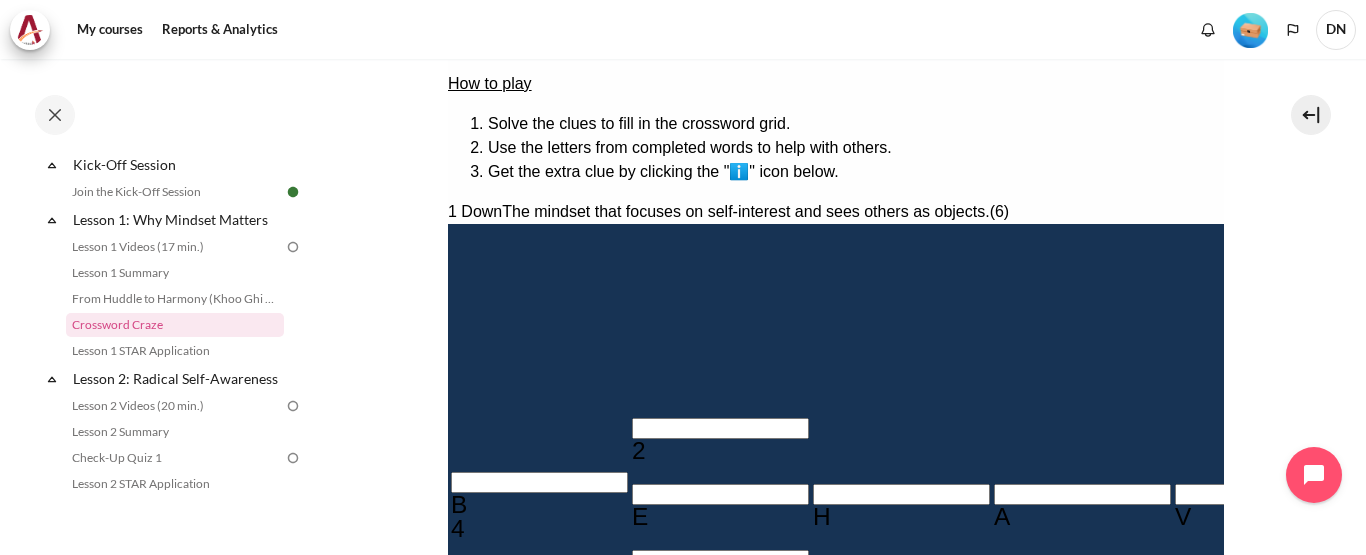 type 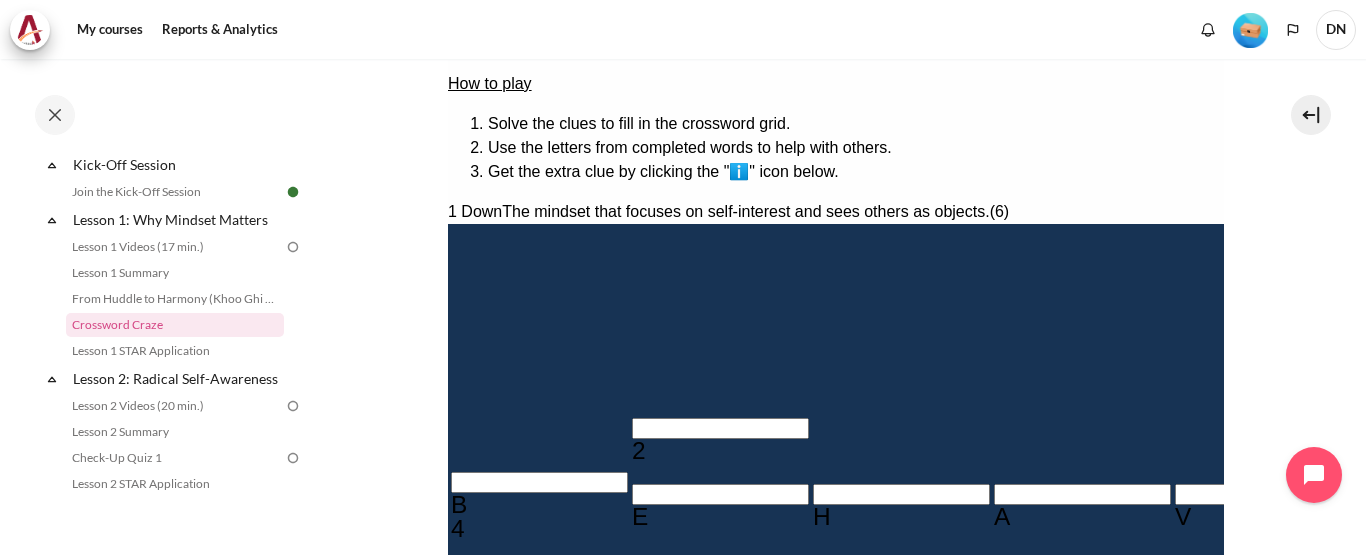 click at bounding box center (1443, 572) 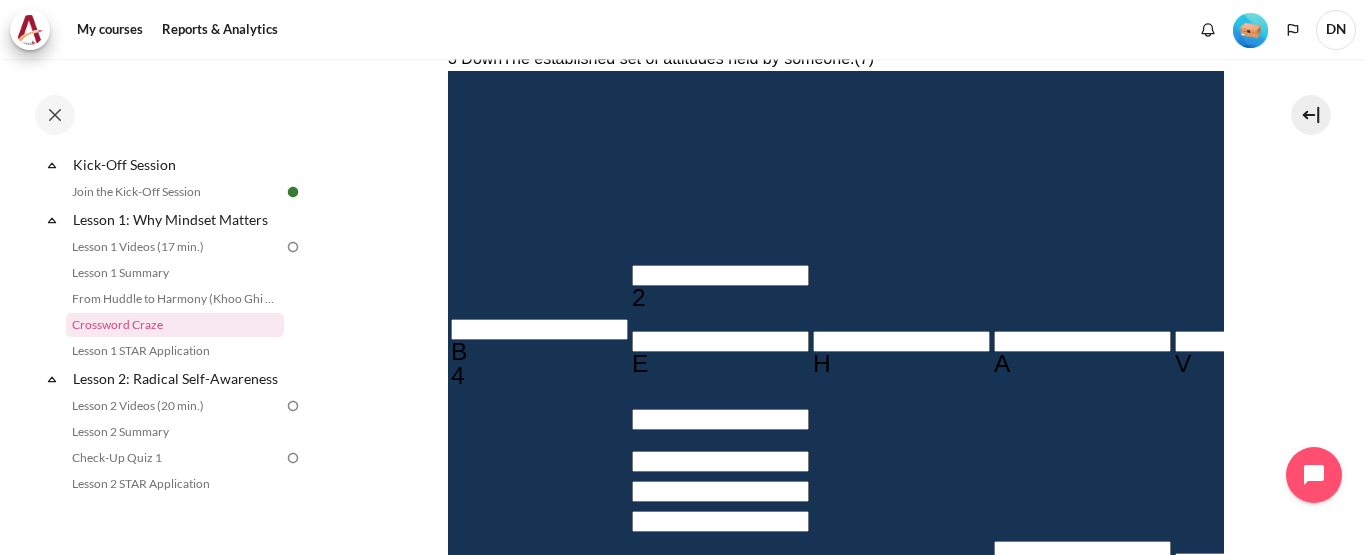 scroll, scrollTop: 500, scrollLeft: 0, axis: vertical 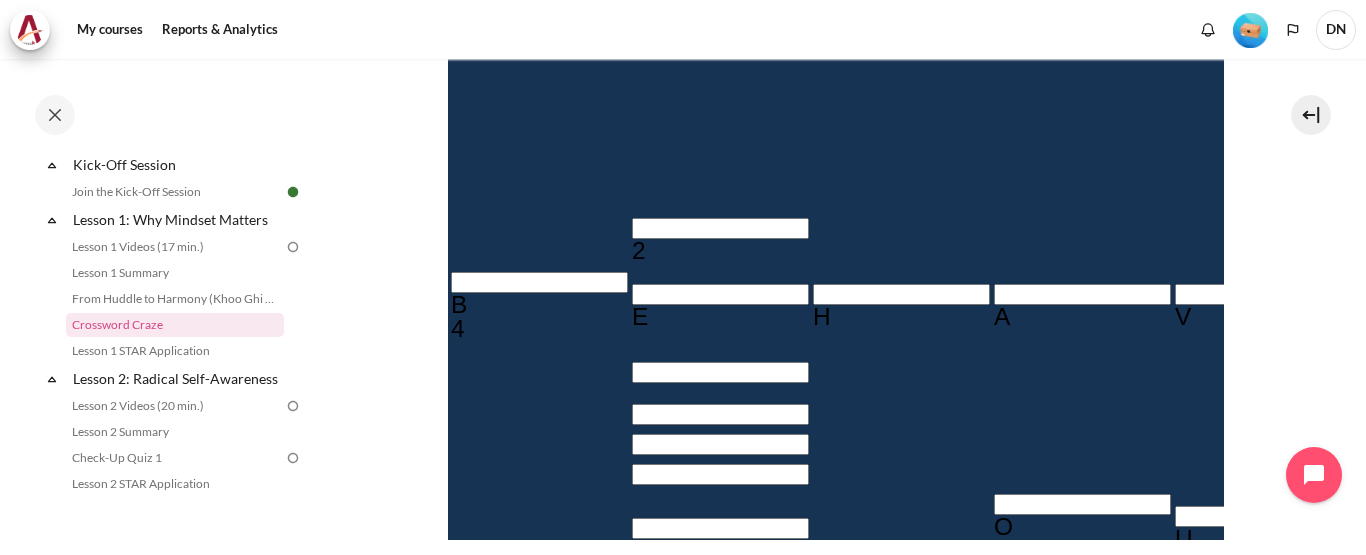 click on "＿E＿＿＿＿＿" at bounding box center (535, 915) 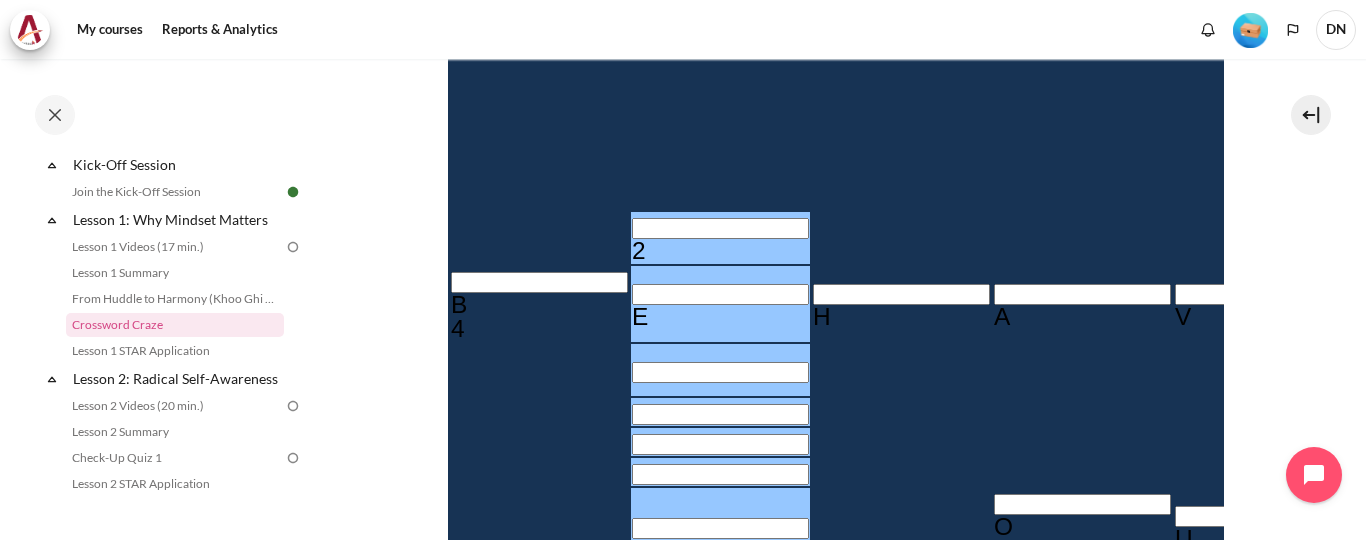 drag, startPoint x: 985, startPoint y: 292, endPoint x: 1051, endPoint y: 314, distance: 69.57011 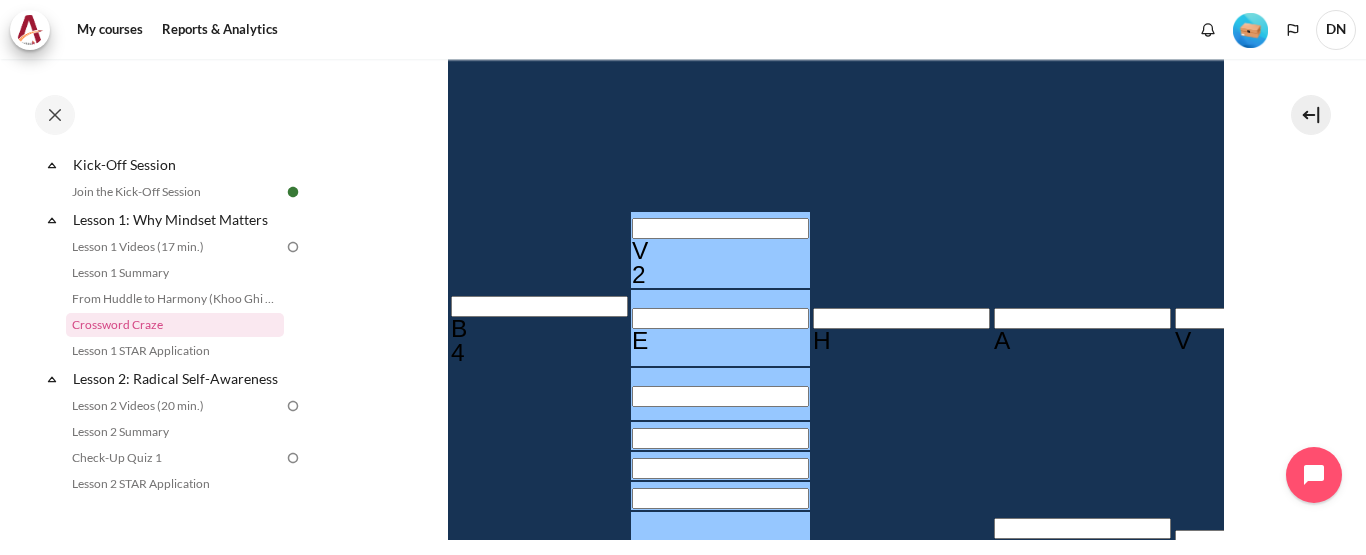 click on "VE＿＿＿＿＿" at bounding box center [535, 939] 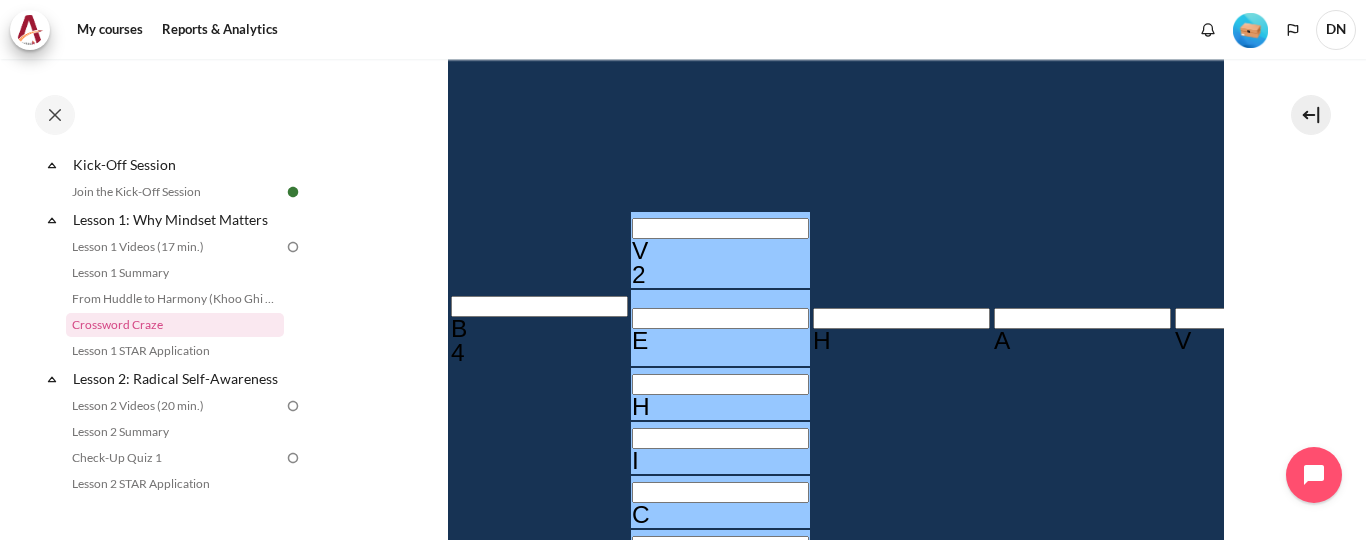 type on "VEHICLE" 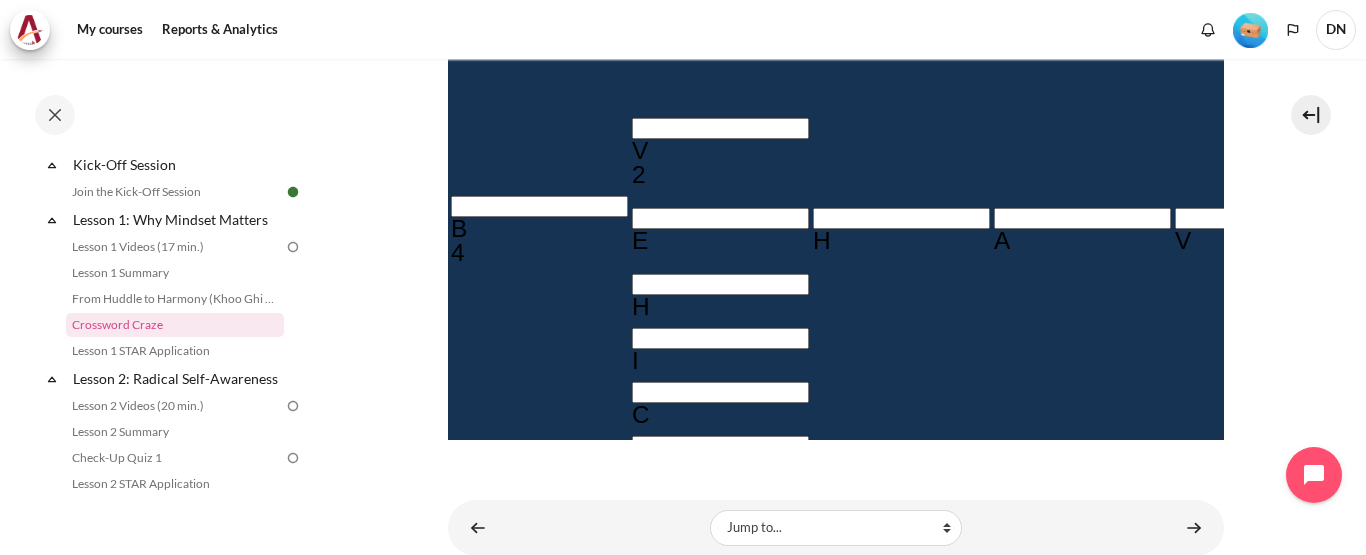 scroll, scrollTop: 669, scrollLeft: 0, axis: vertical 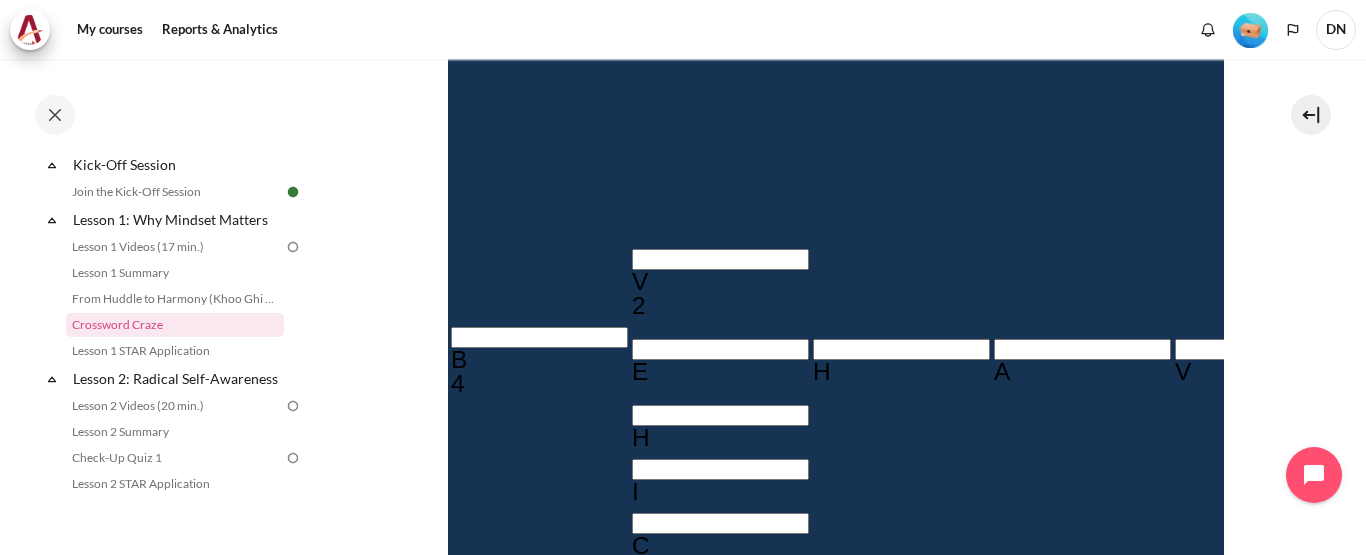type 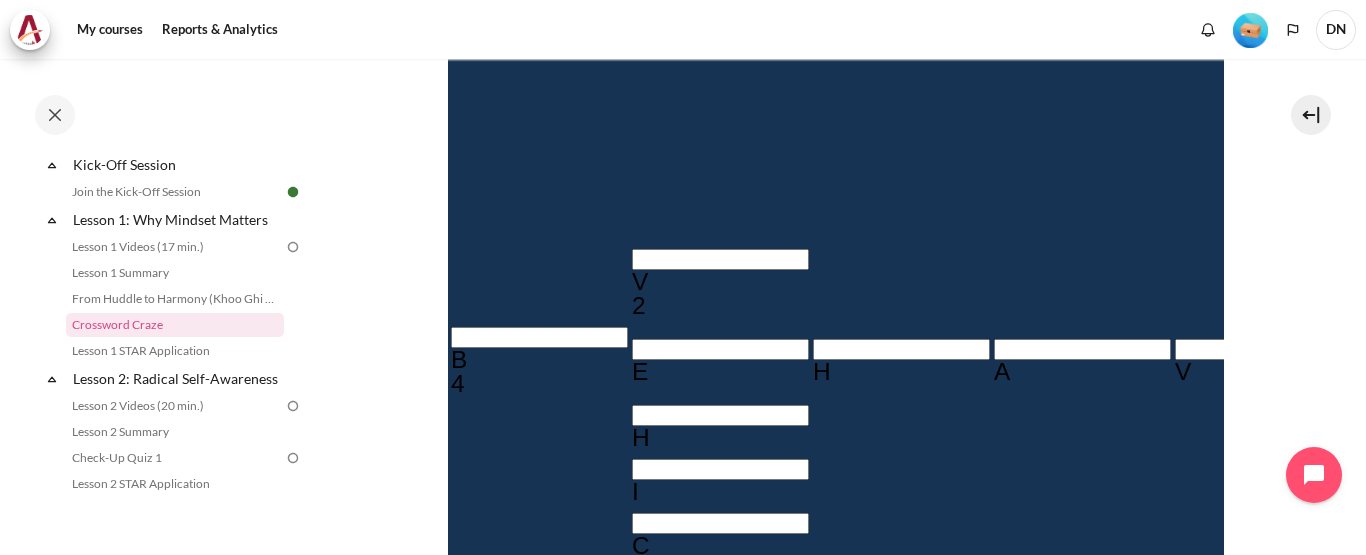 type 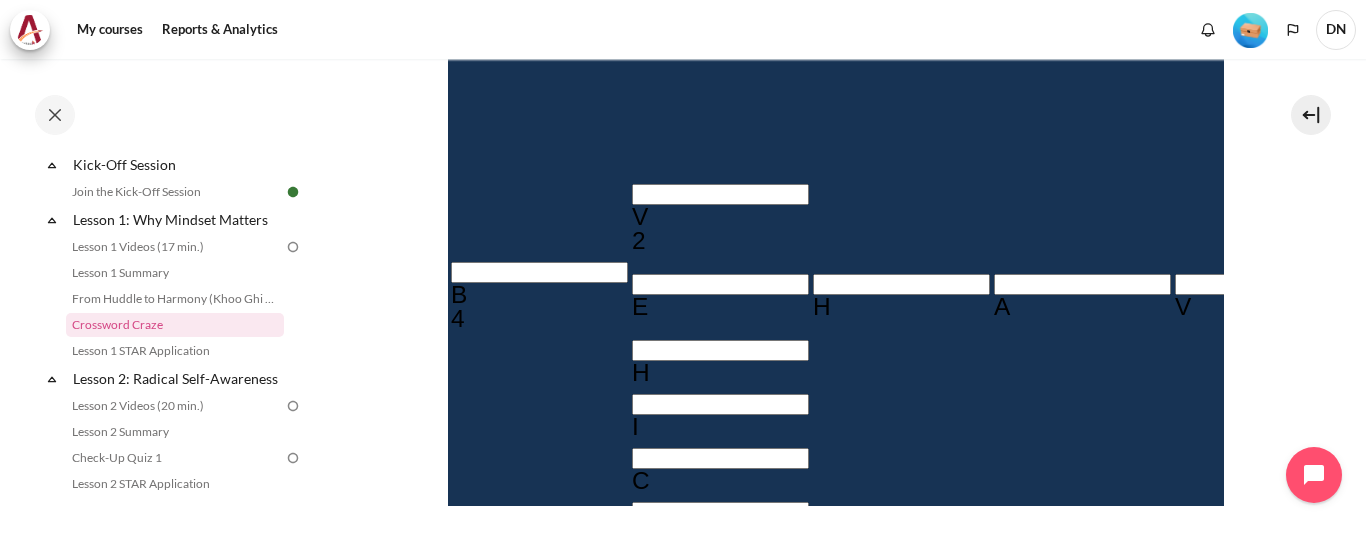 scroll, scrollTop: 569, scrollLeft: 0, axis: vertical 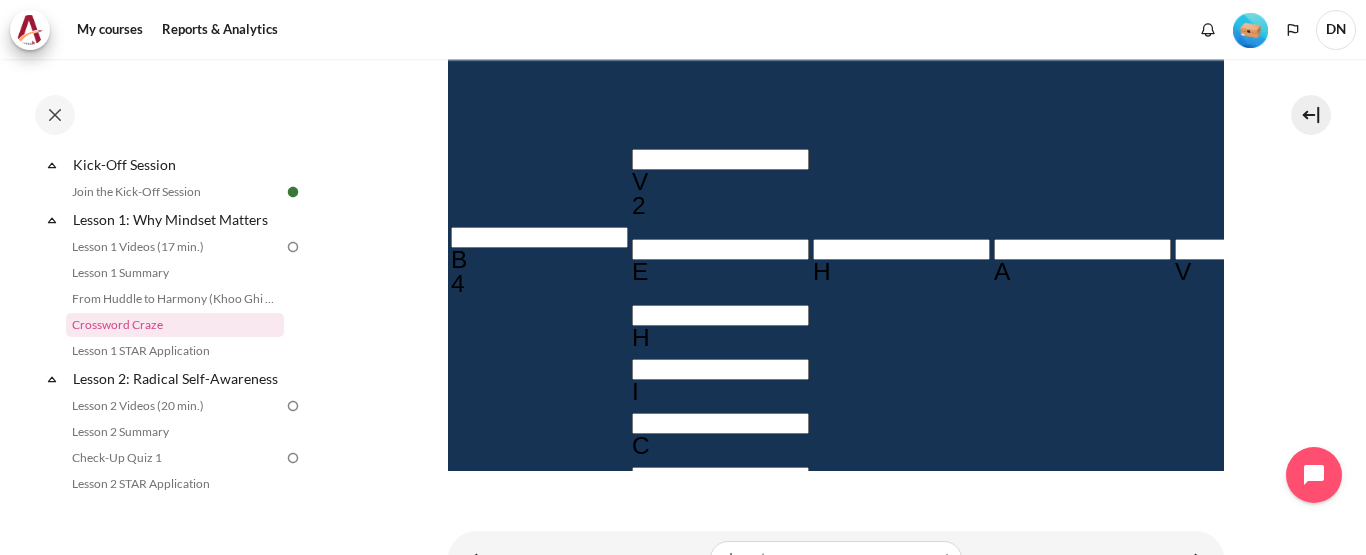 click on "Check Check the characters. The responses will be marked as correct, incorrect, or unanswered." at bounding box center (474, 1037) 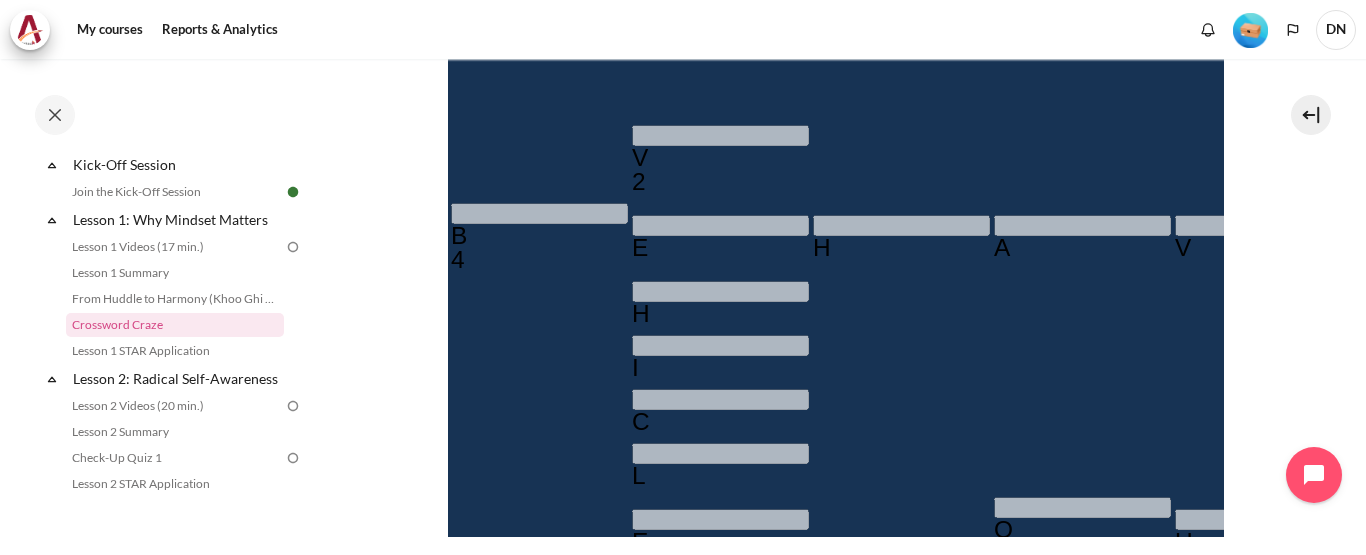 scroll, scrollTop: 469, scrollLeft: 0, axis: vertical 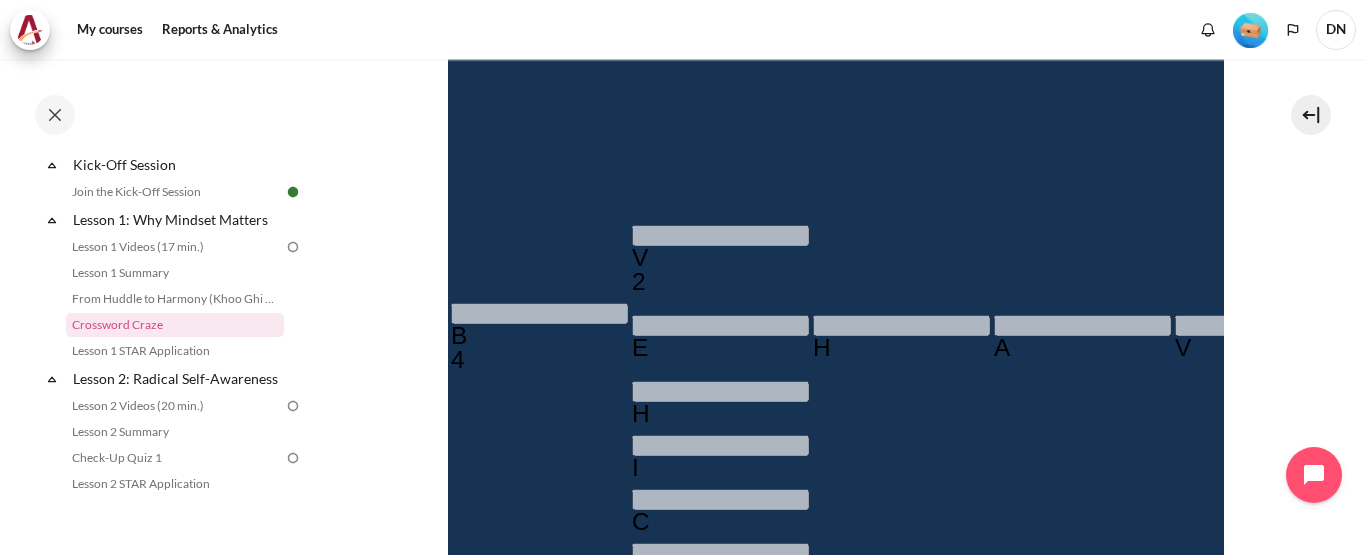 click on "2 Mindset drives behaviors that drive _______. (7) VEHICLE VEHICLE" at bounding box center [835, 1077] 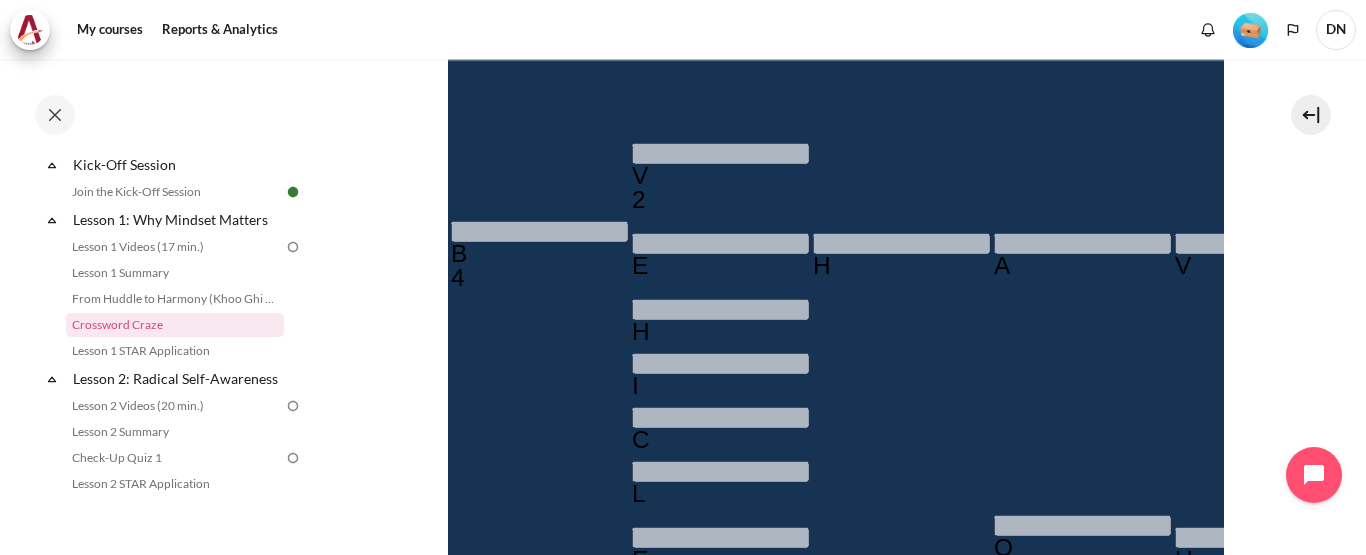 scroll, scrollTop: 535, scrollLeft: 0, axis: vertical 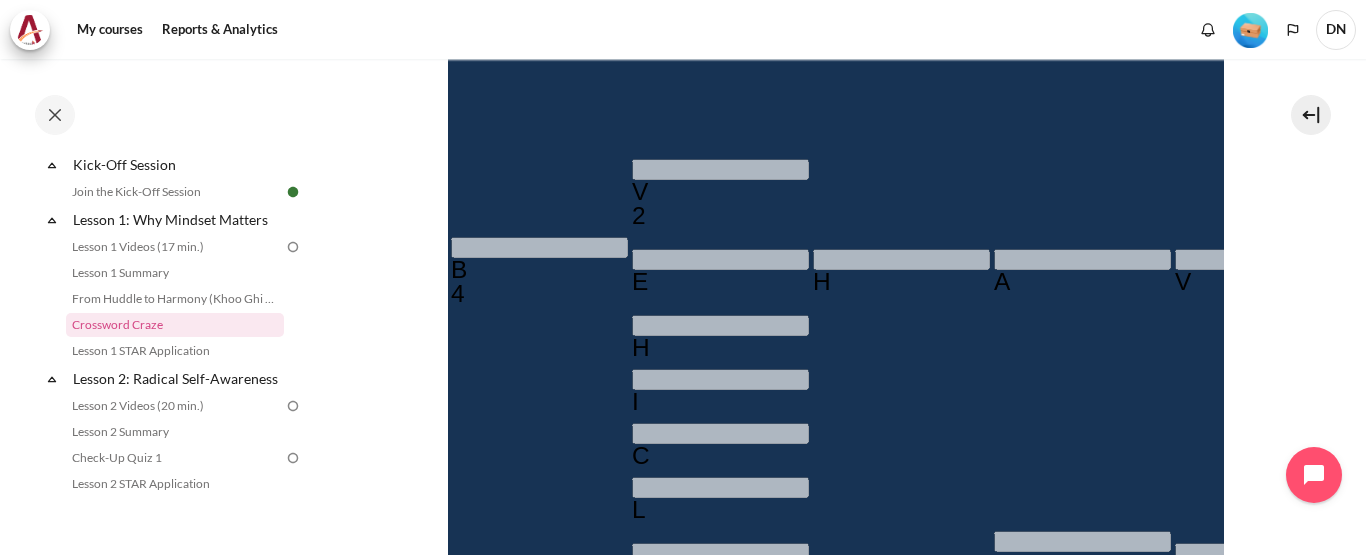 click on "Retry Retry the task. Reset all responses and start the task over again." at bounding box center [471, 1252] 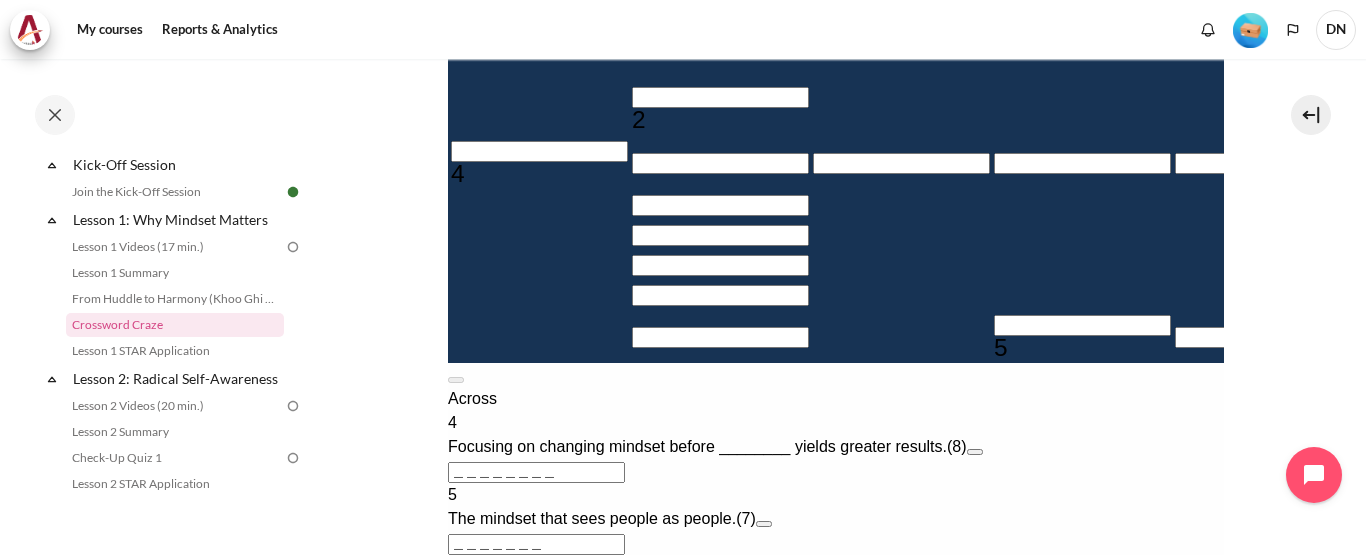 scroll, scrollTop: 85, scrollLeft: 0, axis: vertical 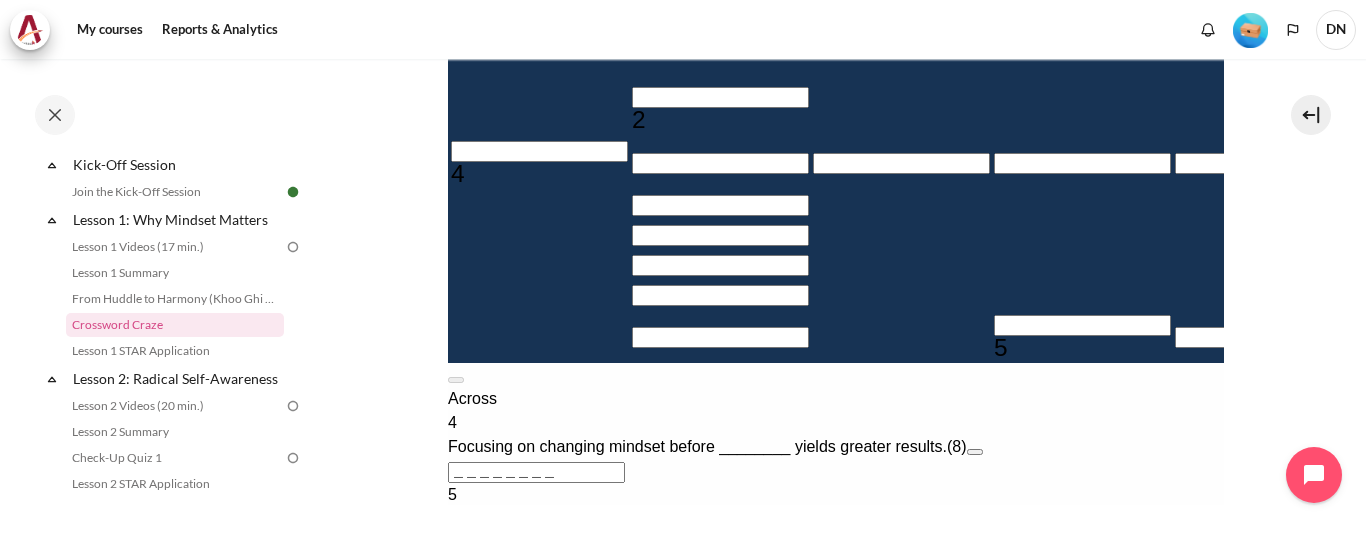 click on "Check Check the characters. The responses will be marked as correct, incorrect, or unanswered." at bounding box center [474, 807] 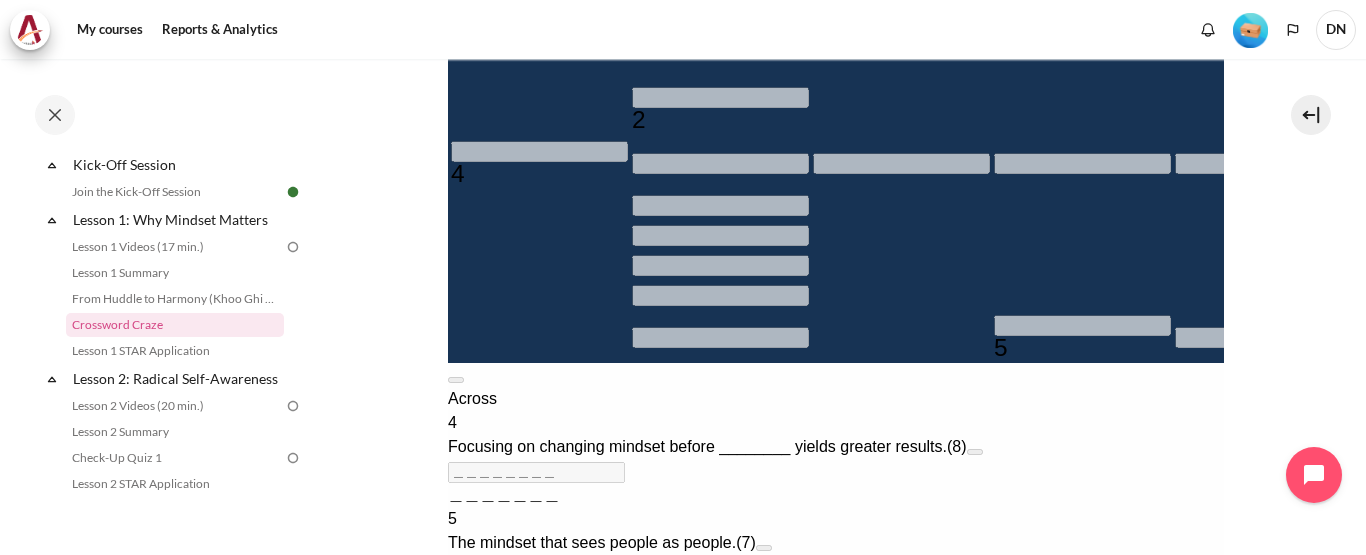 scroll, scrollTop: 65, scrollLeft: 0, axis: vertical 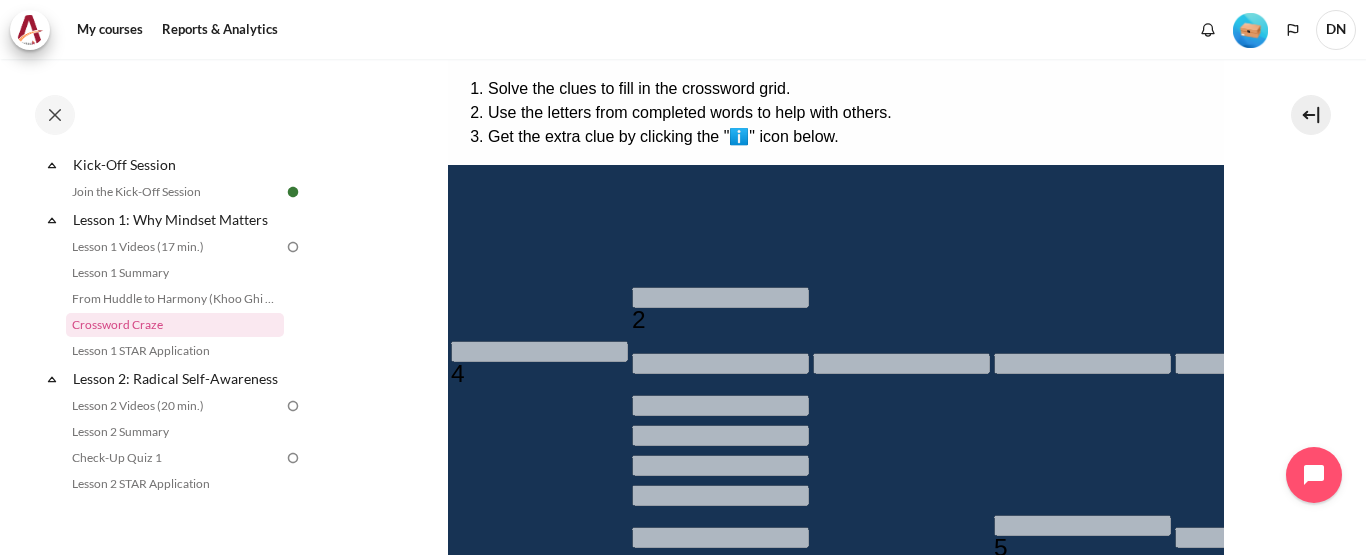 click on "＿＿＿＿＿＿＿" at bounding box center [503, 694] 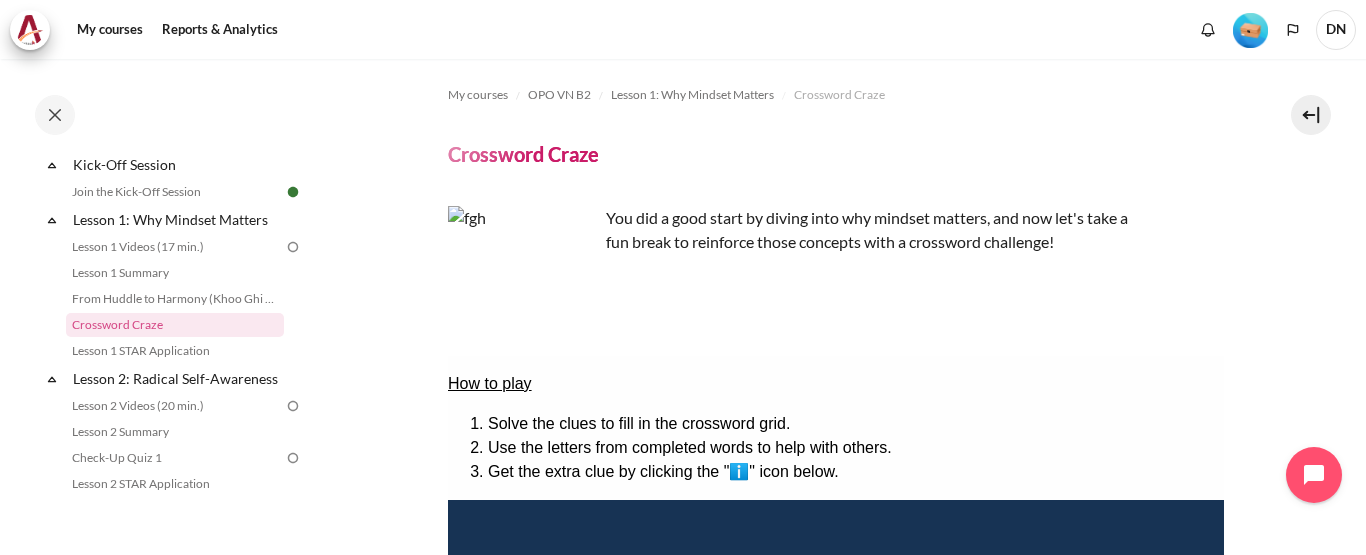 scroll, scrollTop: 200, scrollLeft: 0, axis: vertical 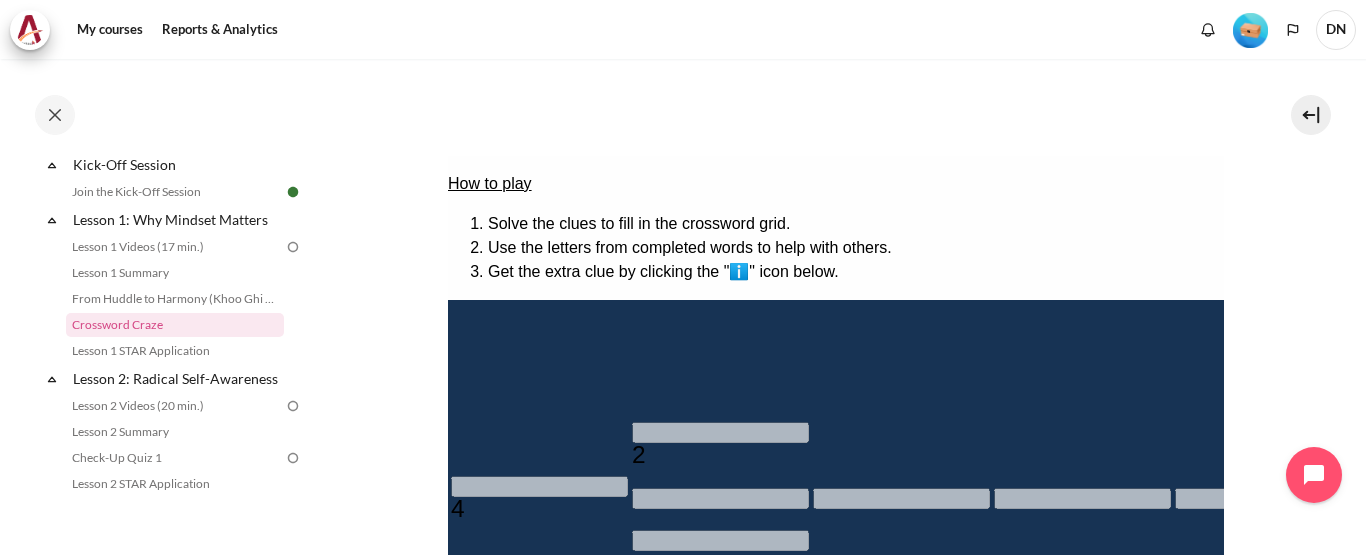click on "4 Focusing on changing mindset before ________ yields greater results. (8) ＿＿＿＿＿＿＿＿  ＿＿＿＿＿＿＿" at bounding box center [835, 794] 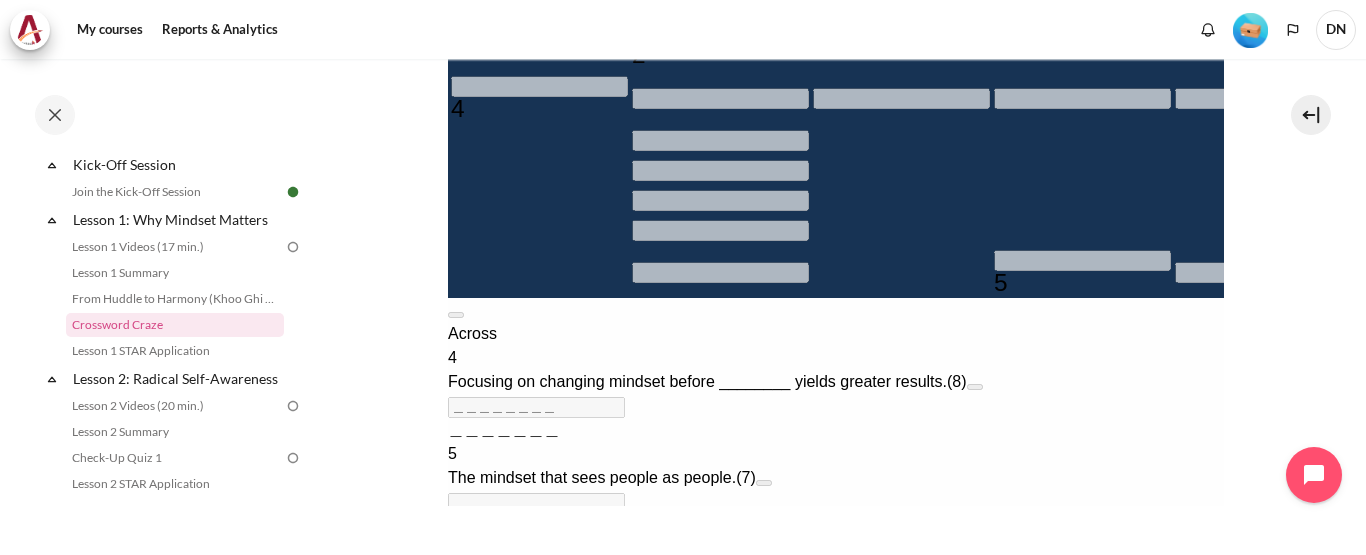 click on "Retry Retry the task. Reset all responses and start the task over again." at bounding box center (471, 947) 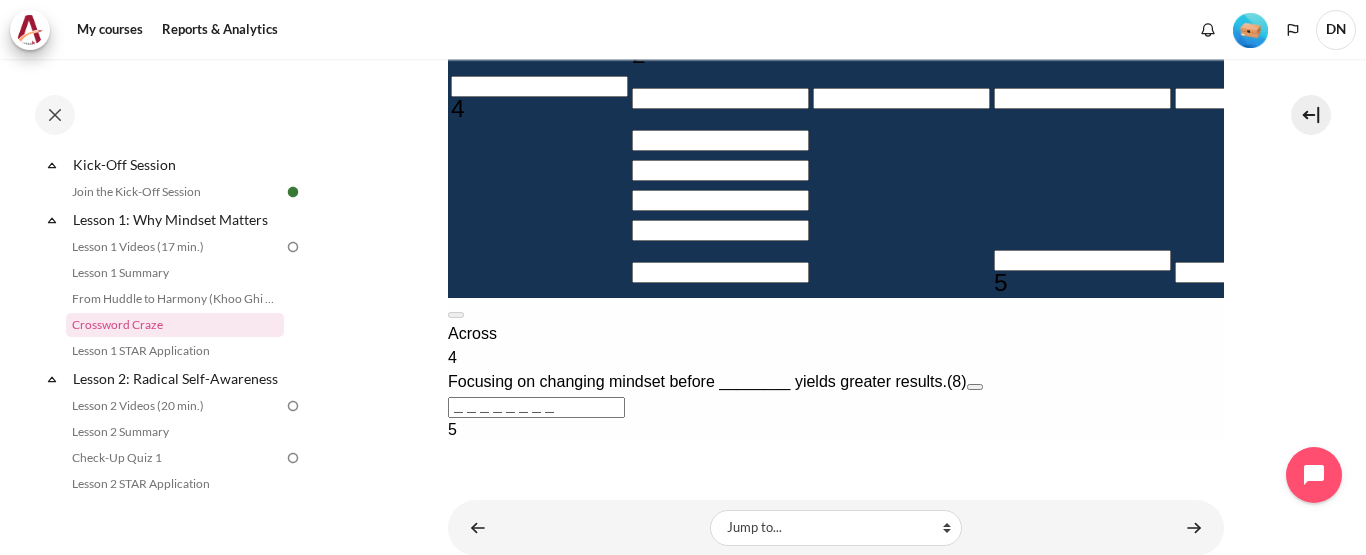 scroll, scrollTop: 0, scrollLeft: 0, axis: both 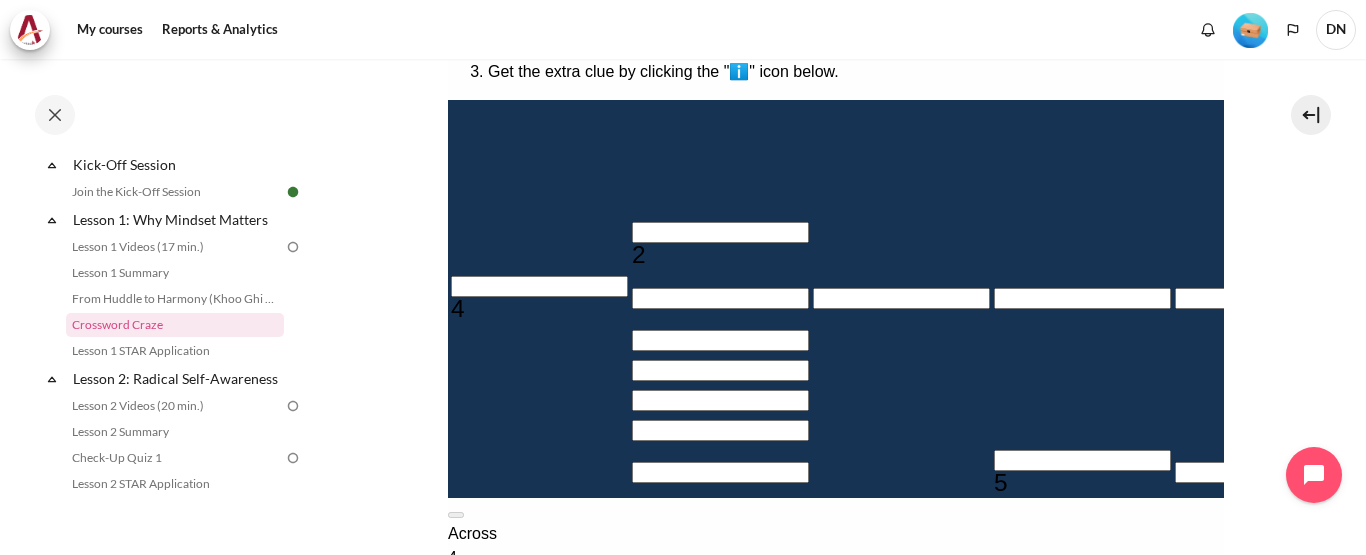 click on "＿＿＿＿＿＿＿＿" at bounding box center [535, 607] 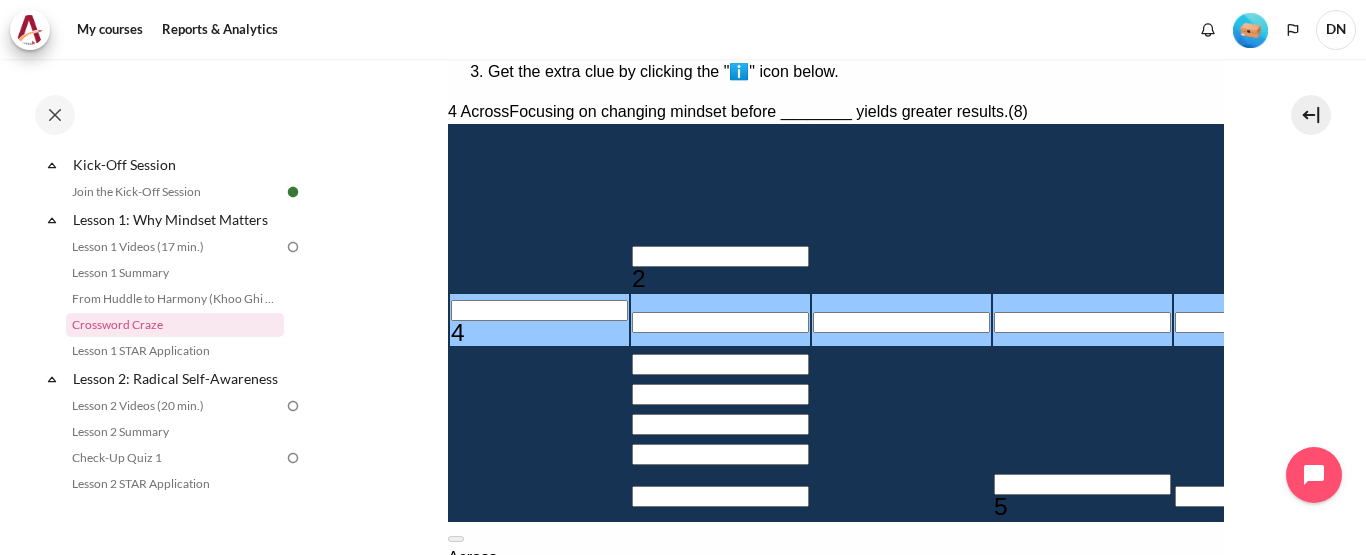 type on "BE＿＿＿＿＿＿" 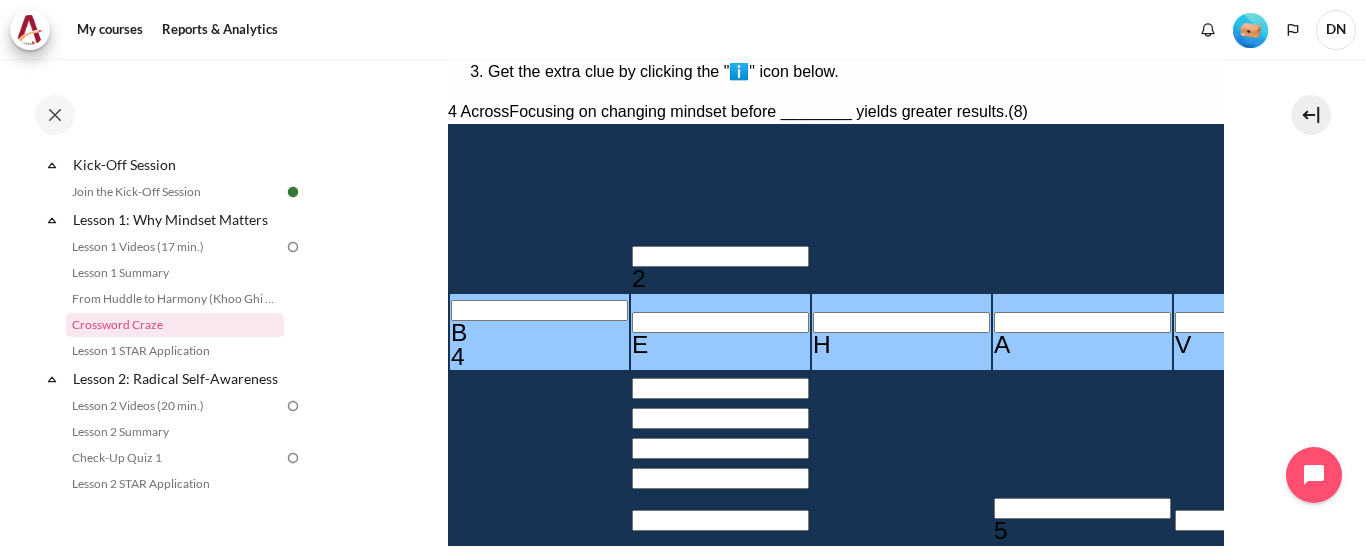 type on "BEHAVO＿＿" 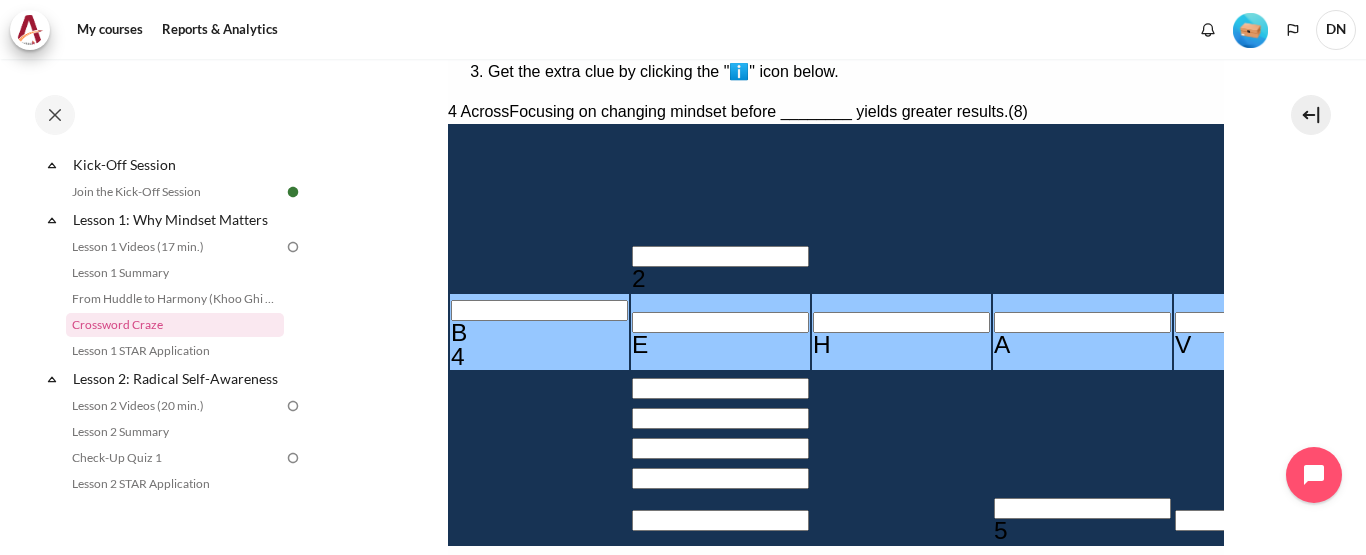 type on "BEHAVIOR" 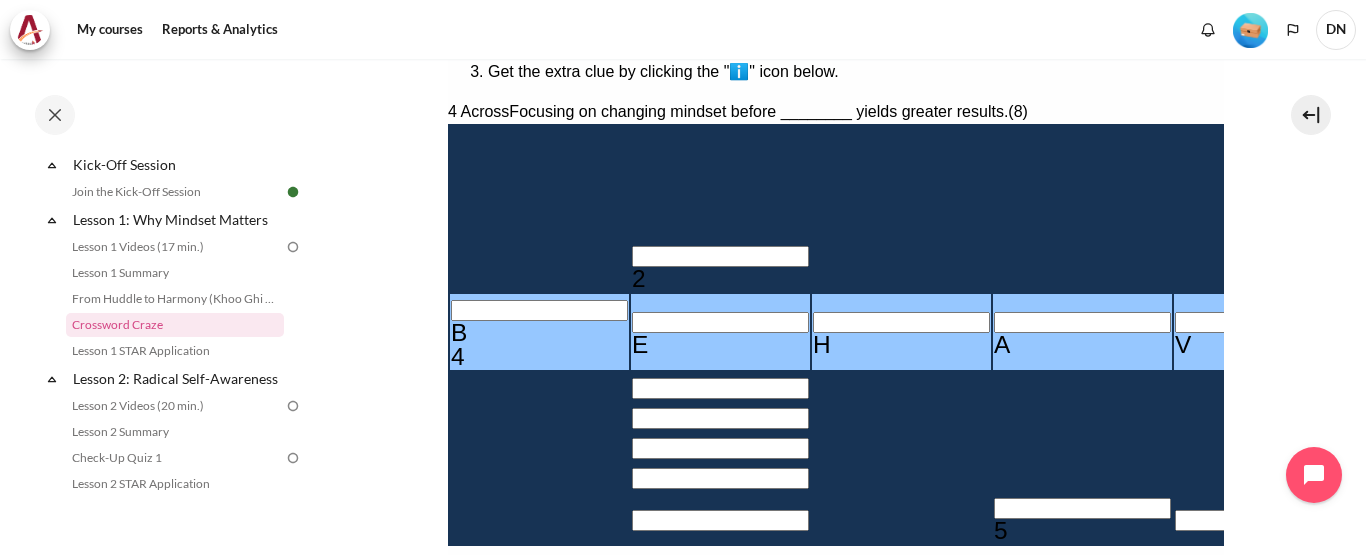 type on "BEHAVIOR" 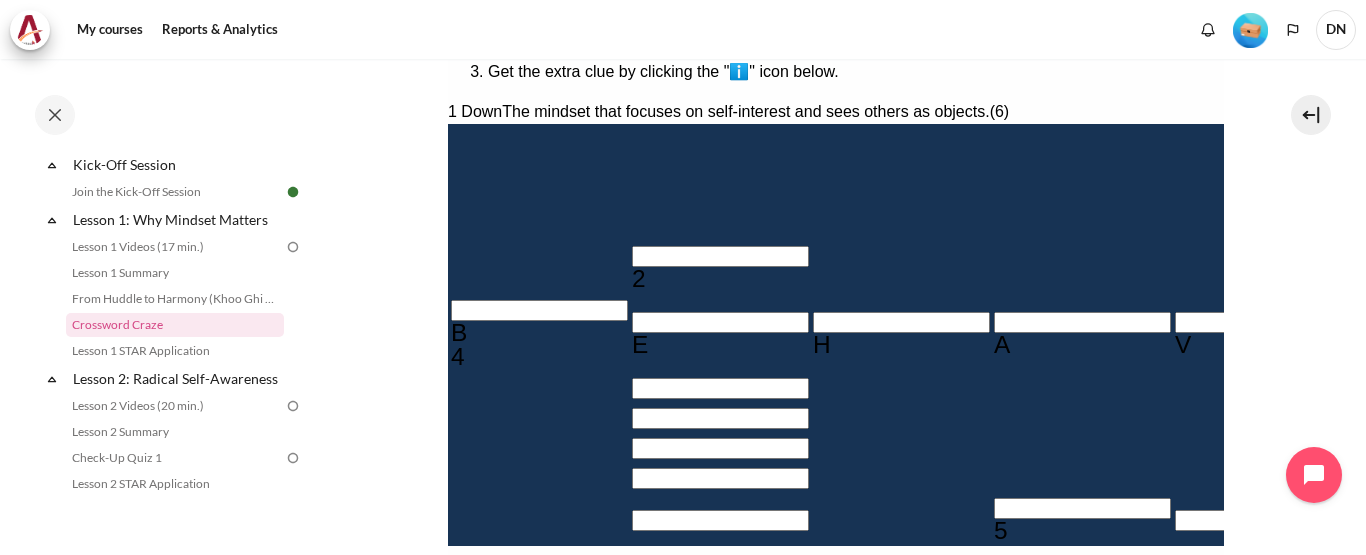 click at bounding box center [1805, 142] 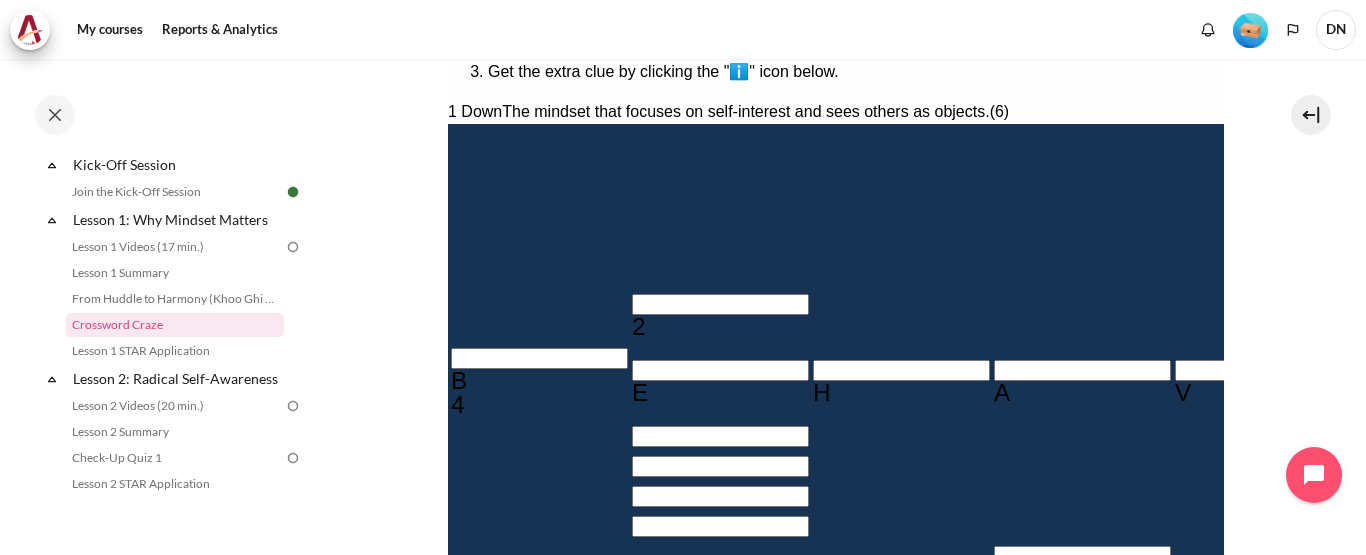 type 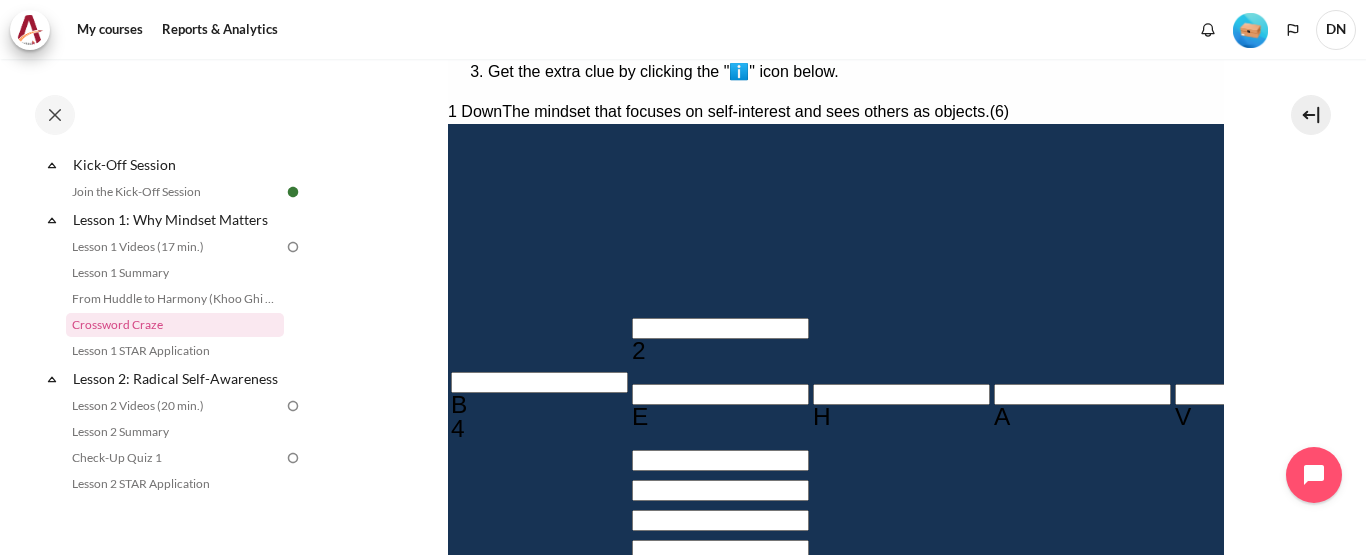 type 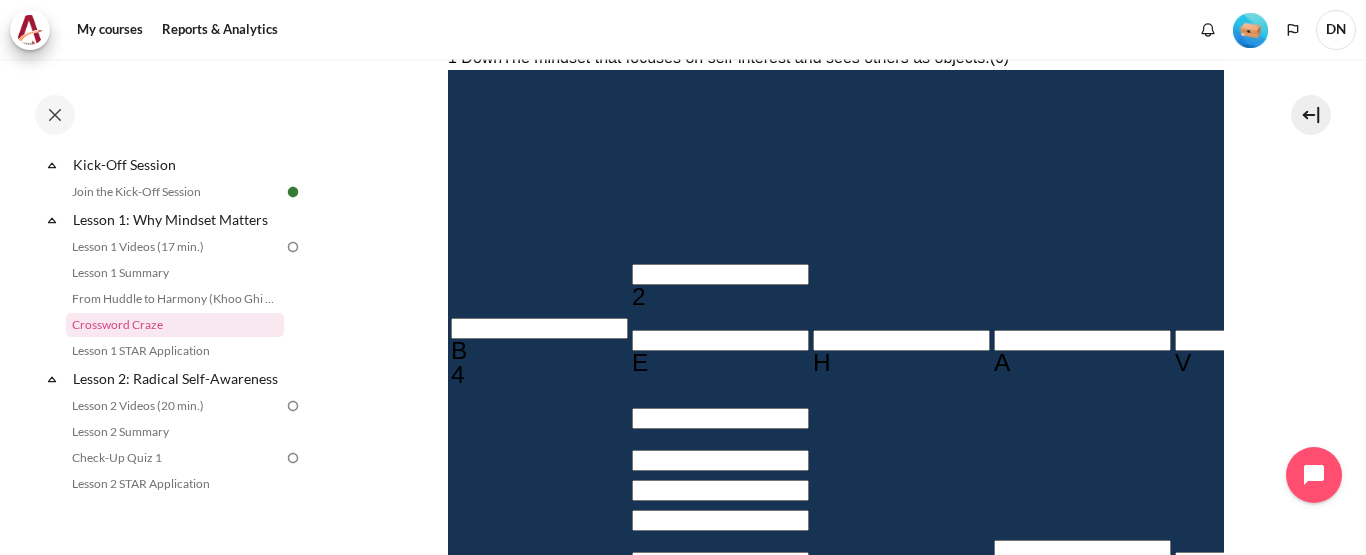 scroll, scrollTop: 500, scrollLeft: 0, axis: vertical 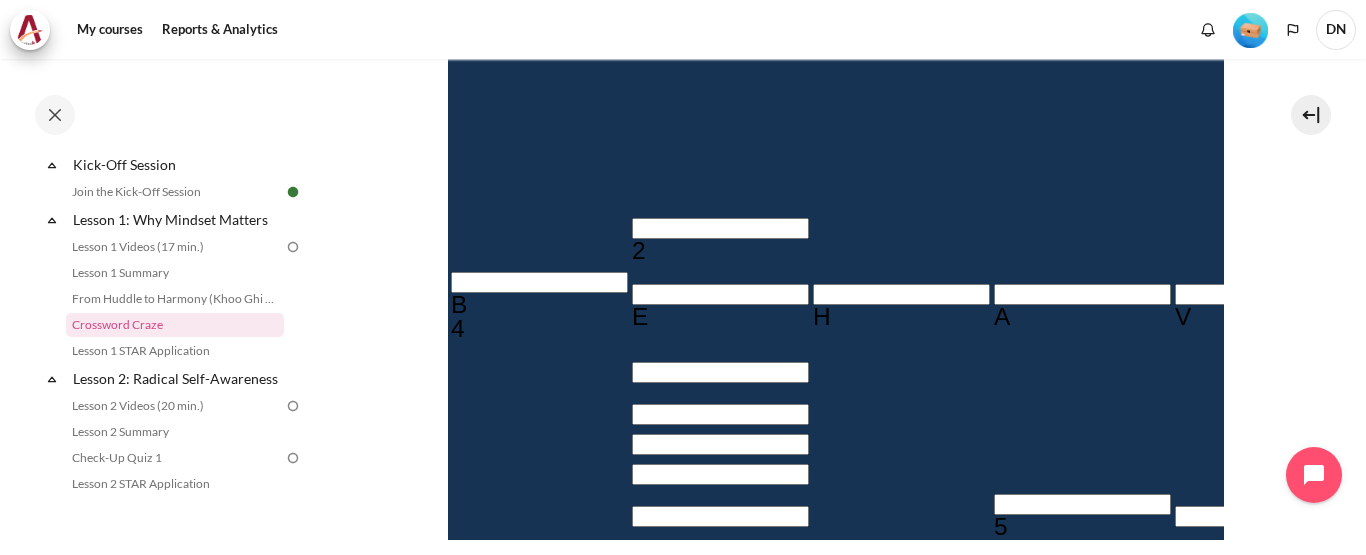 click at bounding box center (1081, 504) 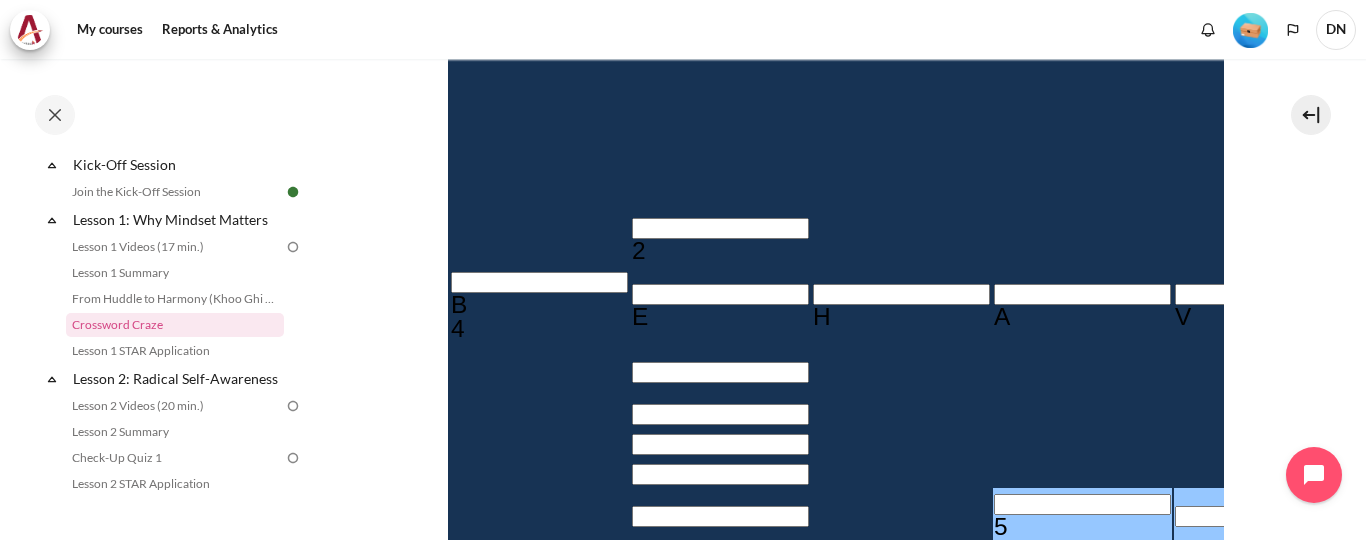 type 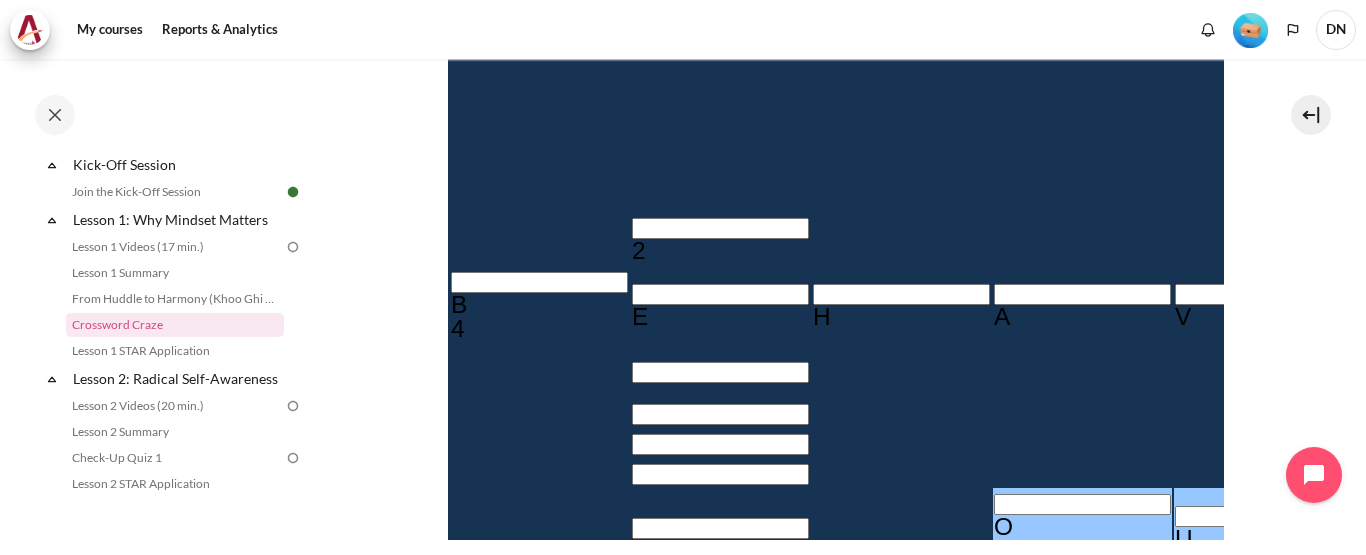 type 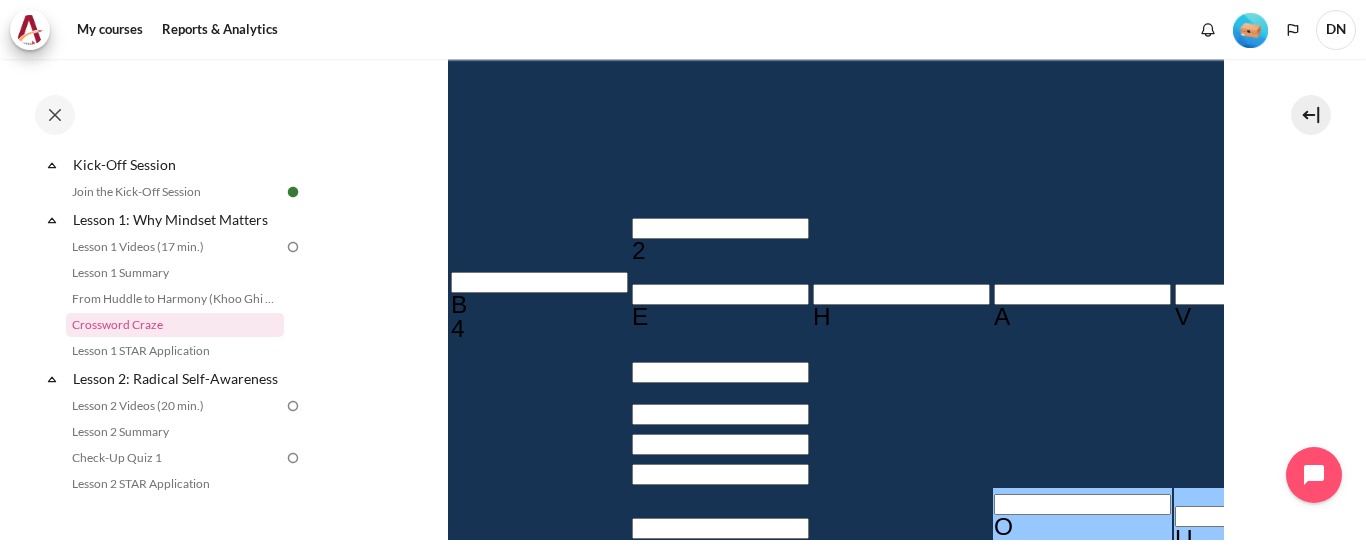 type 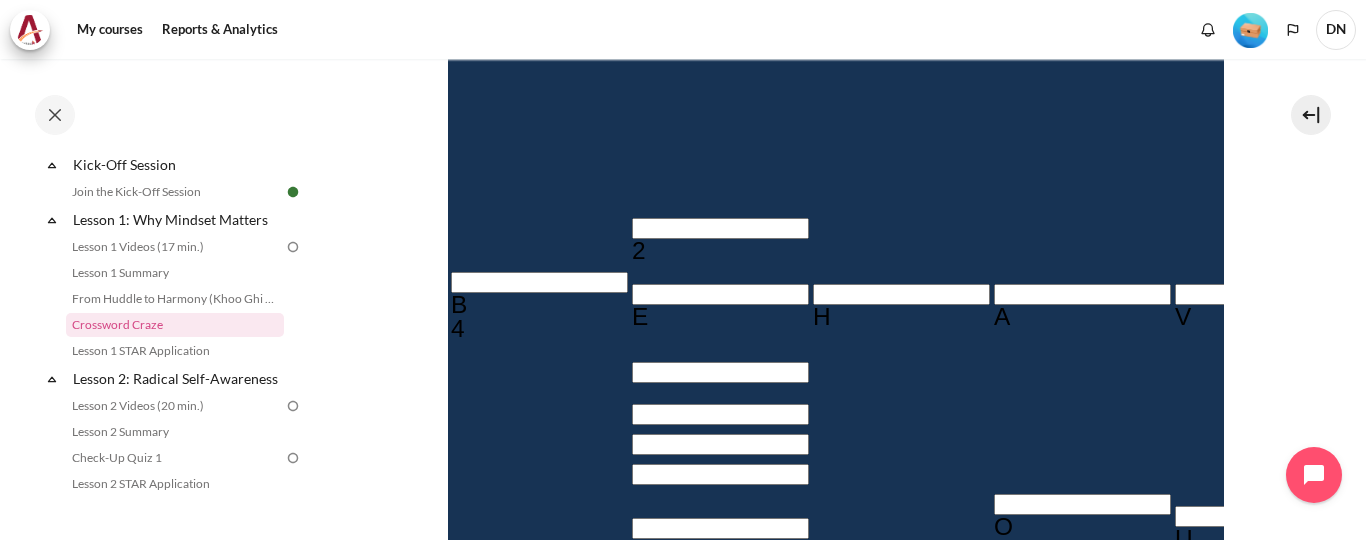 click at bounding box center [719, 228] 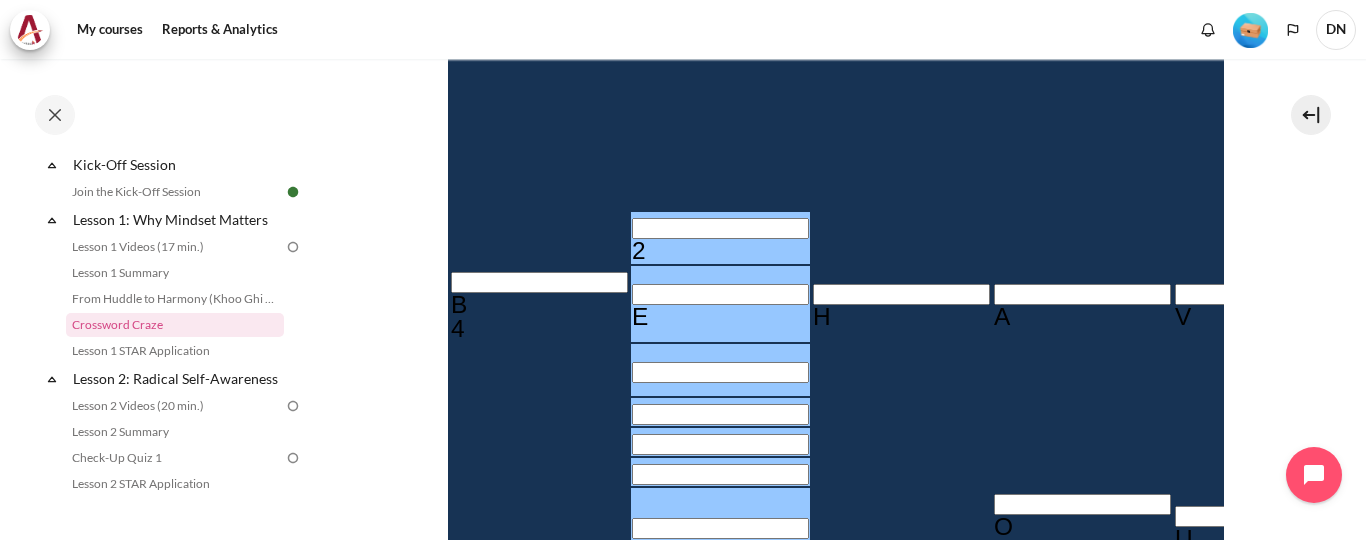 scroll, scrollTop: 85, scrollLeft: 0, axis: vertical 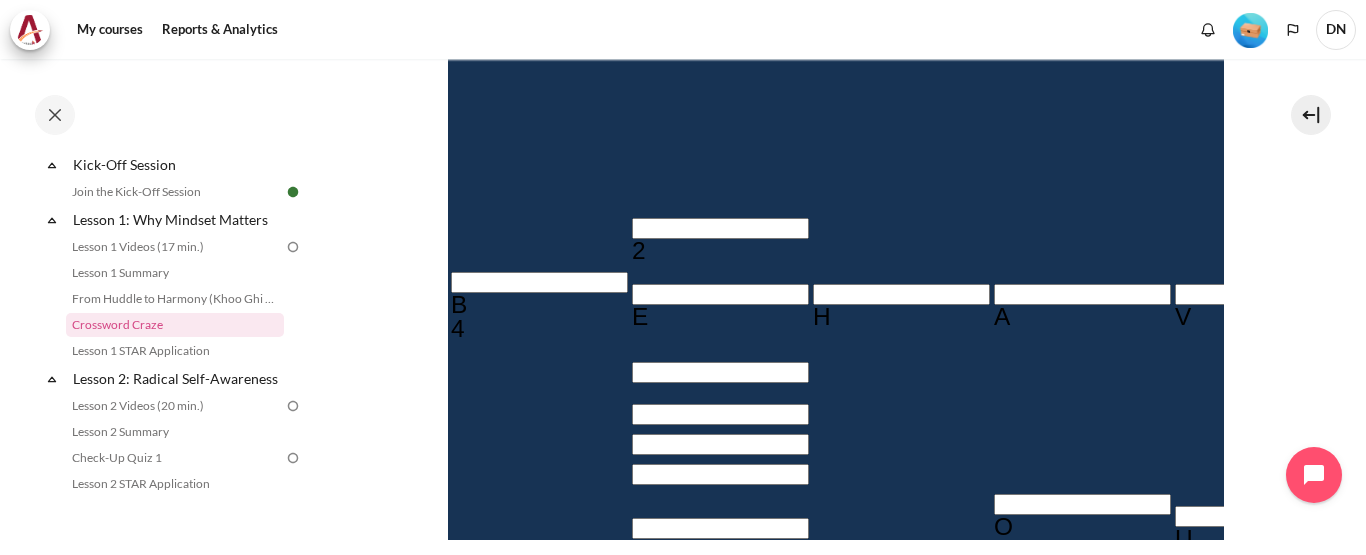 type 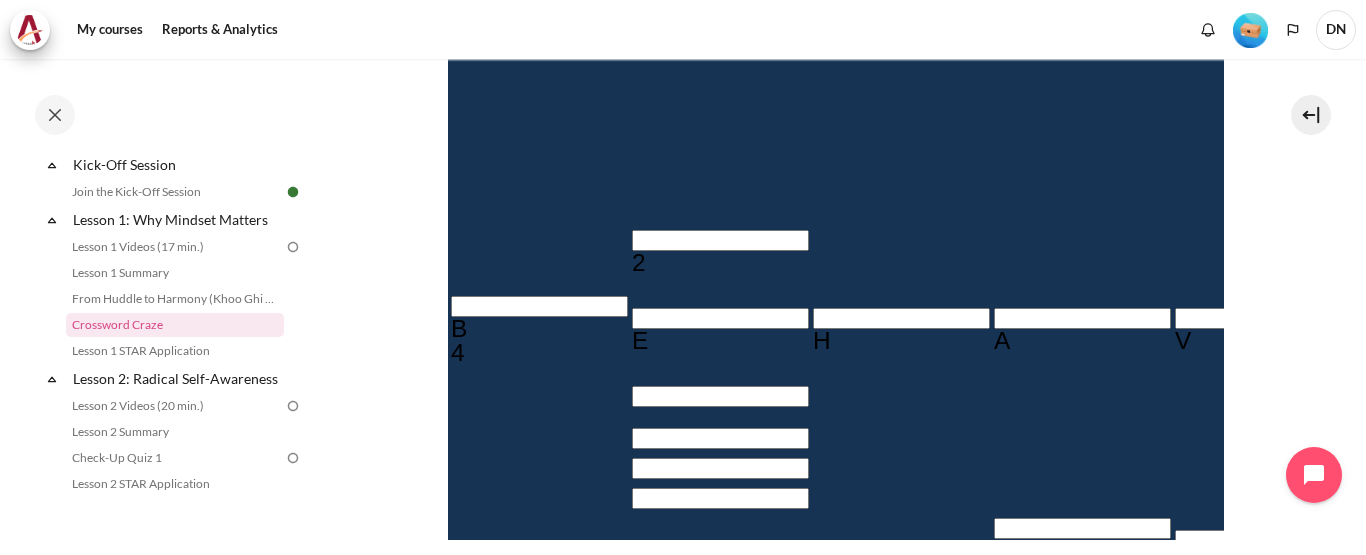type 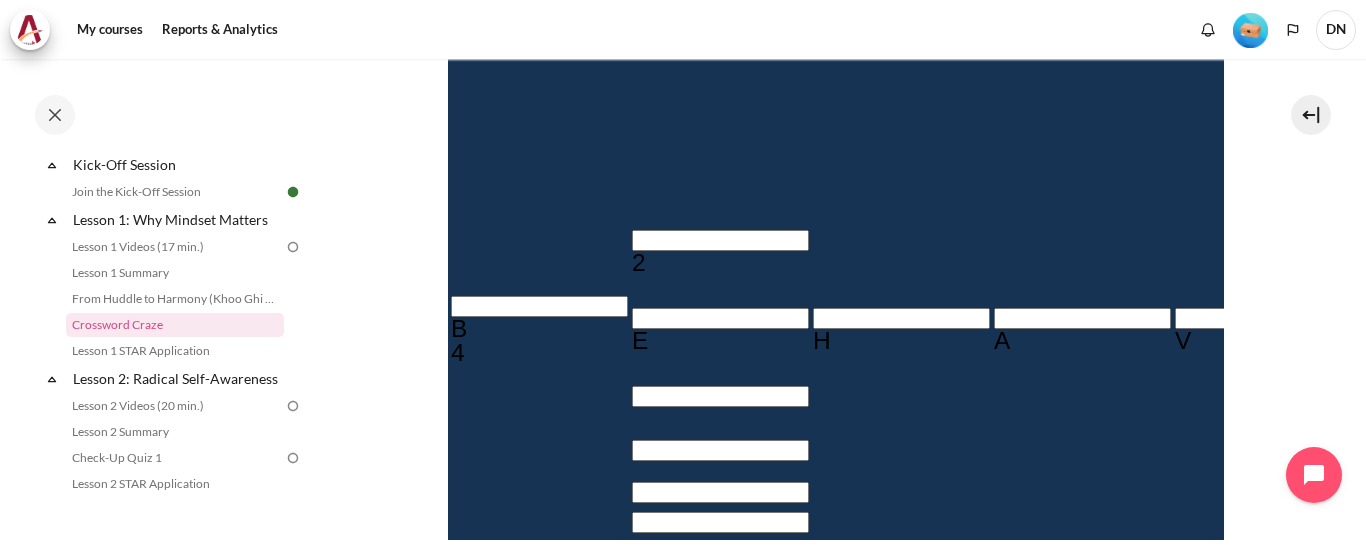 type 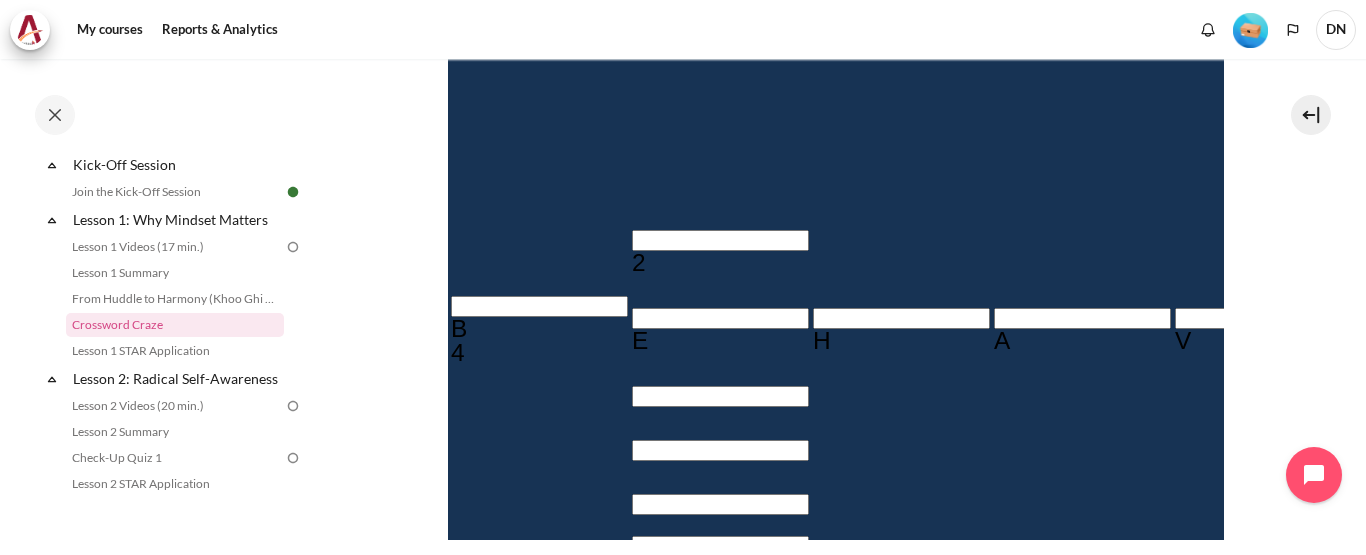 type 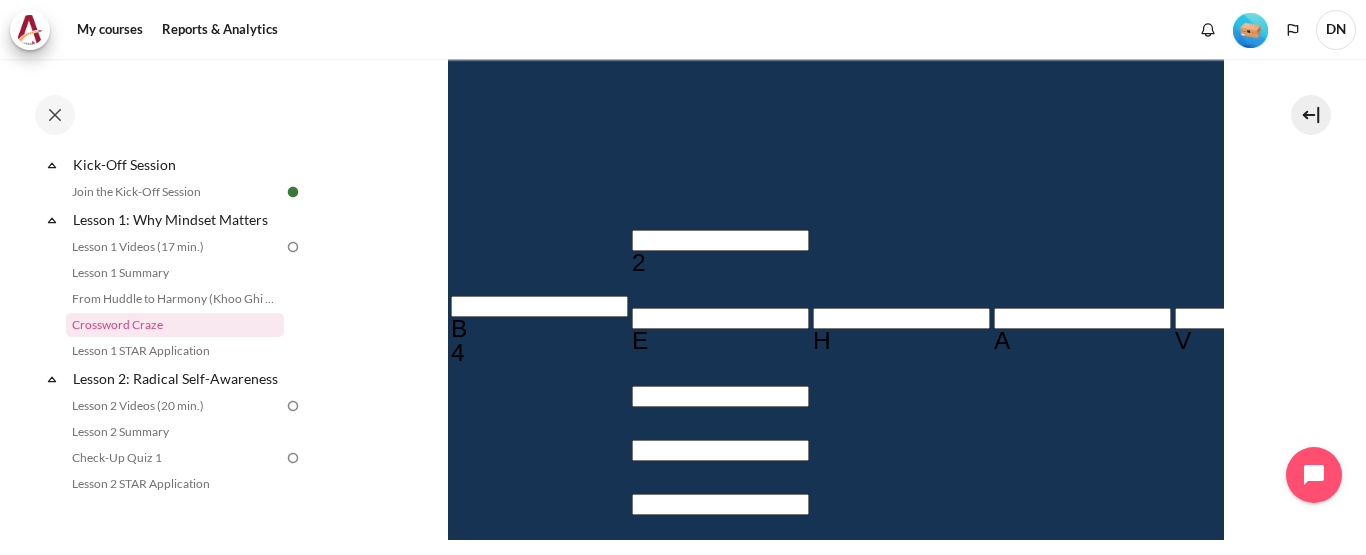 click at bounding box center [719, 240] 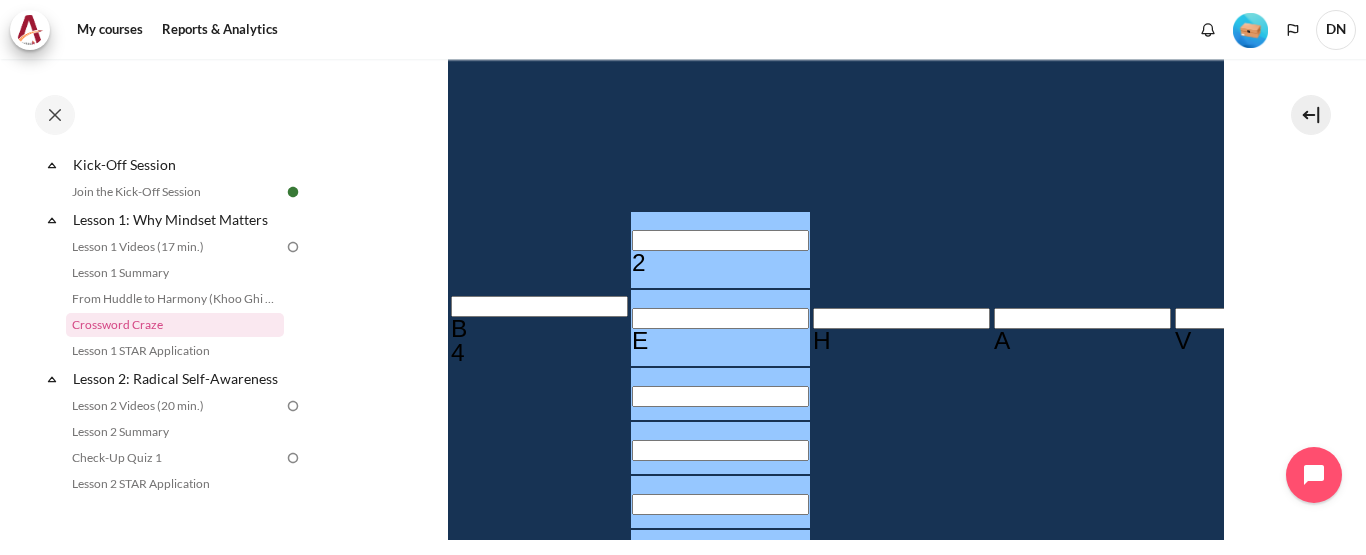 type 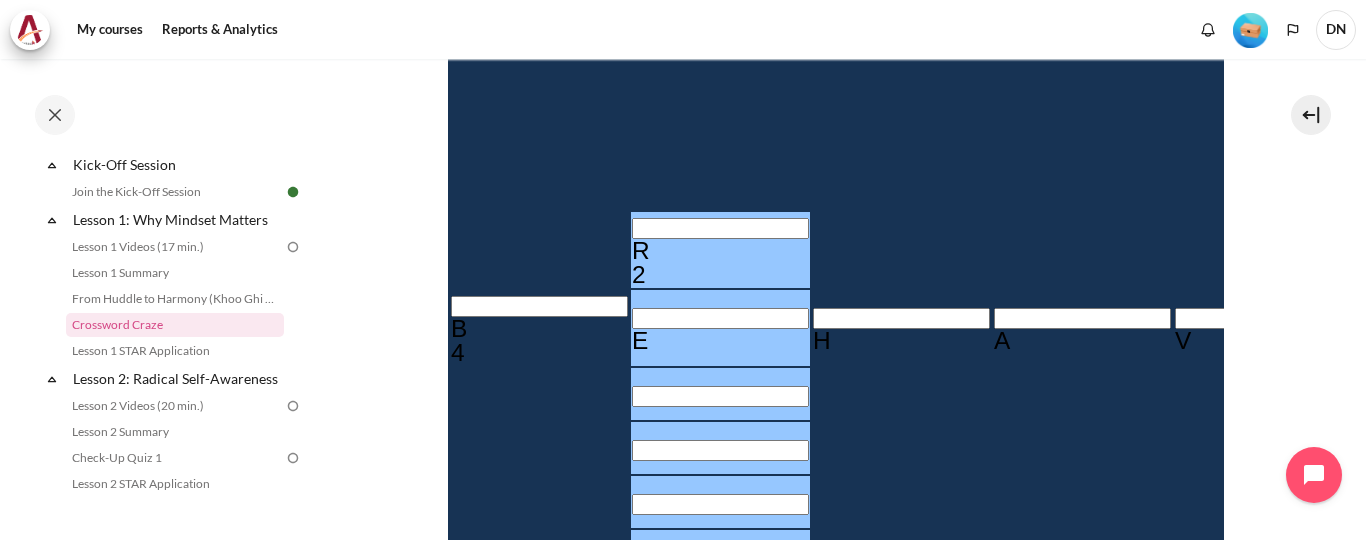 type 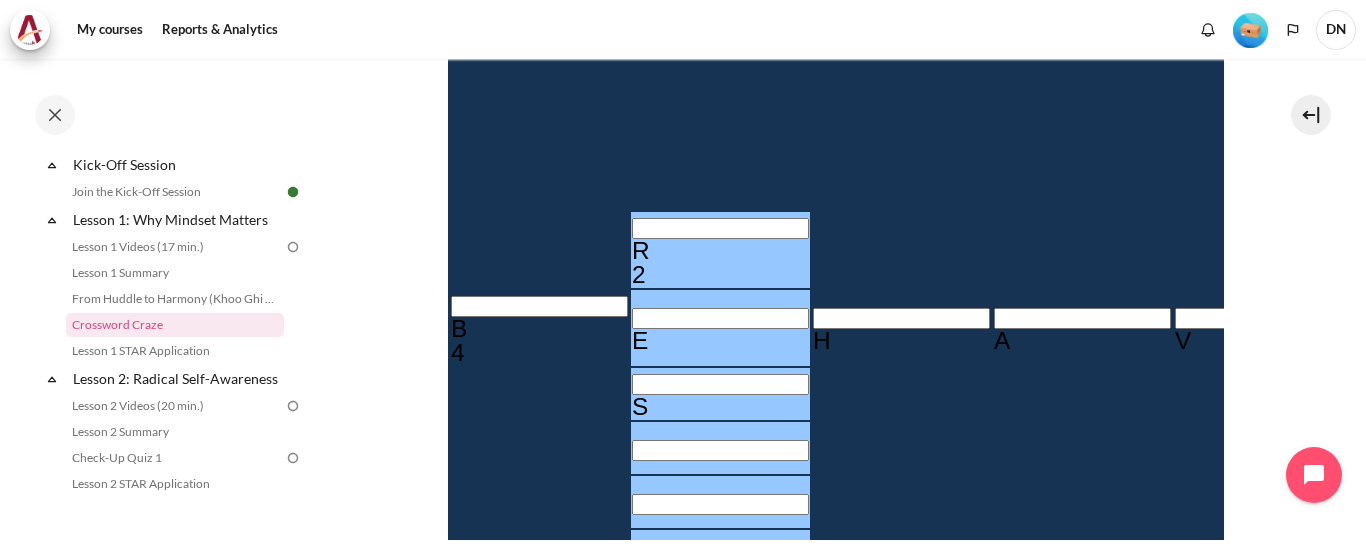 type 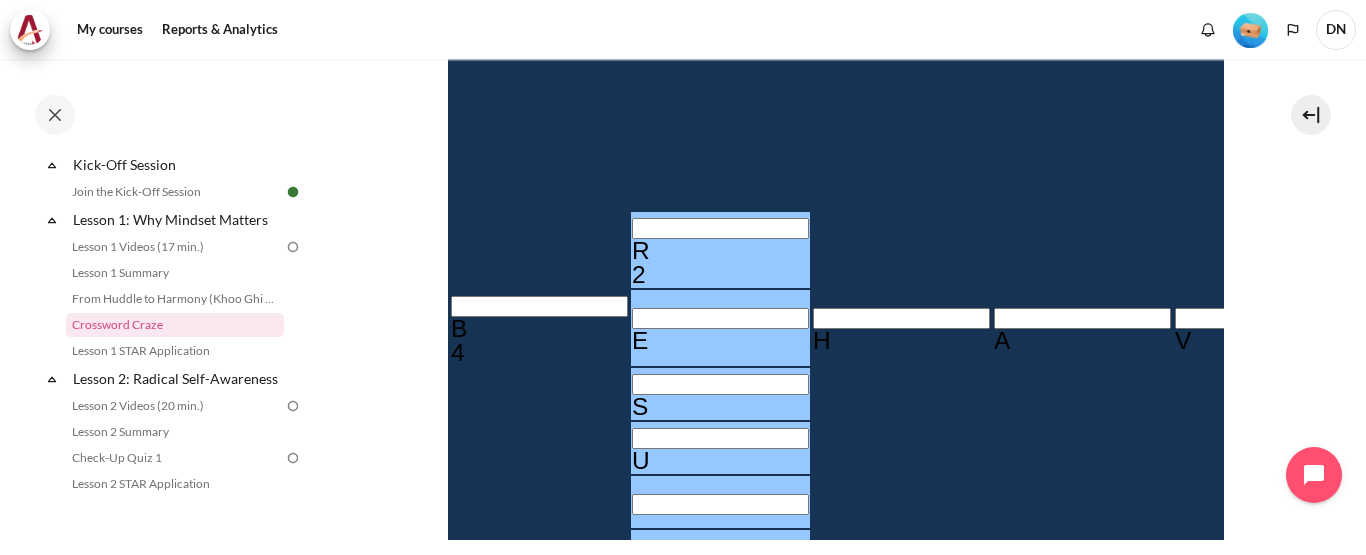 type 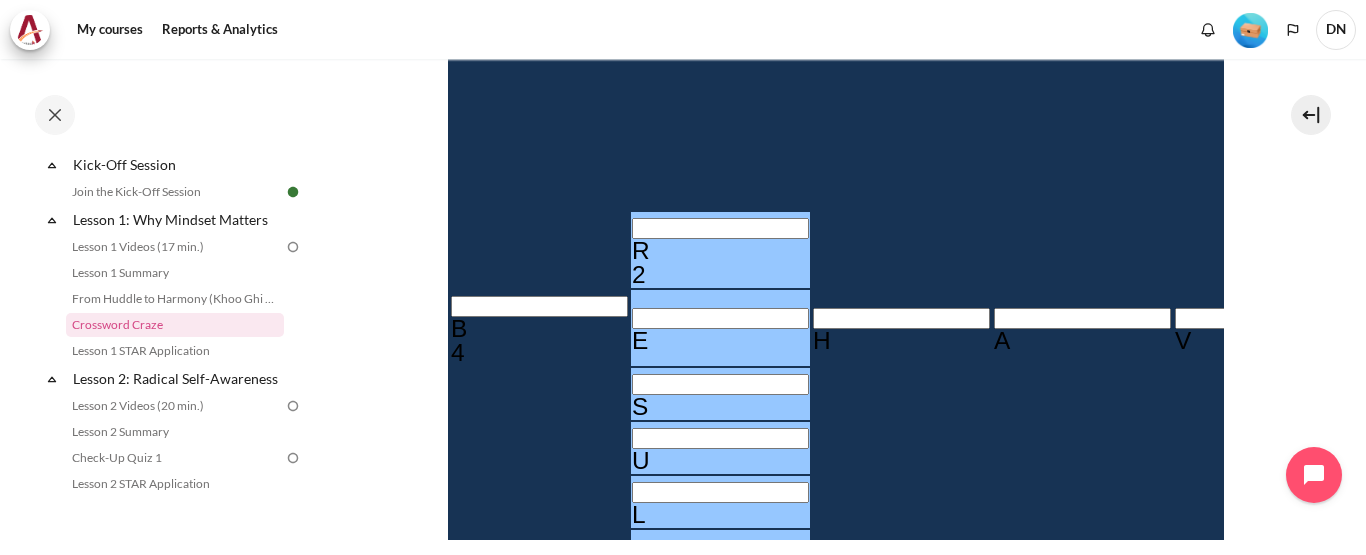 type 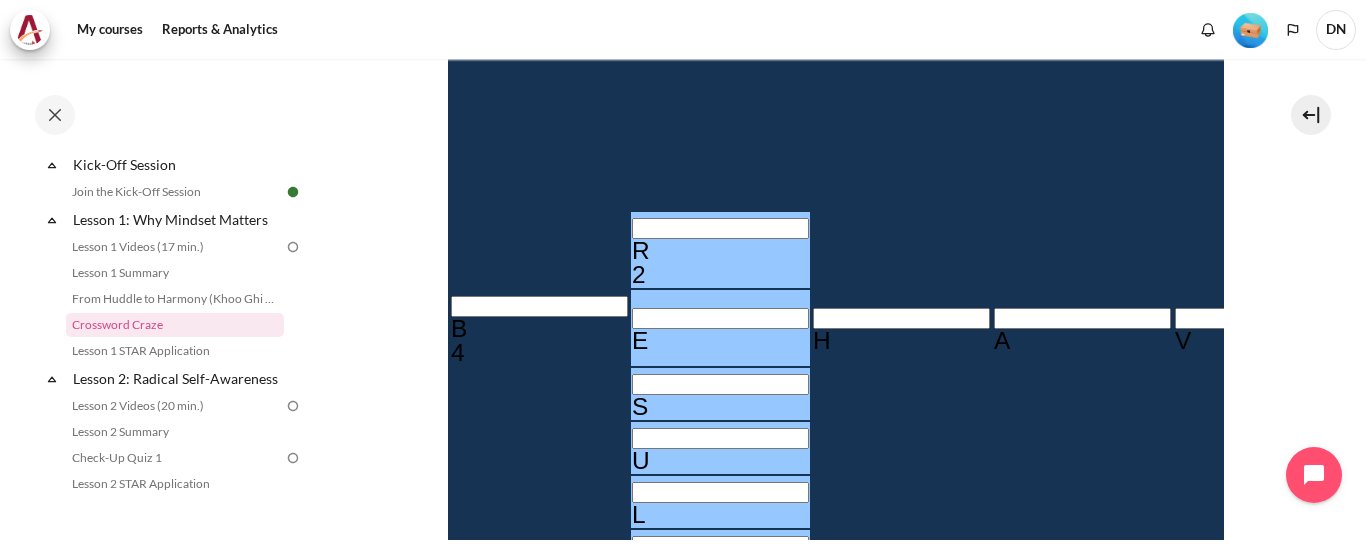 type 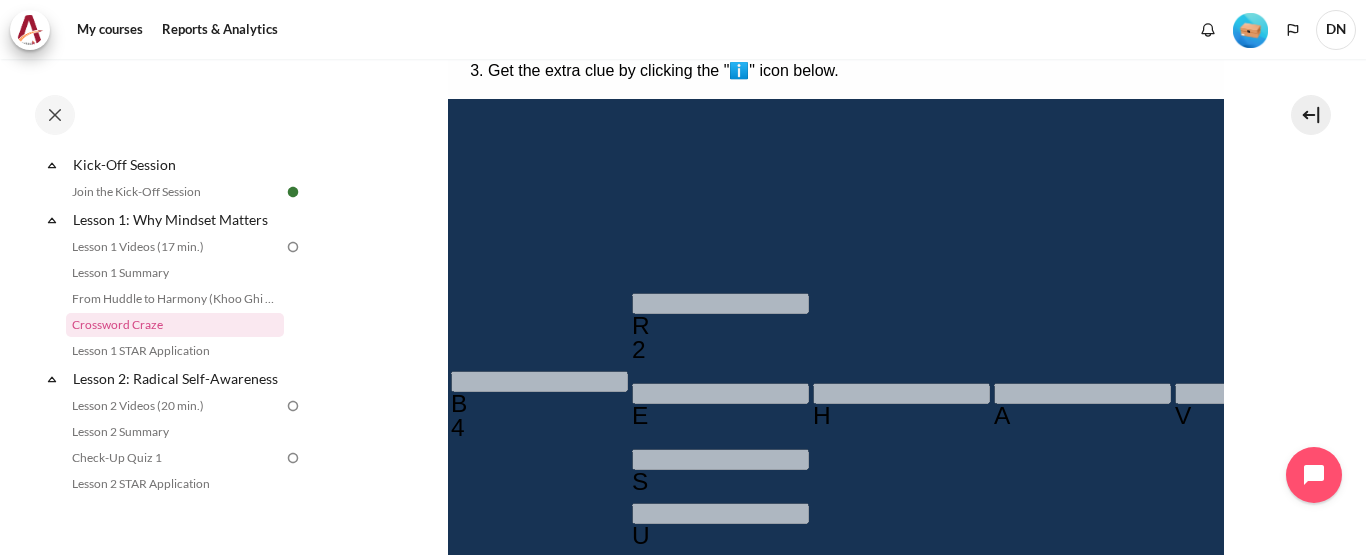 scroll, scrollTop: 400, scrollLeft: 0, axis: vertical 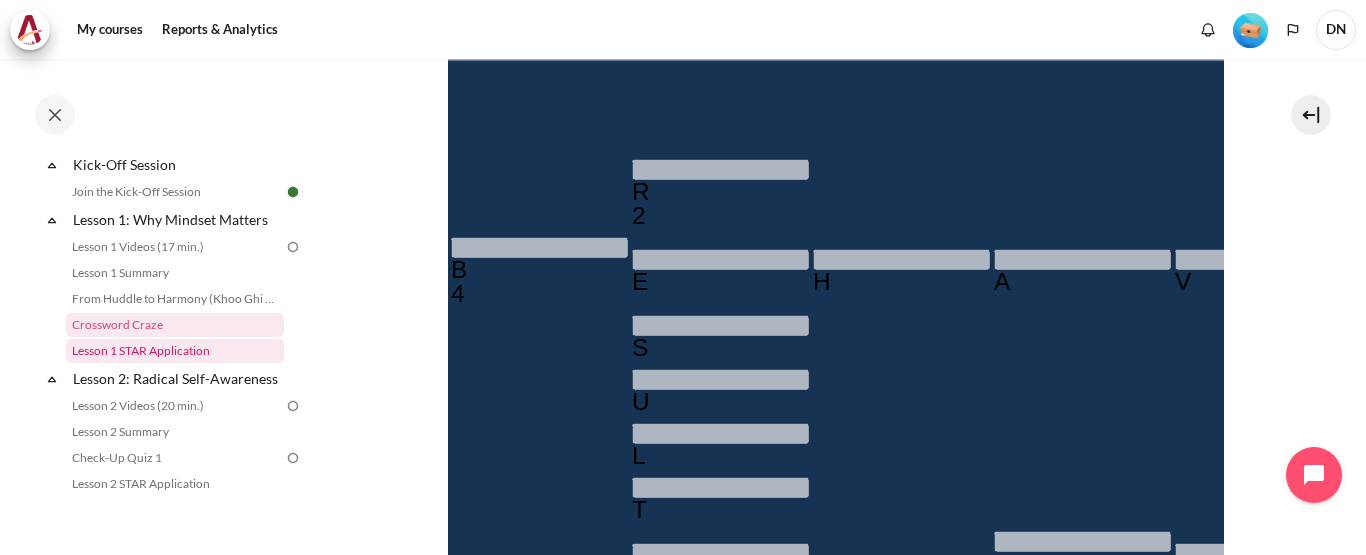 click on "Lesson 1 STAR Application" at bounding box center [175, 351] 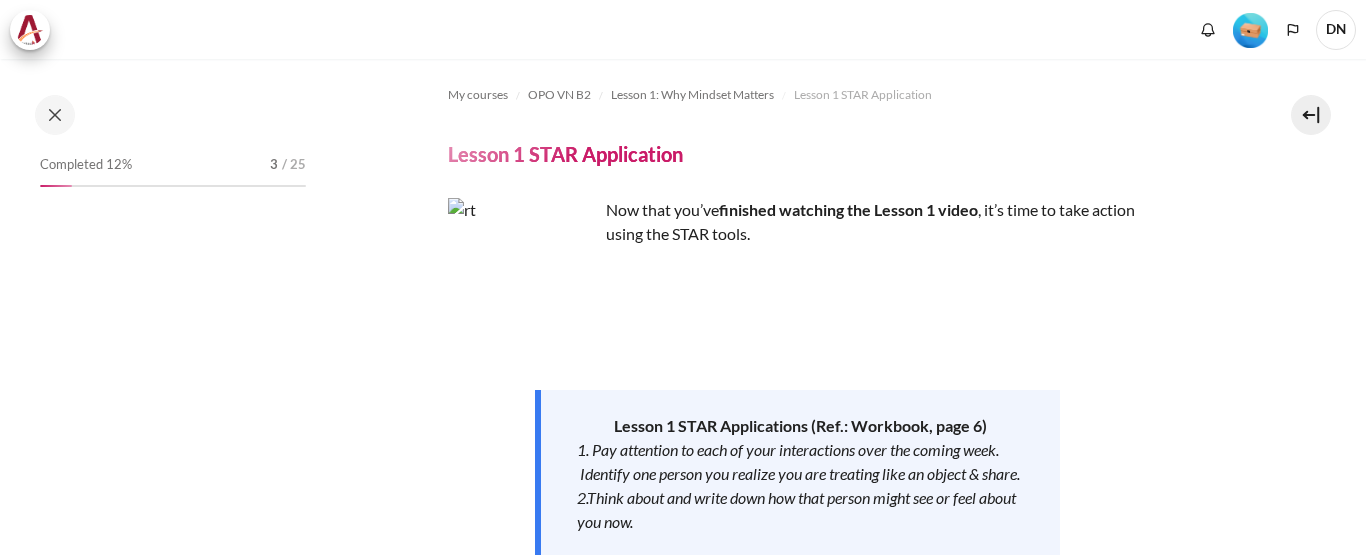 scroll, scrollTop: 0, scrollLeft: 0, axis: both 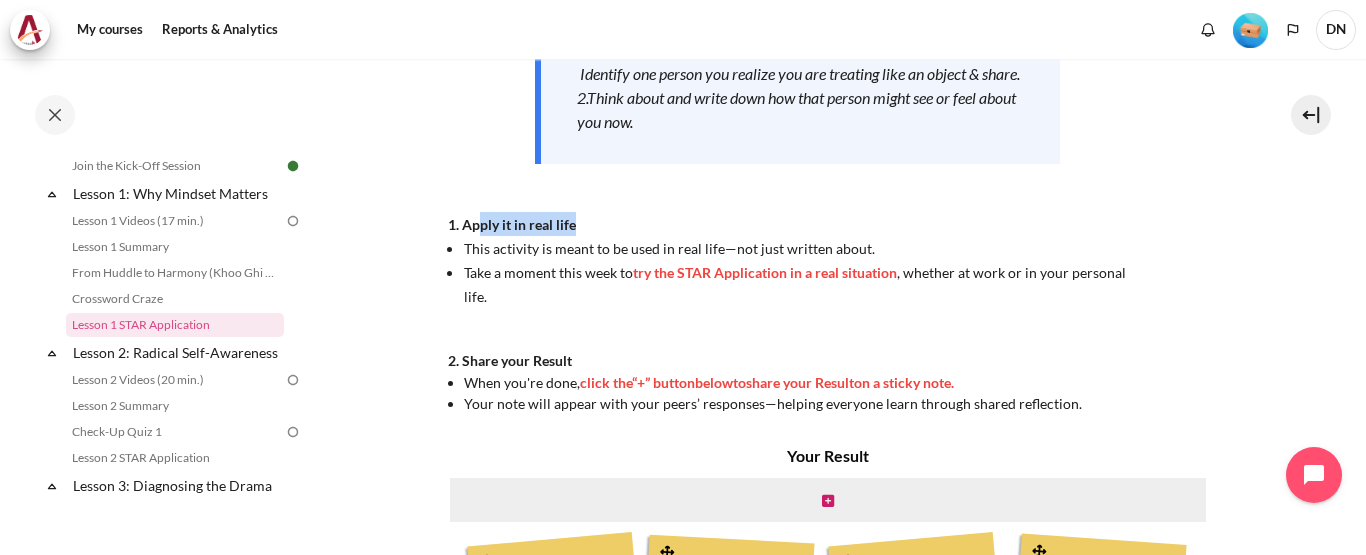 drag, startPoint x: 507, startPoint y: 248, endPoint x: 571, endPoint y: 248, distance: 64 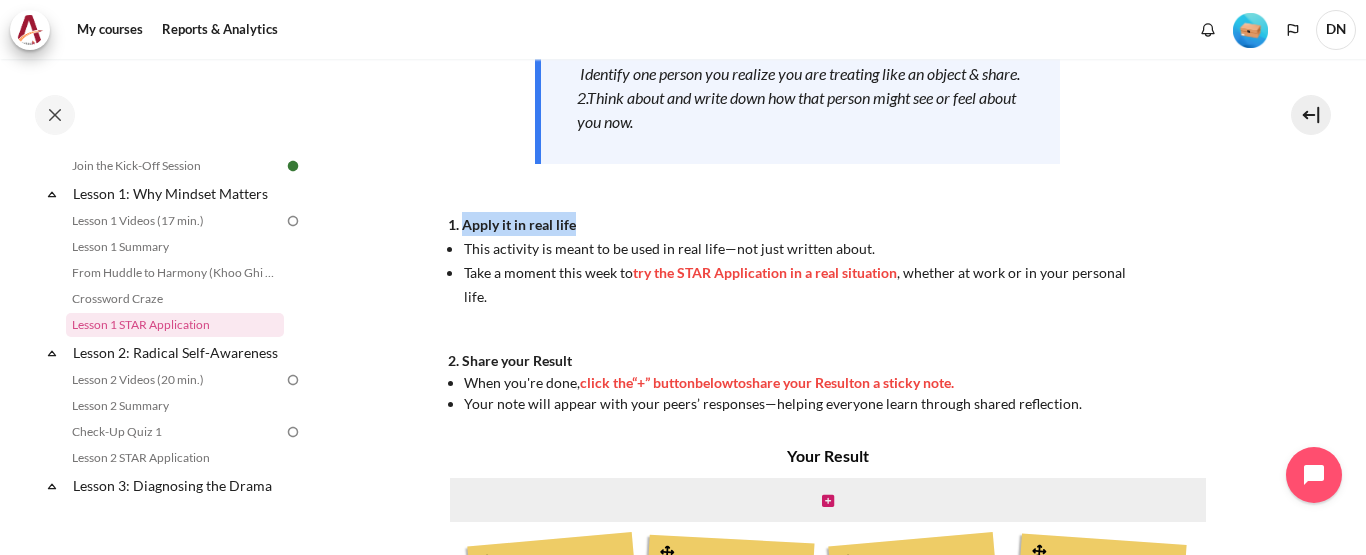drag, startPoint x: 462, startPoint y: 247, endPoint x: 600, endPoint y: 246, distance: 138.00362 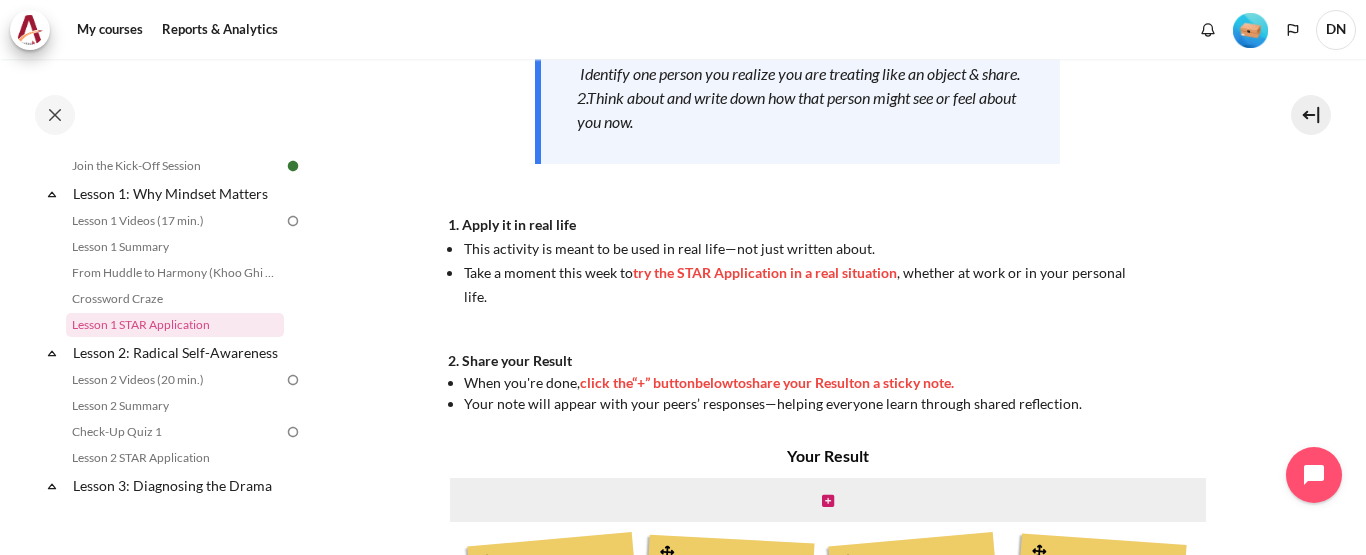 scroll, scrollTop: 600, scrollLeft: 0, axis: vertical 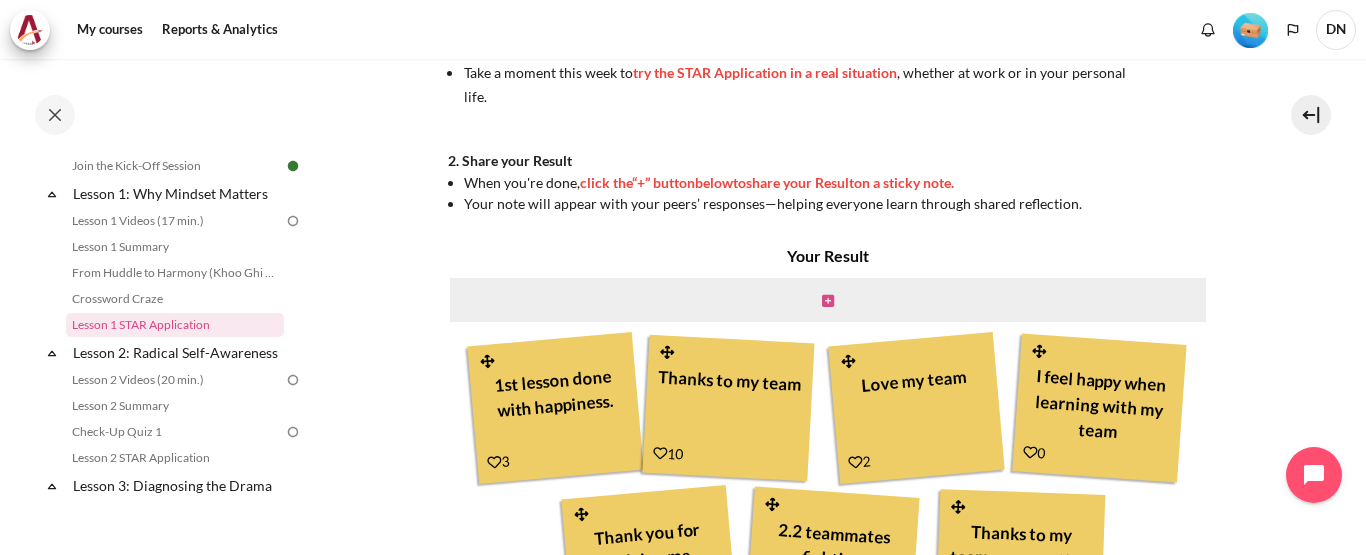click at bounding box center [828, 301] 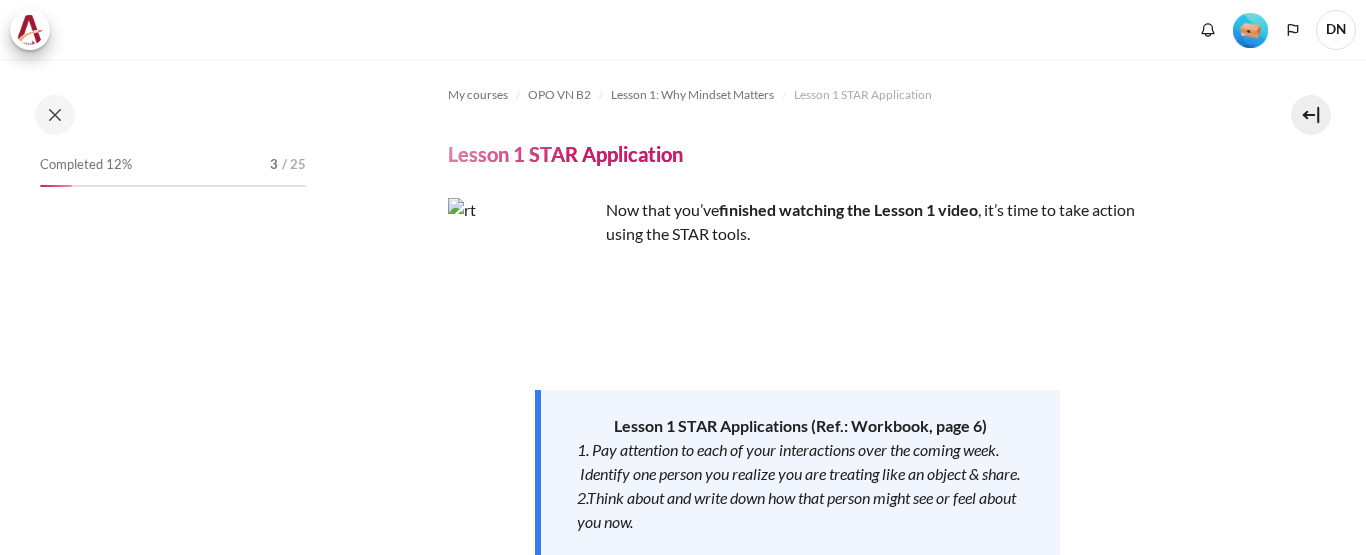 scroll, scrollTop: 0, scrollLeft: 0, axis: both 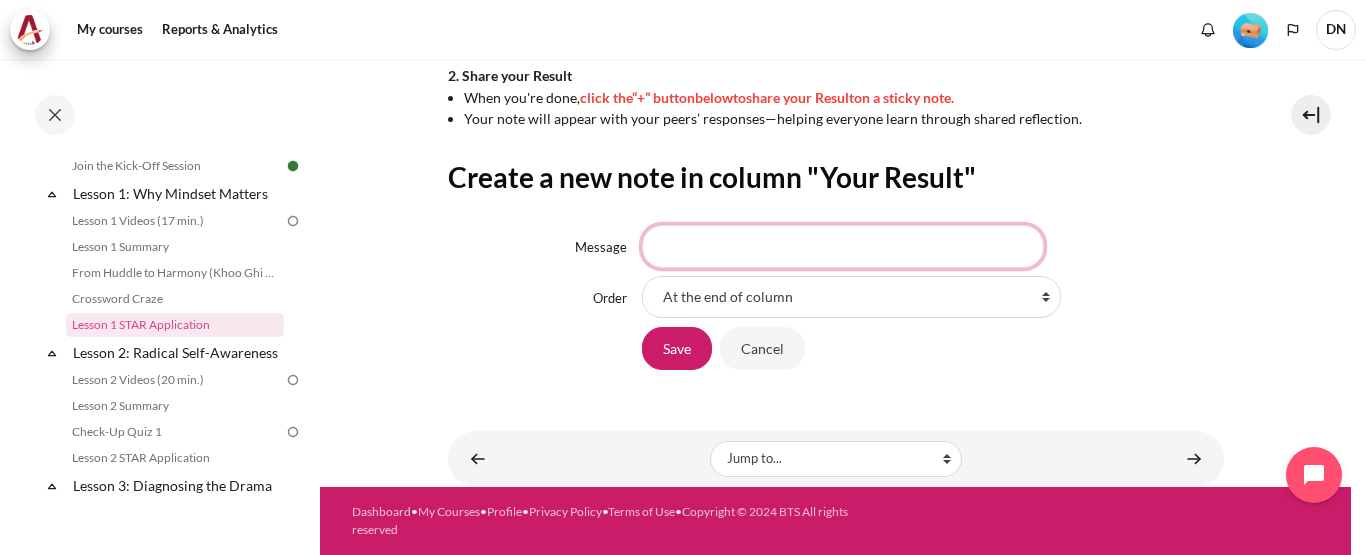 click on "Message" at bounding box center (843, 246) 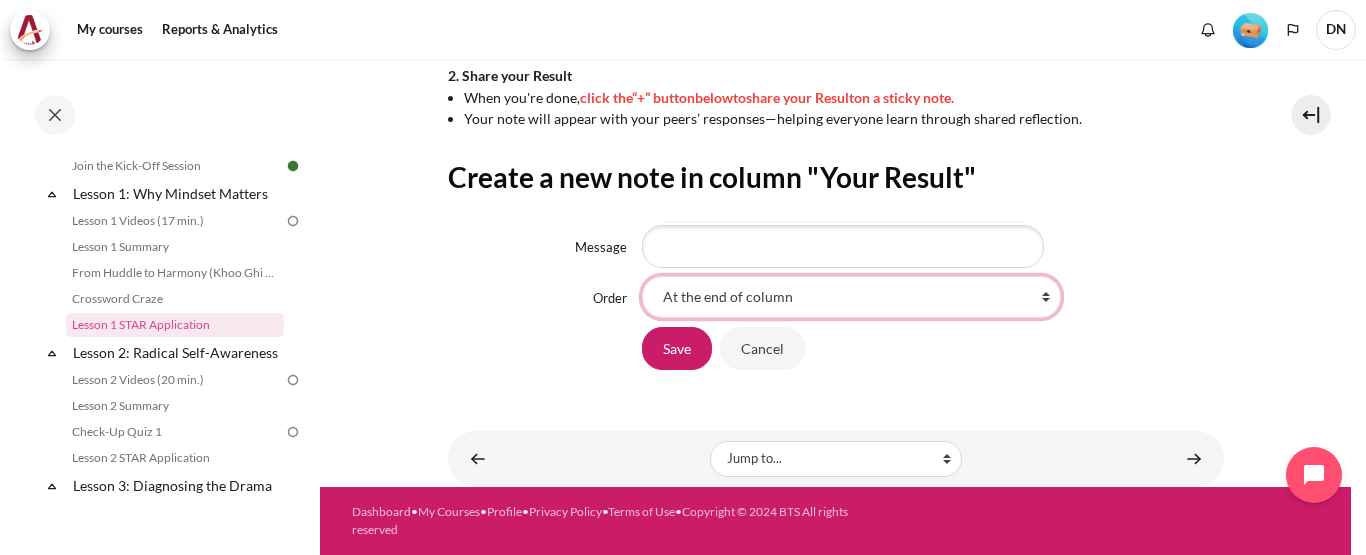 click on "At the end of column
First place in column
After '1st lesson done with happiness.'
After 'Thanks to my team'
After 'Love my team'
After 'I feel happy when learning with my team '
After 'Thank you for helping me'
After '2.2 teammates fighting'
After 'Thanks to my team, cooperation will lead to success'" at bounding box center [851, 297] 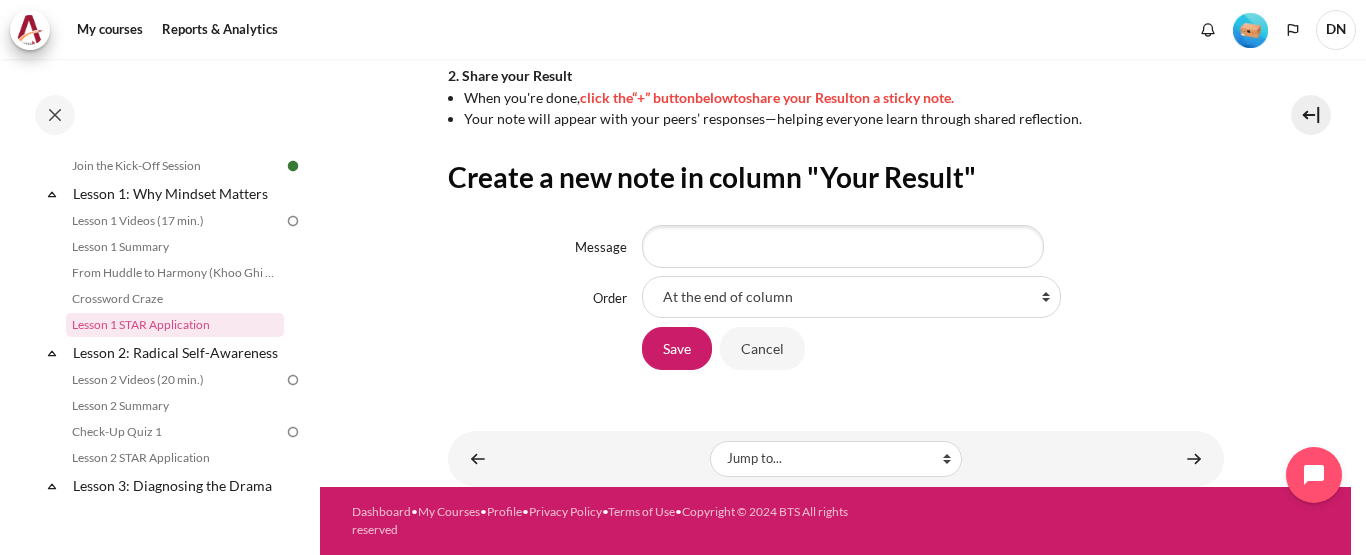 click on "My courses
OPO VN B2
Lesson 1: Why Mindset Matters
Lesson 1 STAR Application
Lesson 1 STAR Application
Now that you’ve
below" at bounding box center (835, -70) 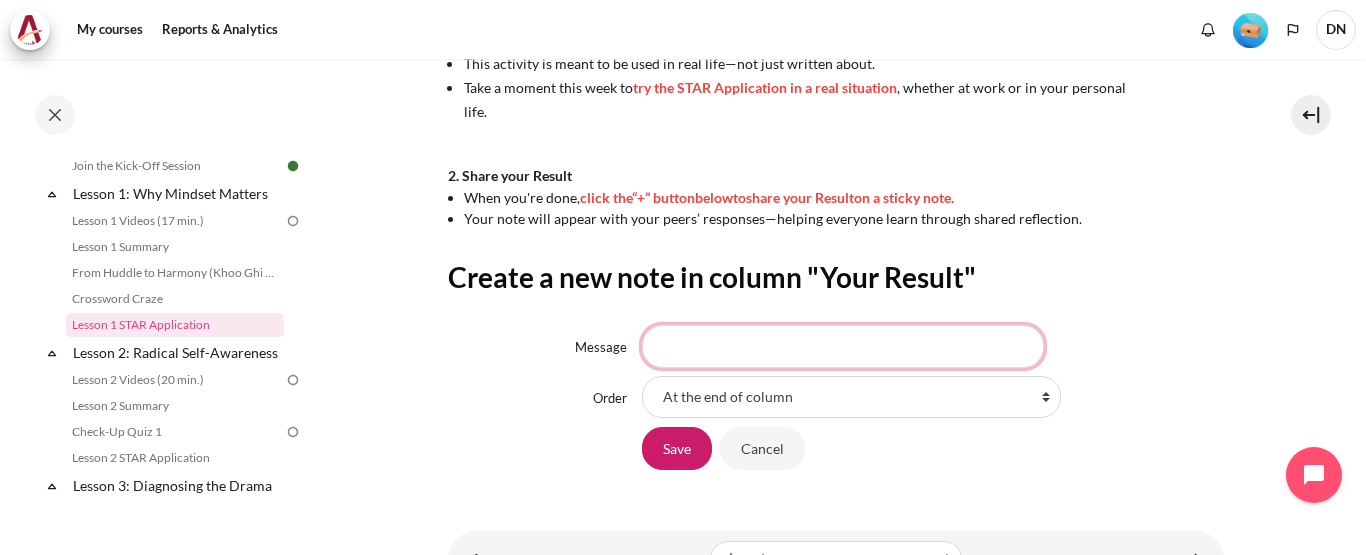 click on "Message" at bounding box center (843, 346) 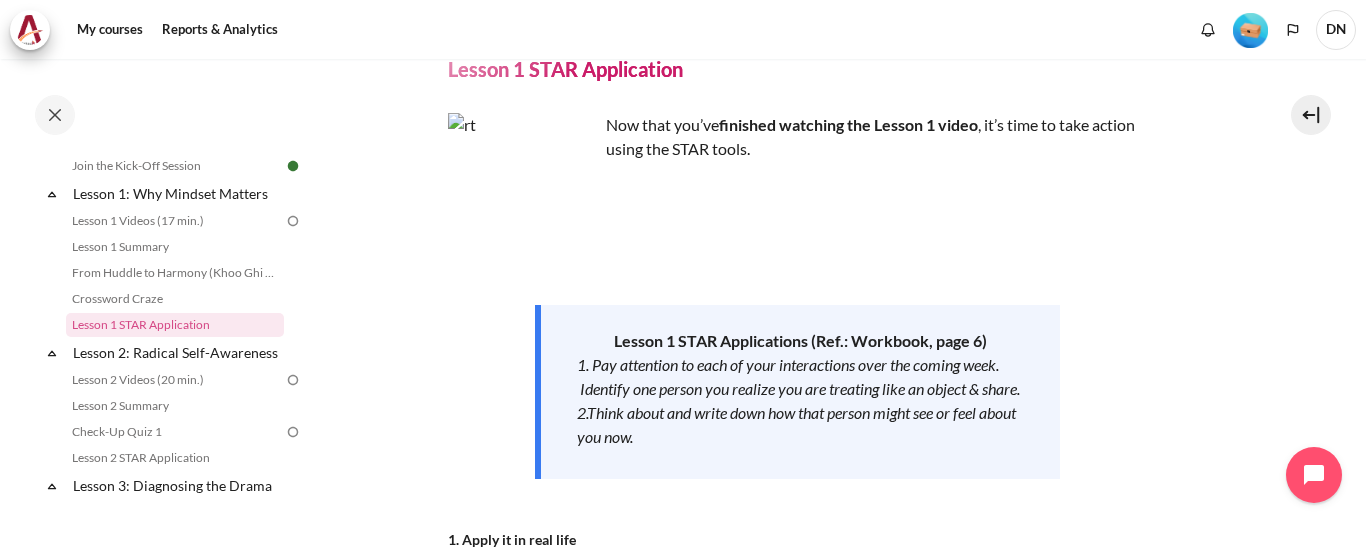 scroll, scrollTop: 0, scrollLeft: 0, axis: both 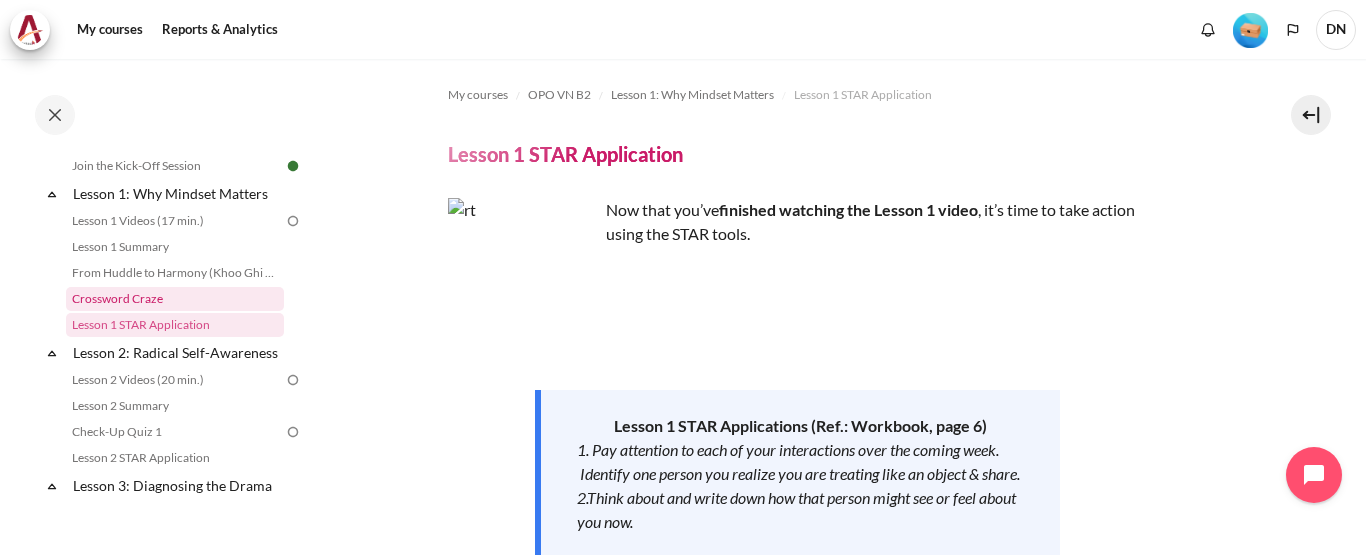 click on "Crossword Craze" at bounding box center [175, 299] 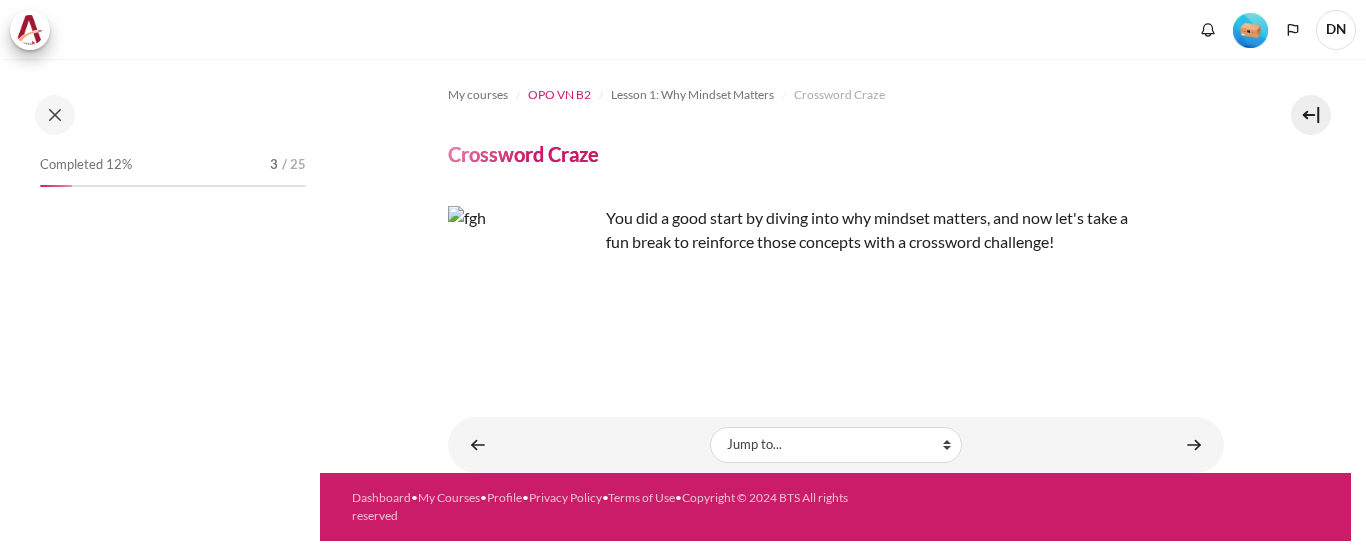 click on "OPO VN B2" at bounding box center (557, 95) 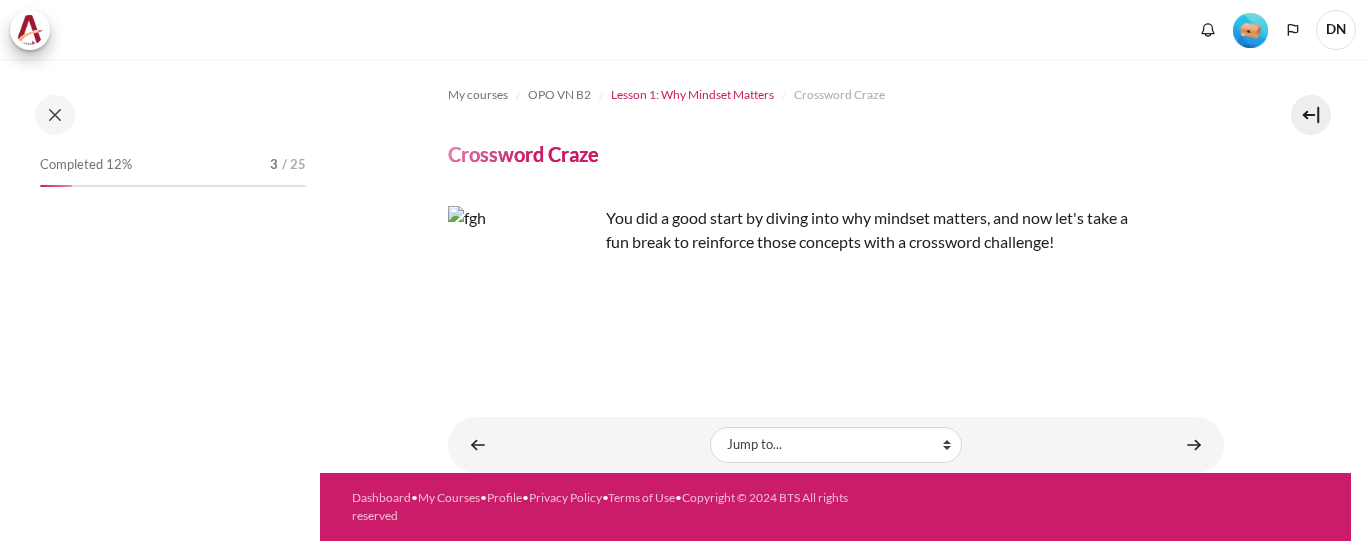 click on "Lesson 1: Why Mindset Matters" at bounding box center [692, 95] 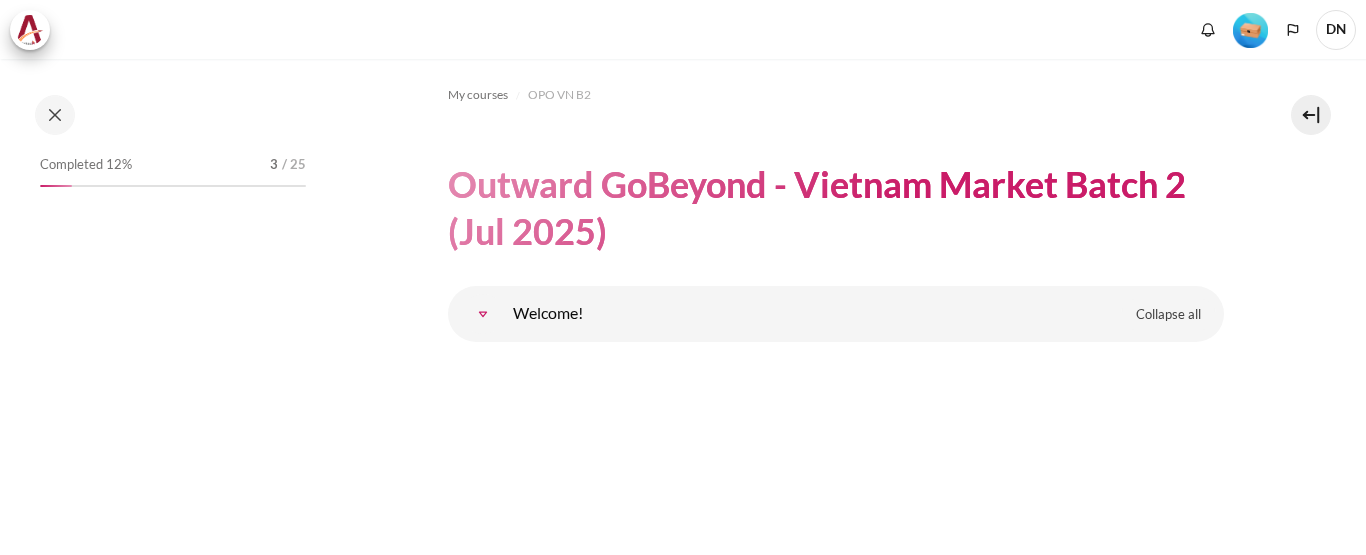 scroll, scrollTop: 0, scrollLeft: 0, axis: both 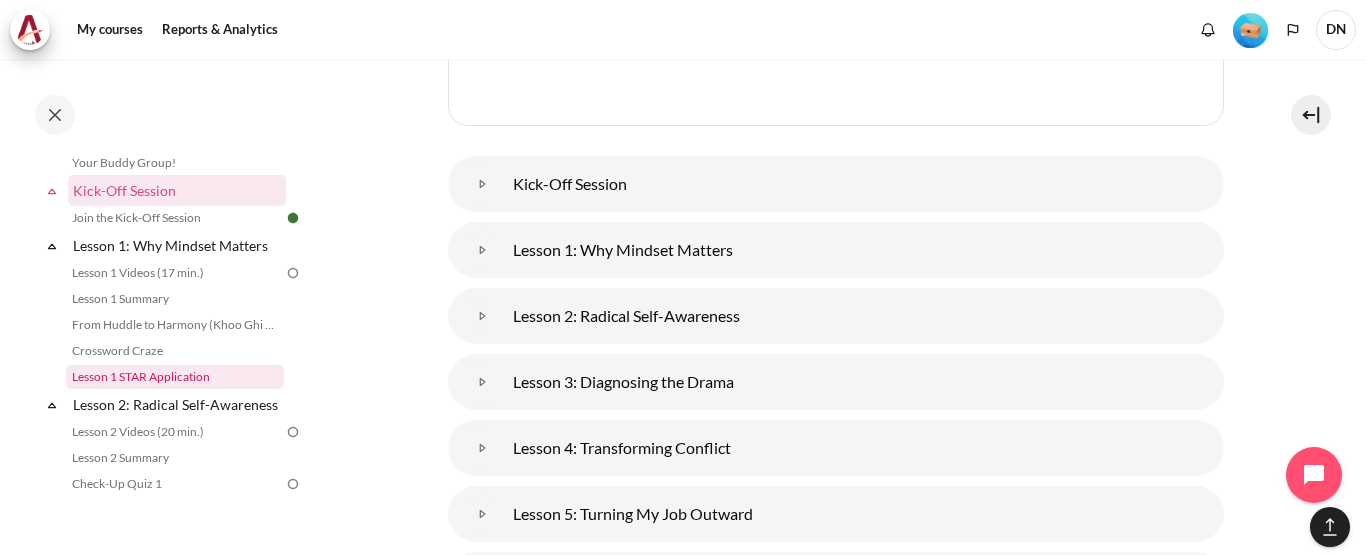 click on "Lesson 1 STAR Application" at bounding box center (175, 377) 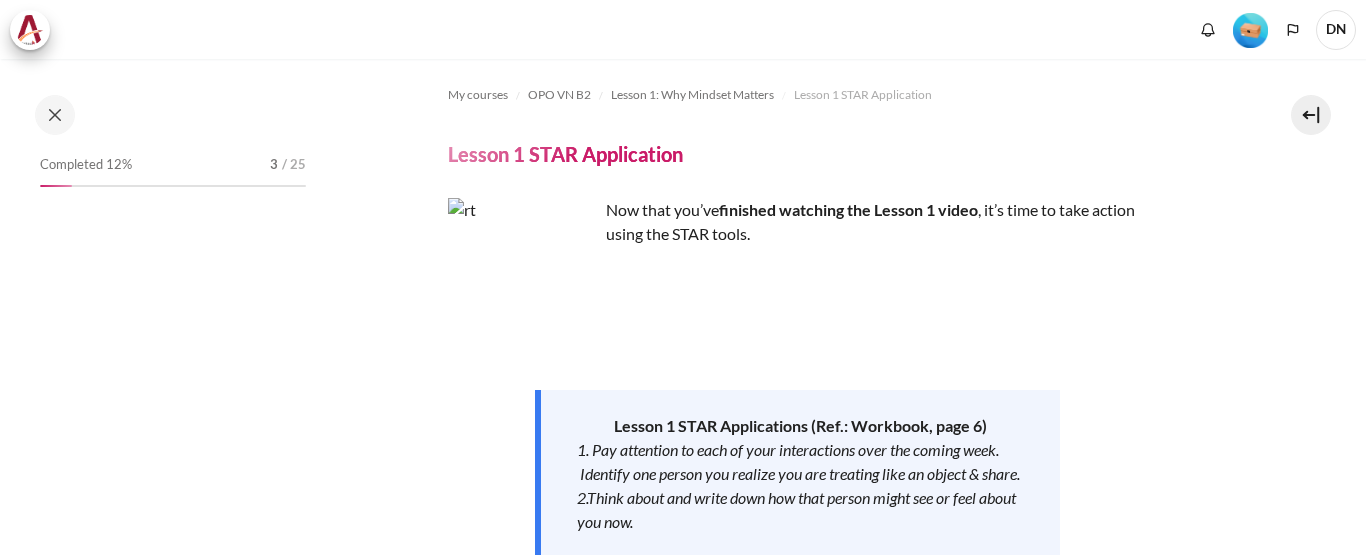 scroll, scrollTop: 0, scrollLeft: 0, axis: both 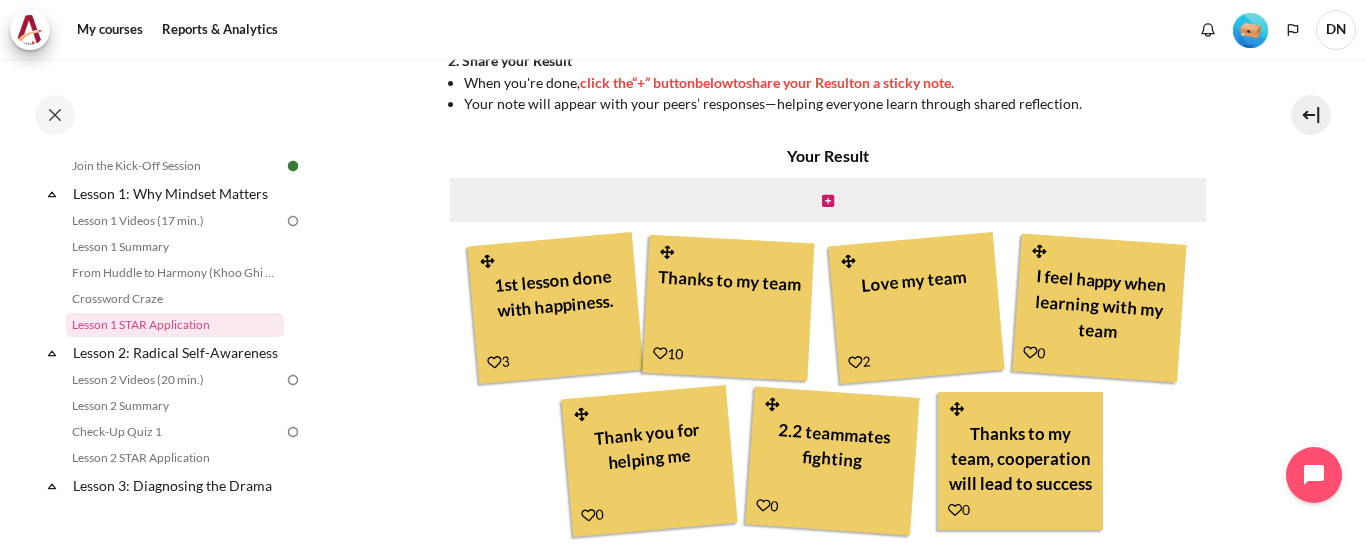 type 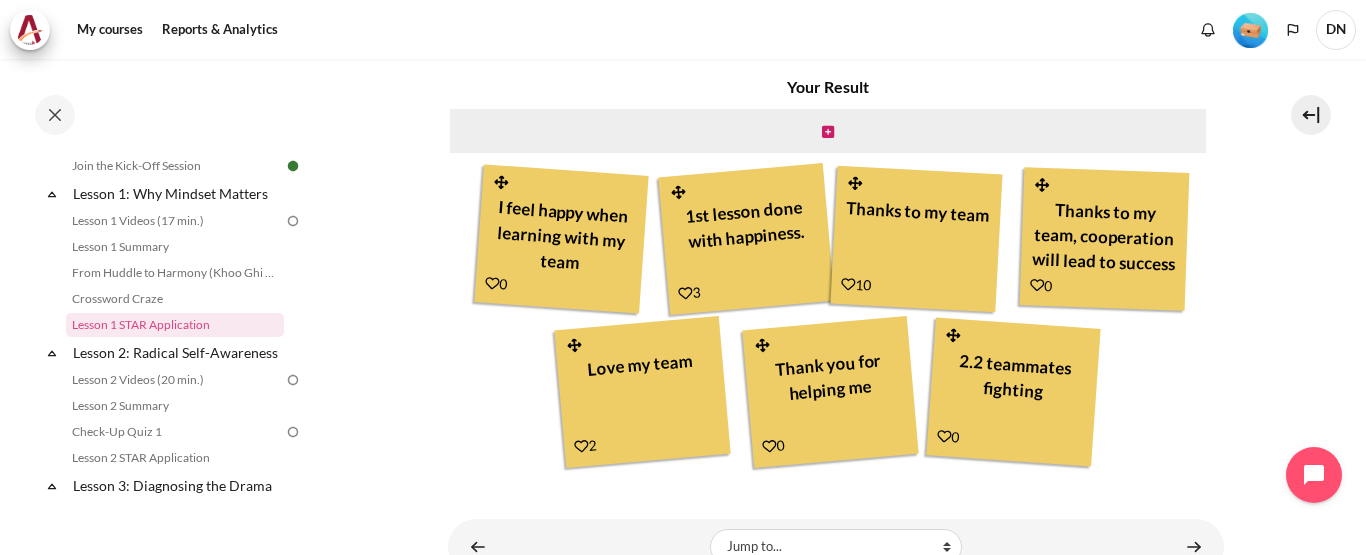 scroll, scrollTop: 557, scrollLeft: 0, axis: vertical 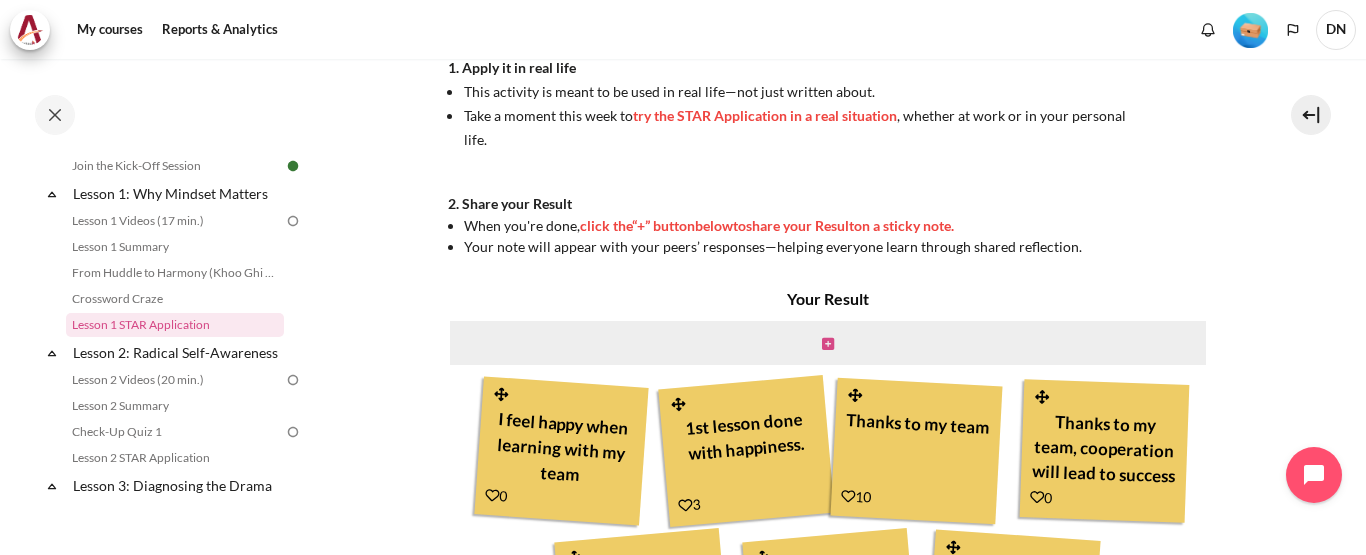 click at bounding box center (828, 344) 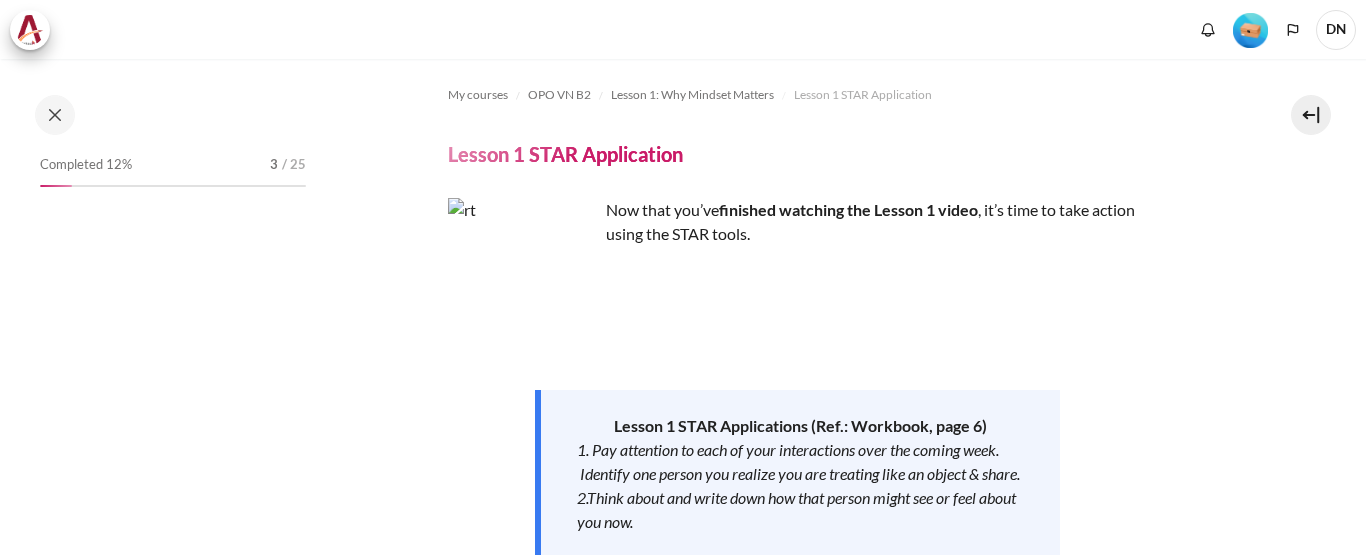 scroll, scrollTop: 0, scrollLeft: 0, axis: both 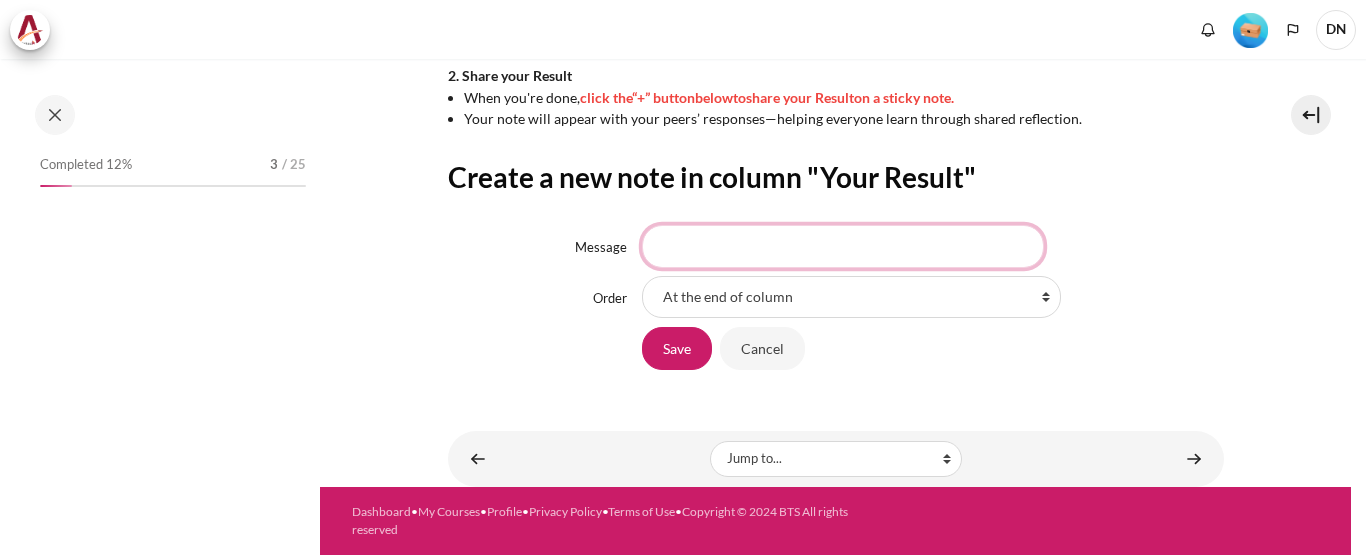 click on "Message" at bounding box center [843, 246] 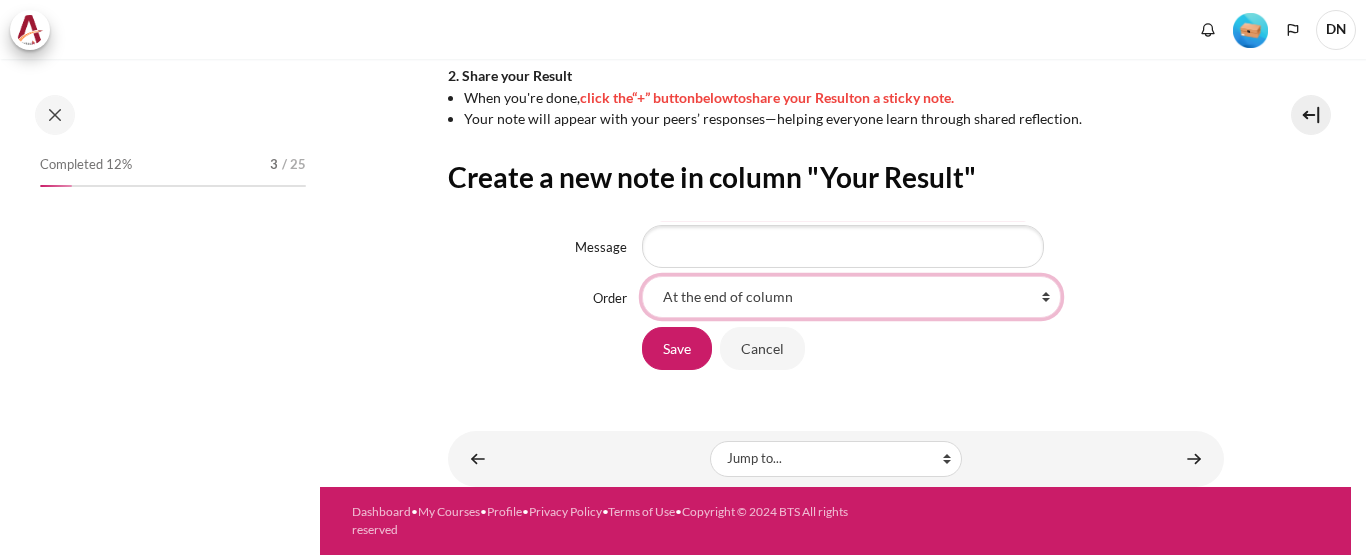 click on "At the end of column
First place in column
After '1st lesson done with happiness.'
After 'I feel happy when learning with my team '
After 'Thanks to my team'
After 'Thanks to my team, cooperation will lead to success'
After 'Love my team'
After 'Thank you for helping me'
After '2.2 teammates fighting'" at bounding box center (851, 297) 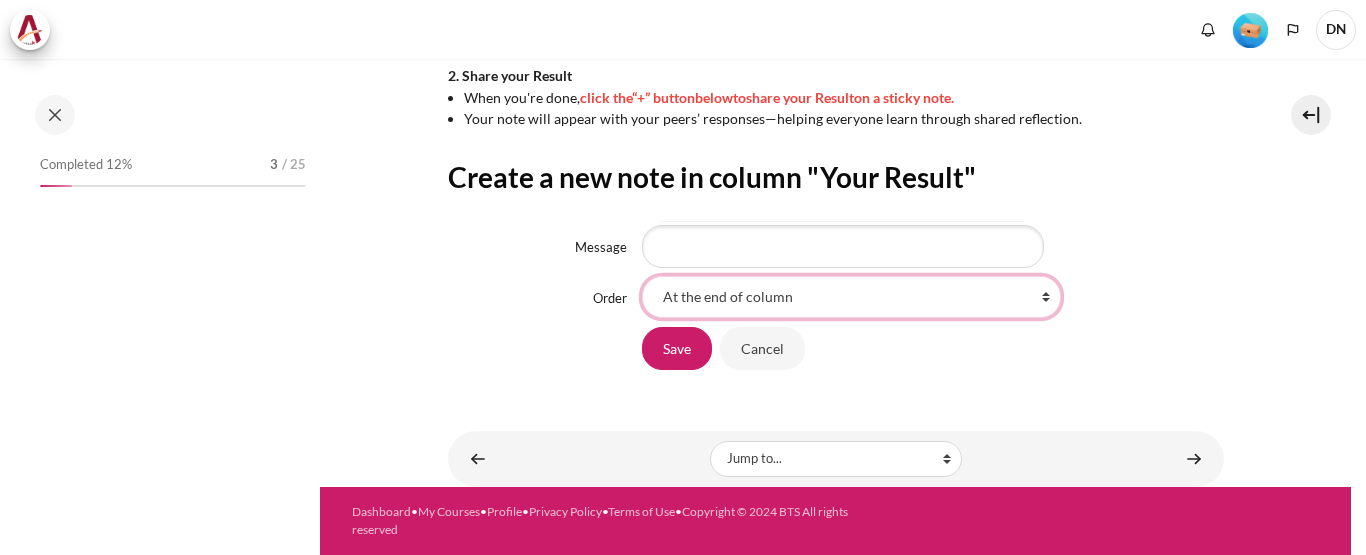 click on "At the end of column
First place in column
After '1st lesson done with happiness.'
After 'I feel happy when learning with my team '
After 'Thanks to my team'
After 'Thanks to my team, cooperation will lead to success'
After 'Love my team'
After 'Thank you for helping me'
After '2.2 teammates fighting'" at bounding box center (851, 297) 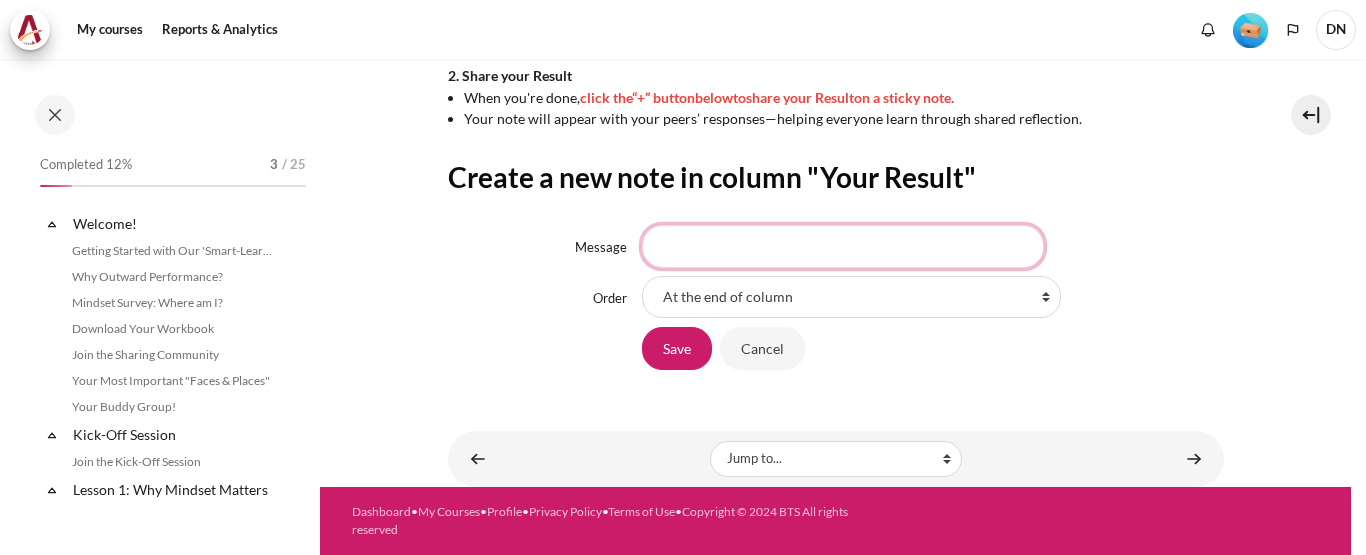 click on "Message" at bounding box center [843, 246] 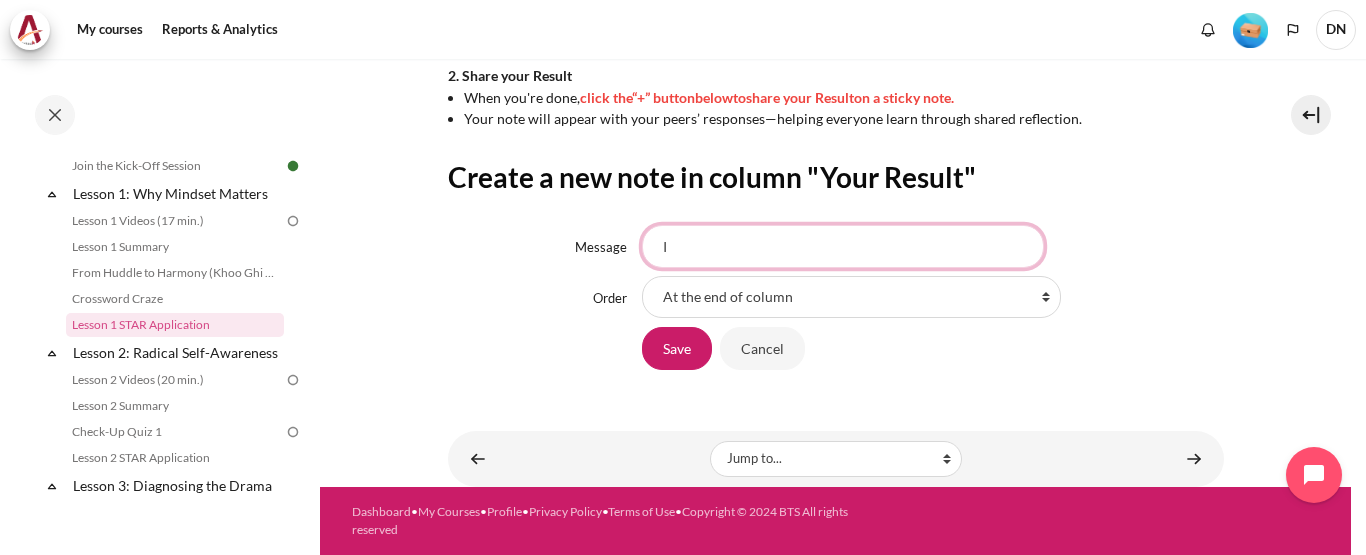 type on "I" 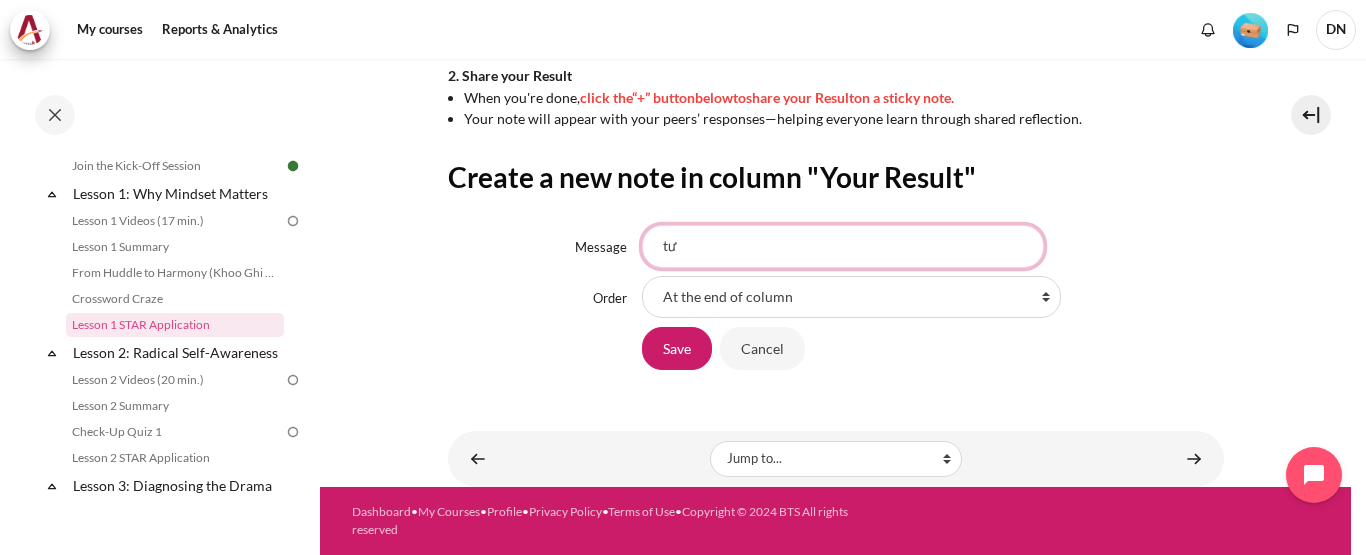 type on "t" 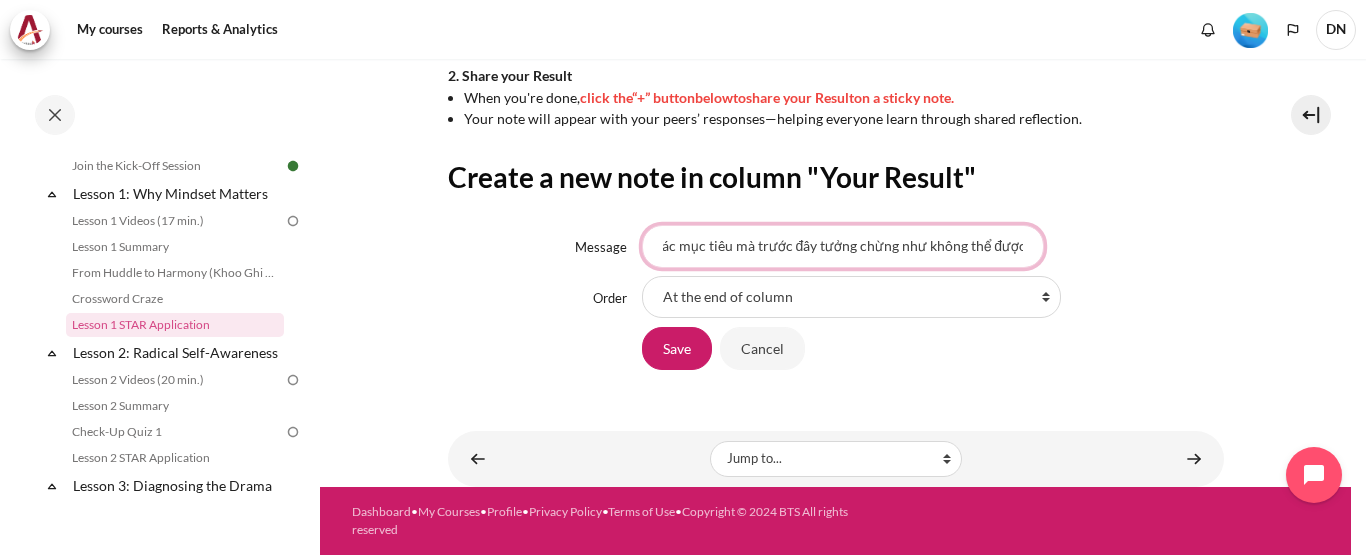 scroll, scrollTop: 0, scrollLeft: 270, axis: horizontal 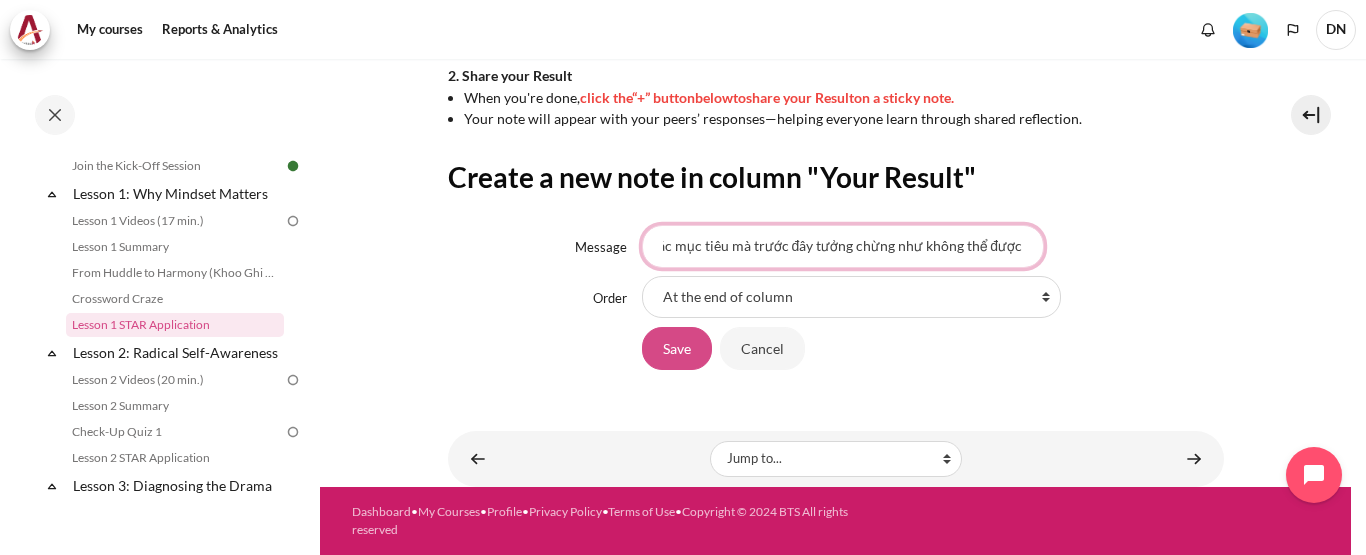 type on "Cởi mở tu duy có thể giúp tôi hoàn thành các mục tiêu mà trước đây tưởng chừng như không thể được" 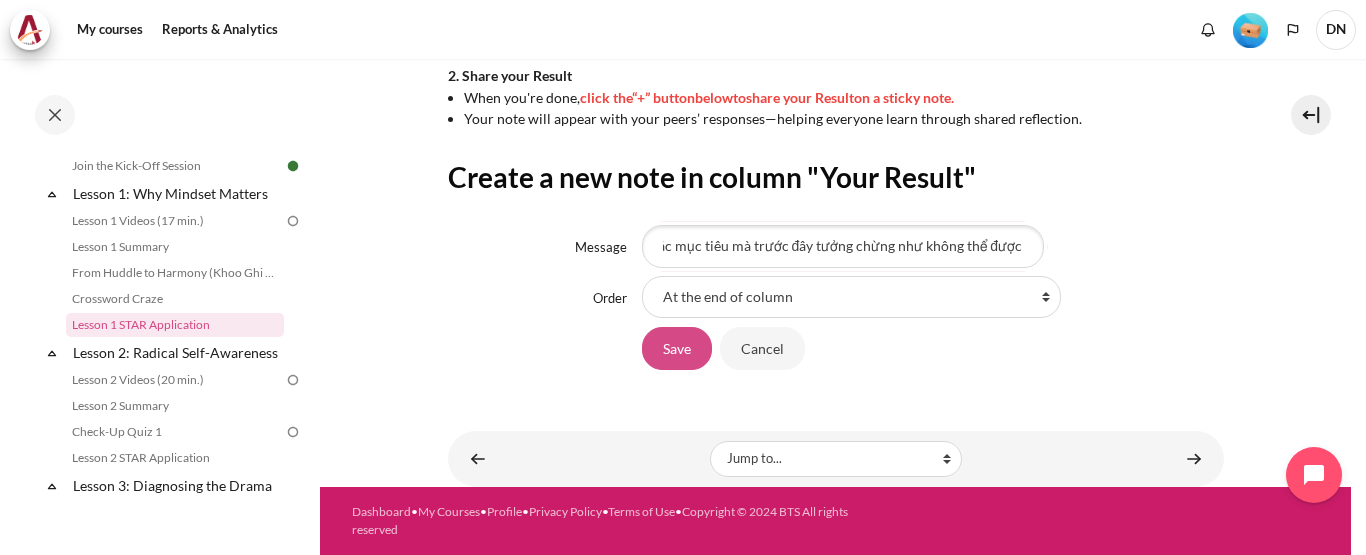 click on "Save" at bounding box center (677, 348) 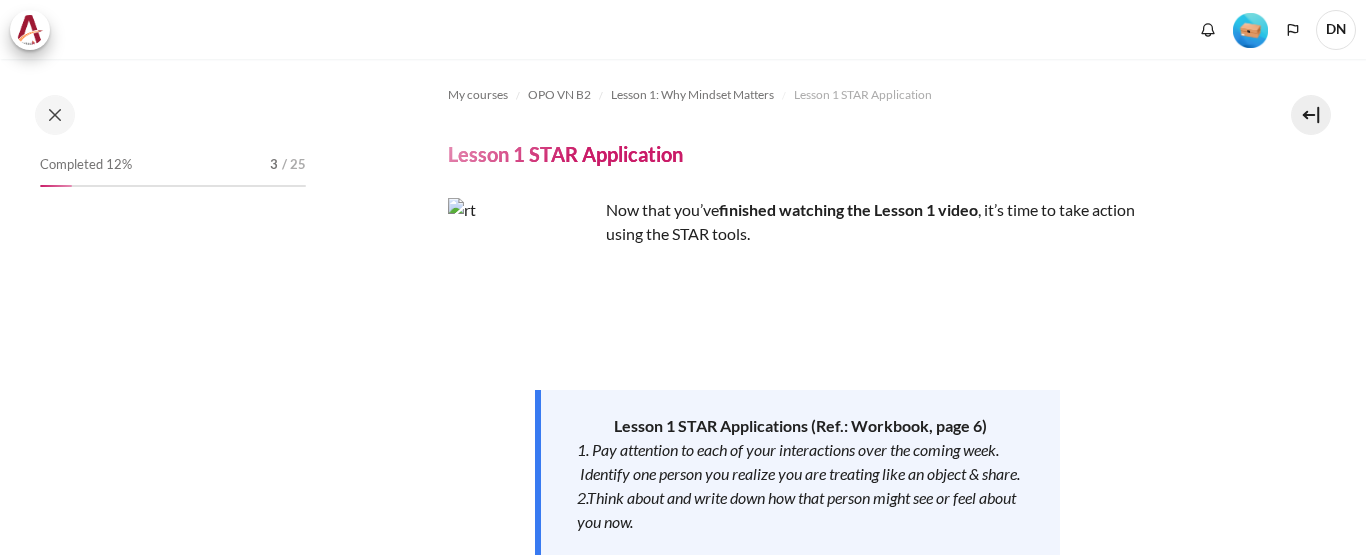 scroll, scrollTop: 0, scrollLeft: 0, axis: both 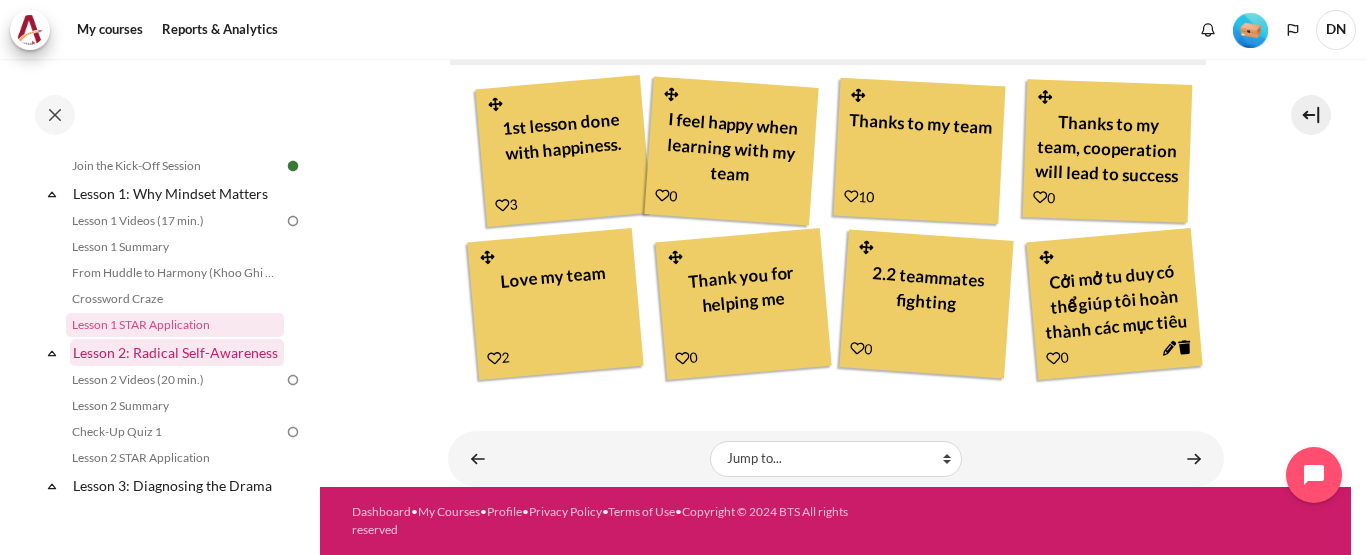 click on "Lesson 2: Radical Self-Awareness" at bounding box center [177, 352] 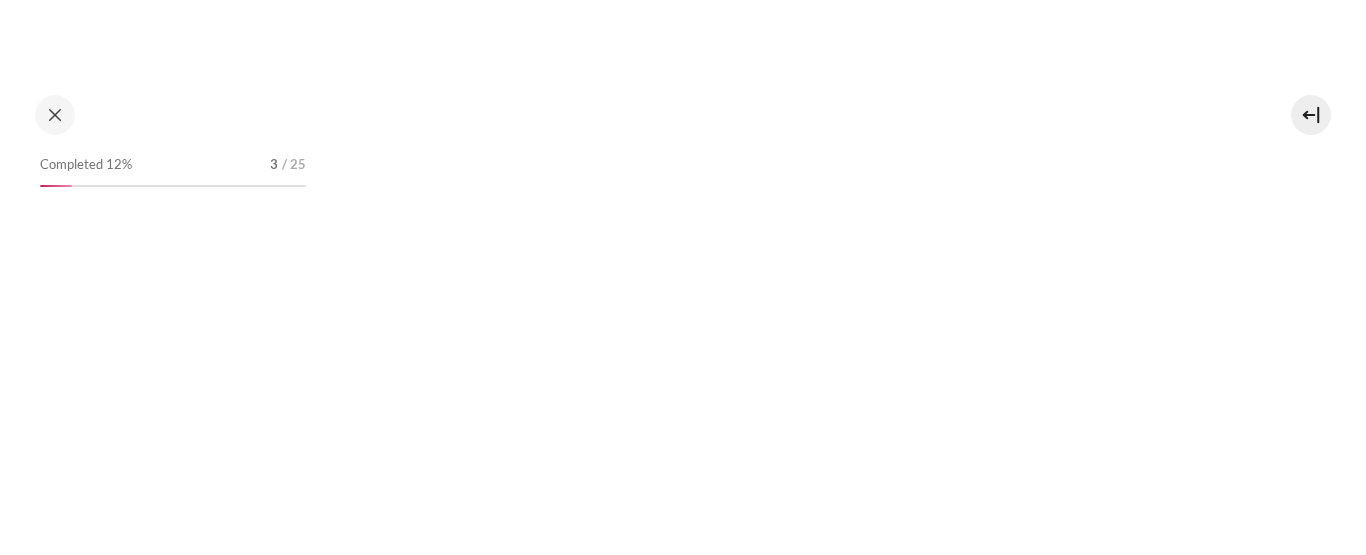 scroll, scrollTop: 0, scrollLeft: 0, axis: both 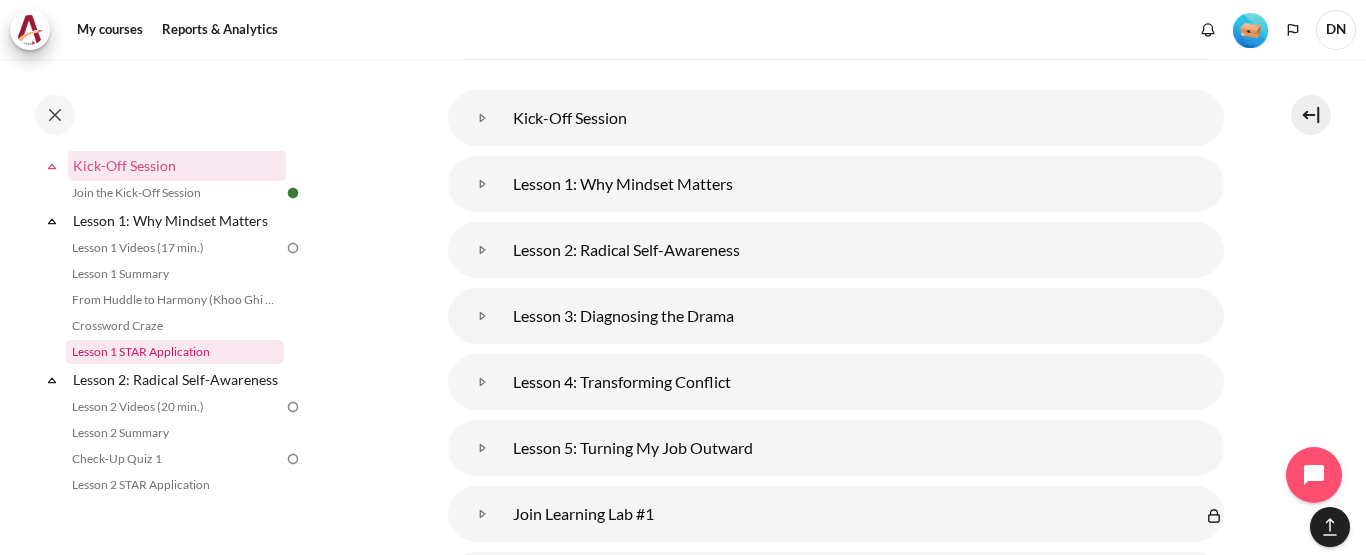 click on "Lesson 1 STAR Application" at bounding box center [175, 352] 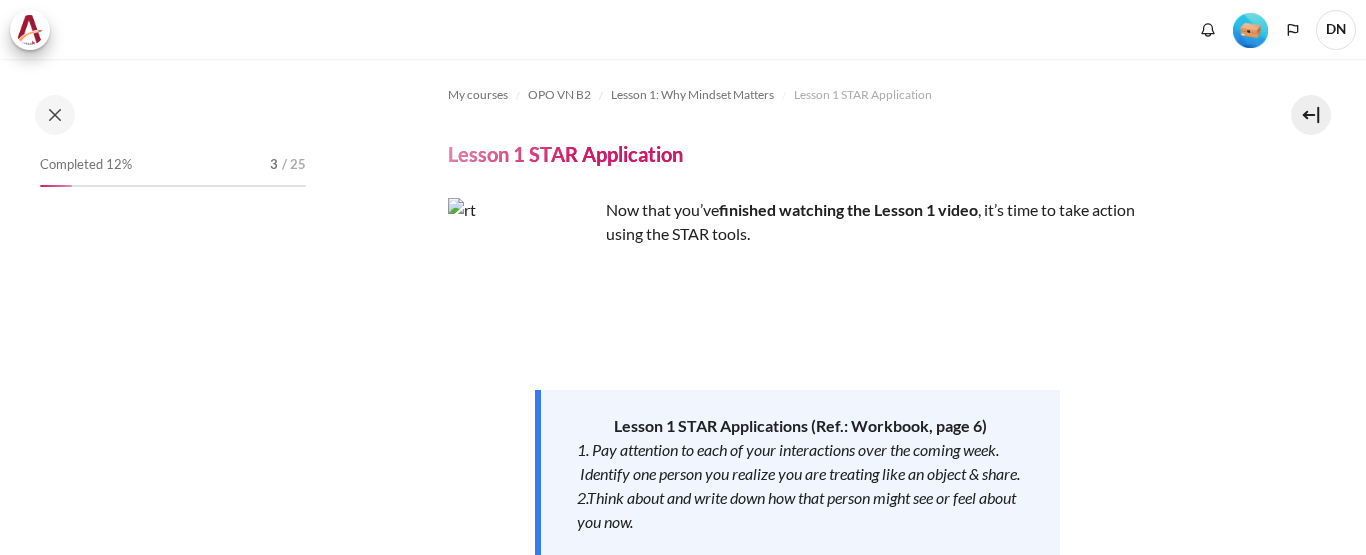 scroll, scrollTop: 0, scrollLeft: 0, axis: both 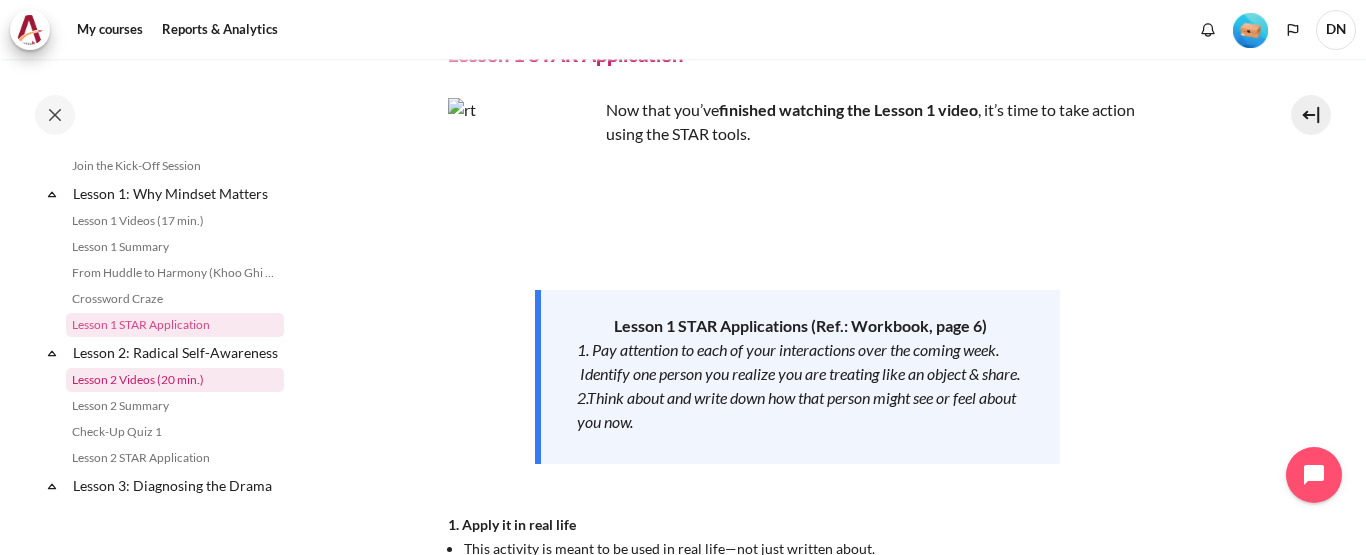 click on "Lesson 2 Videos (20 min.)" at bounding box center (175, 380) 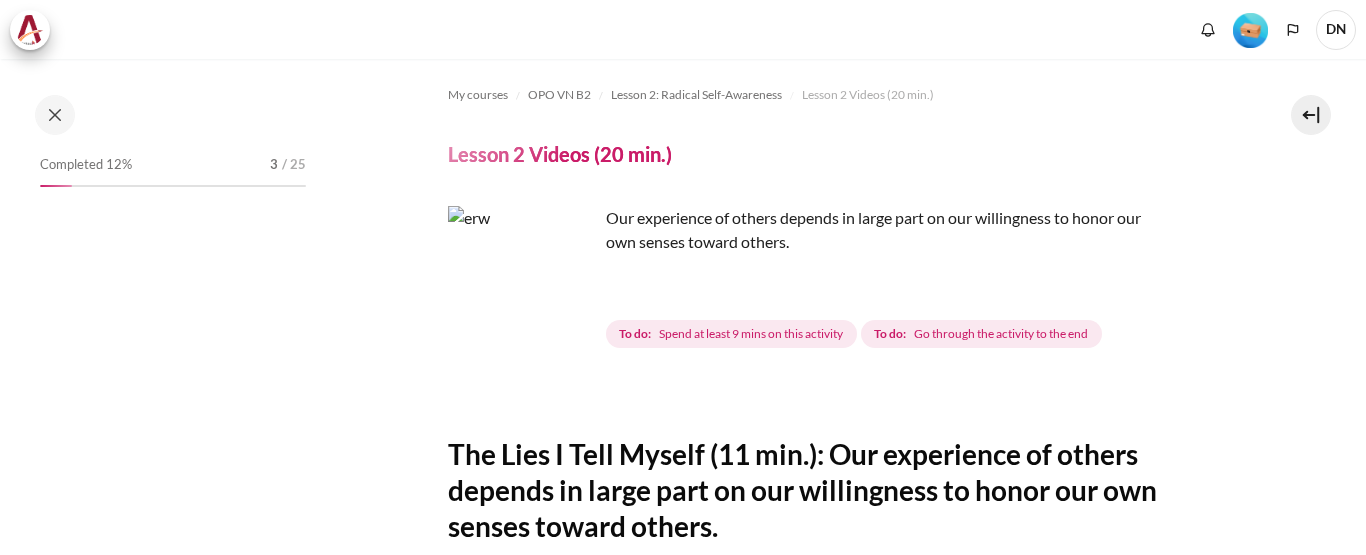 scroll, scrollTop: 0, scrollLeft: 0, axis: both 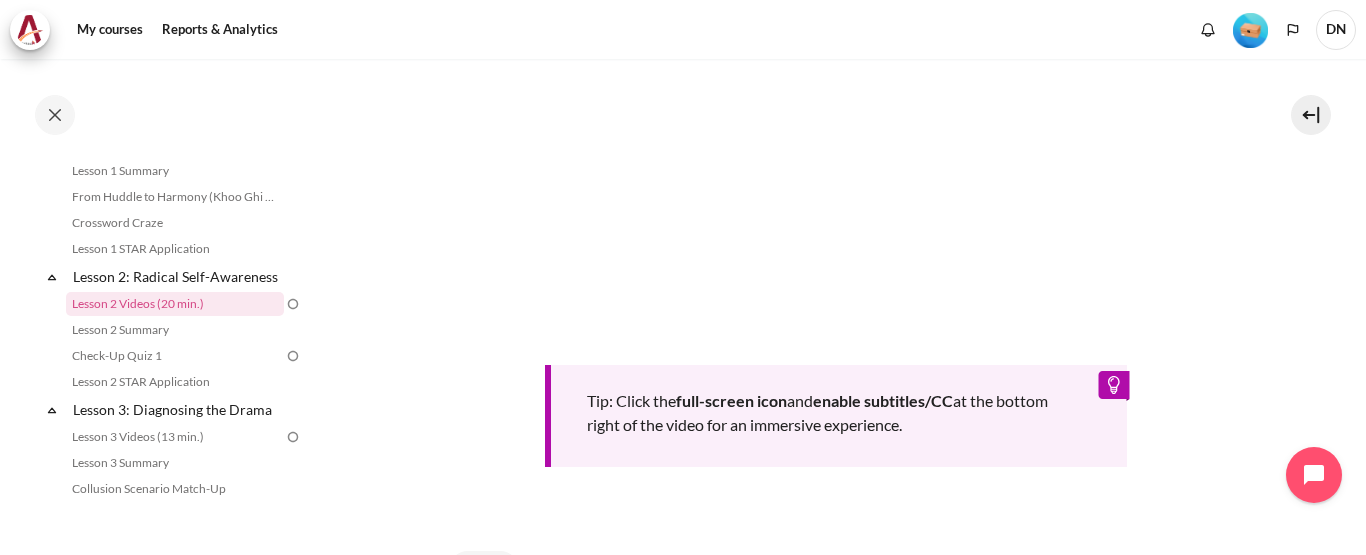 click on "Tip: Click the  full-screen icon  and  enable subtitles/CC  at the bottom right of the video for an immersive experience." at bounding box center (836, 198) 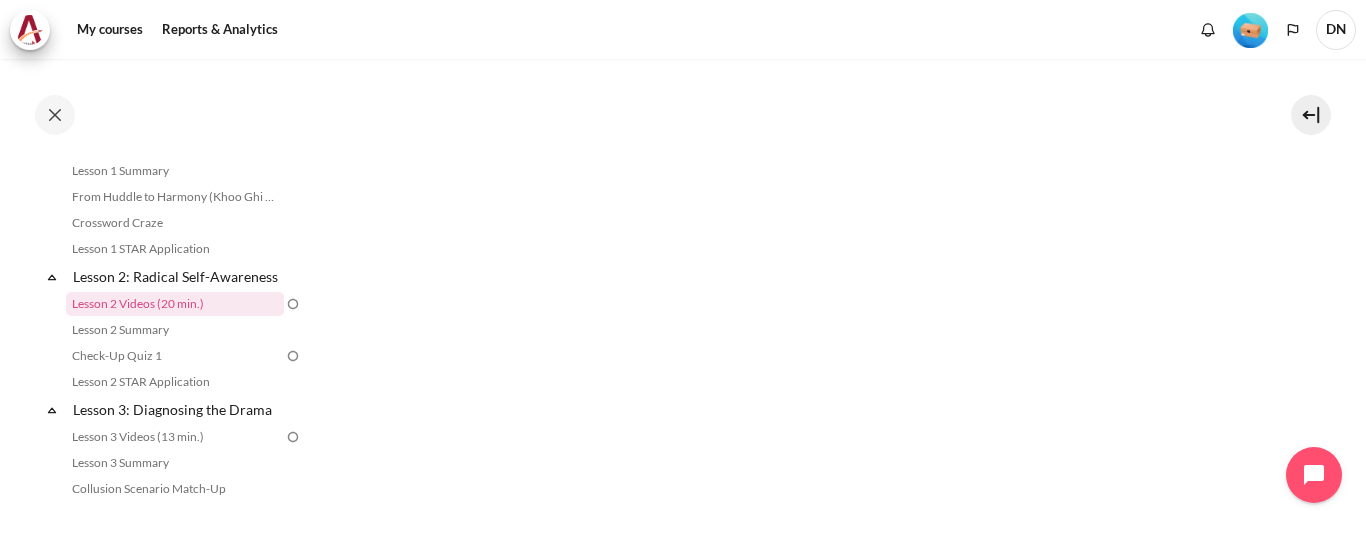 scroll, scrollTop: 600, scrollLeft: 0, axis: vertical 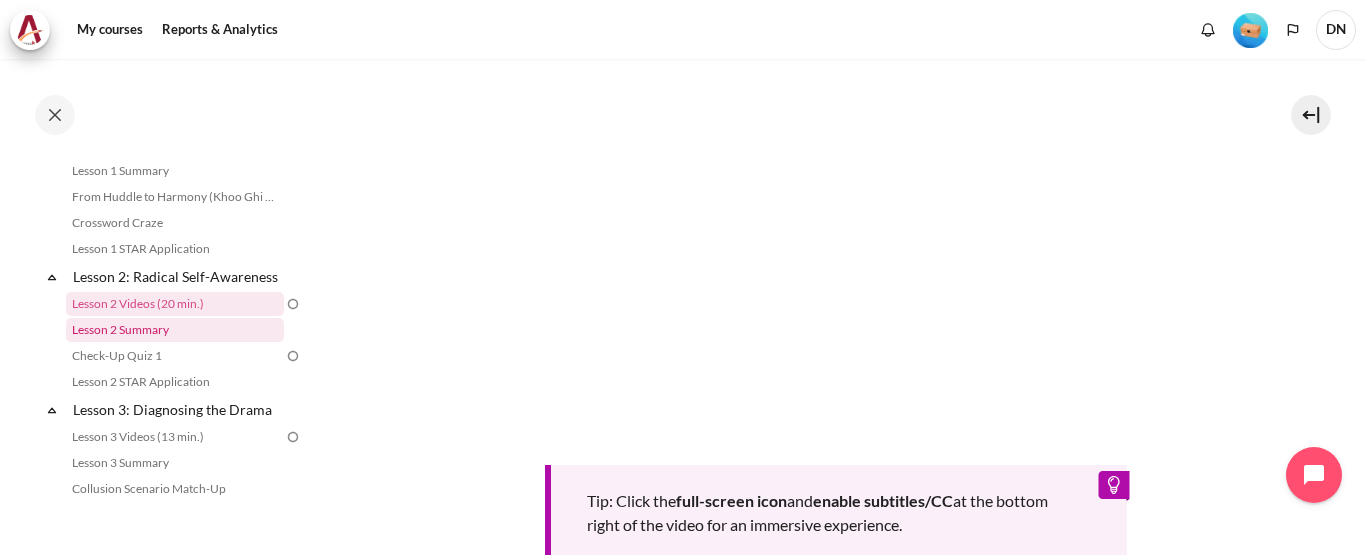 click on "Lesson 2 Summary" at bounding box center (175, 330) 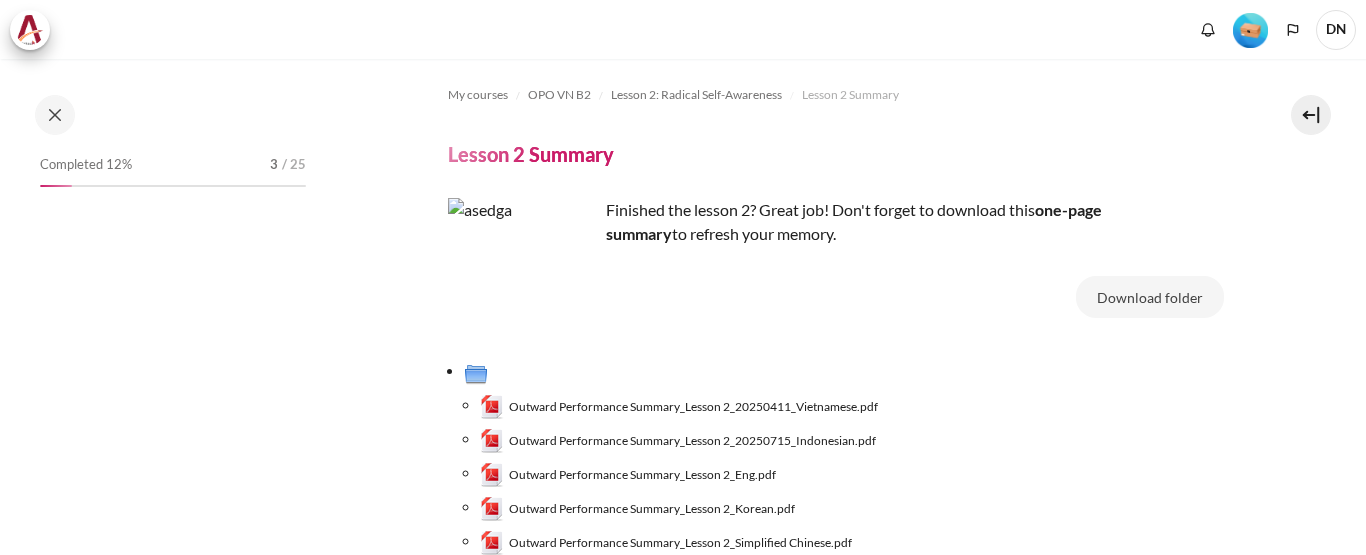 scroll, scrollTop: 0, scrollLeft: 0, axis: both 